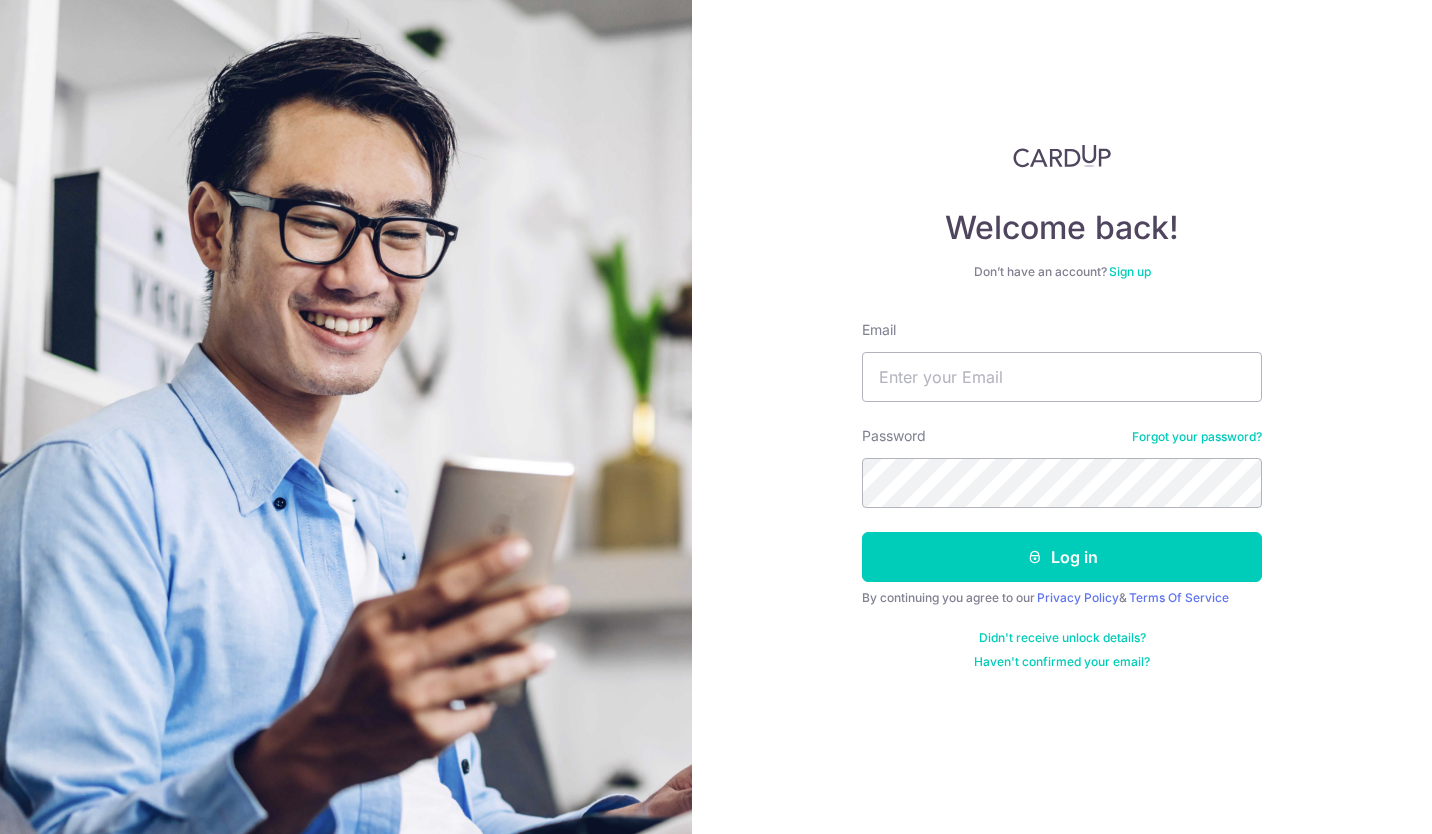 scroll, scrollTop: 0, scrollLeft: 0, axis: both 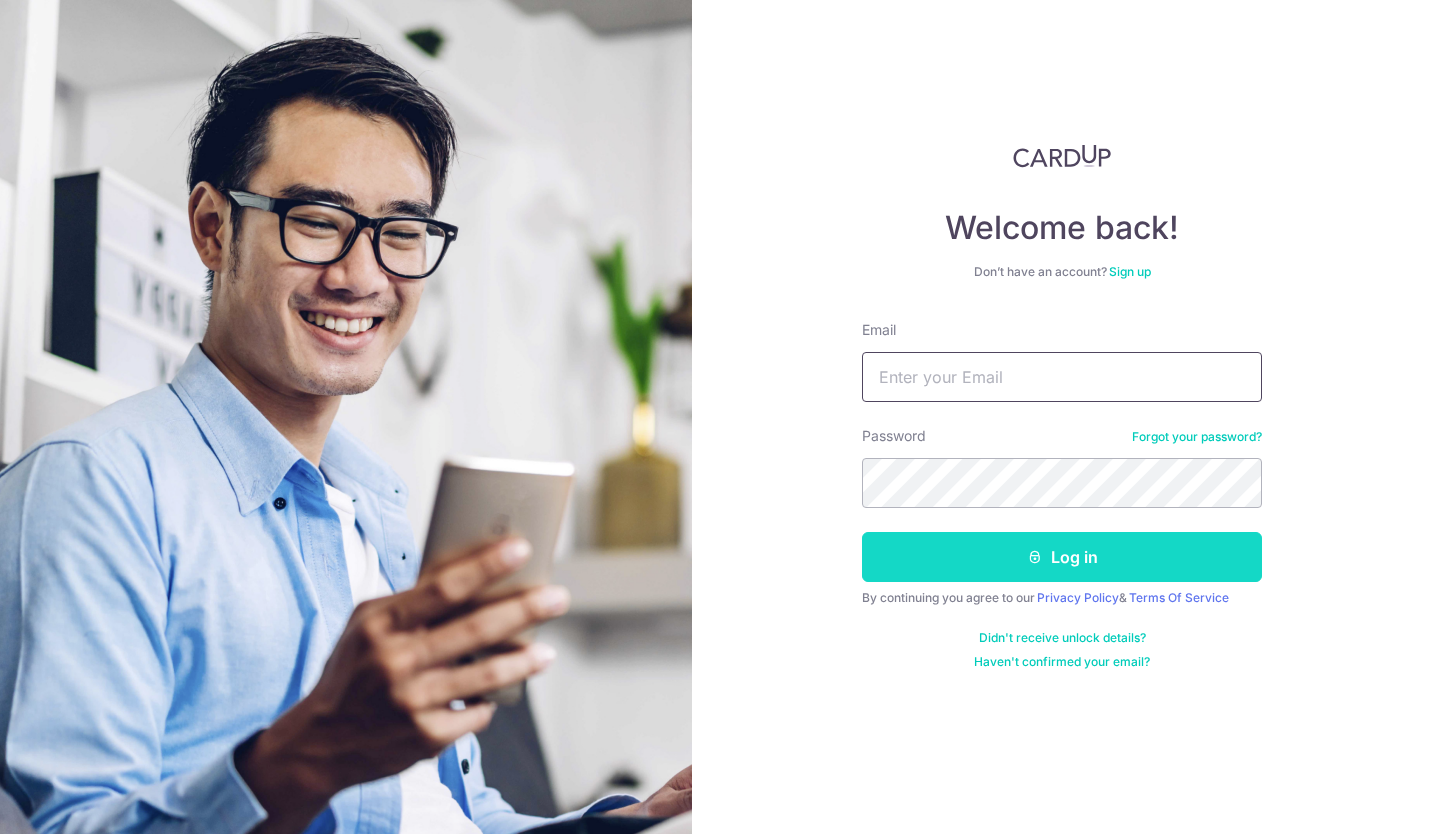 type on "stvming@yahoo.com.sg" 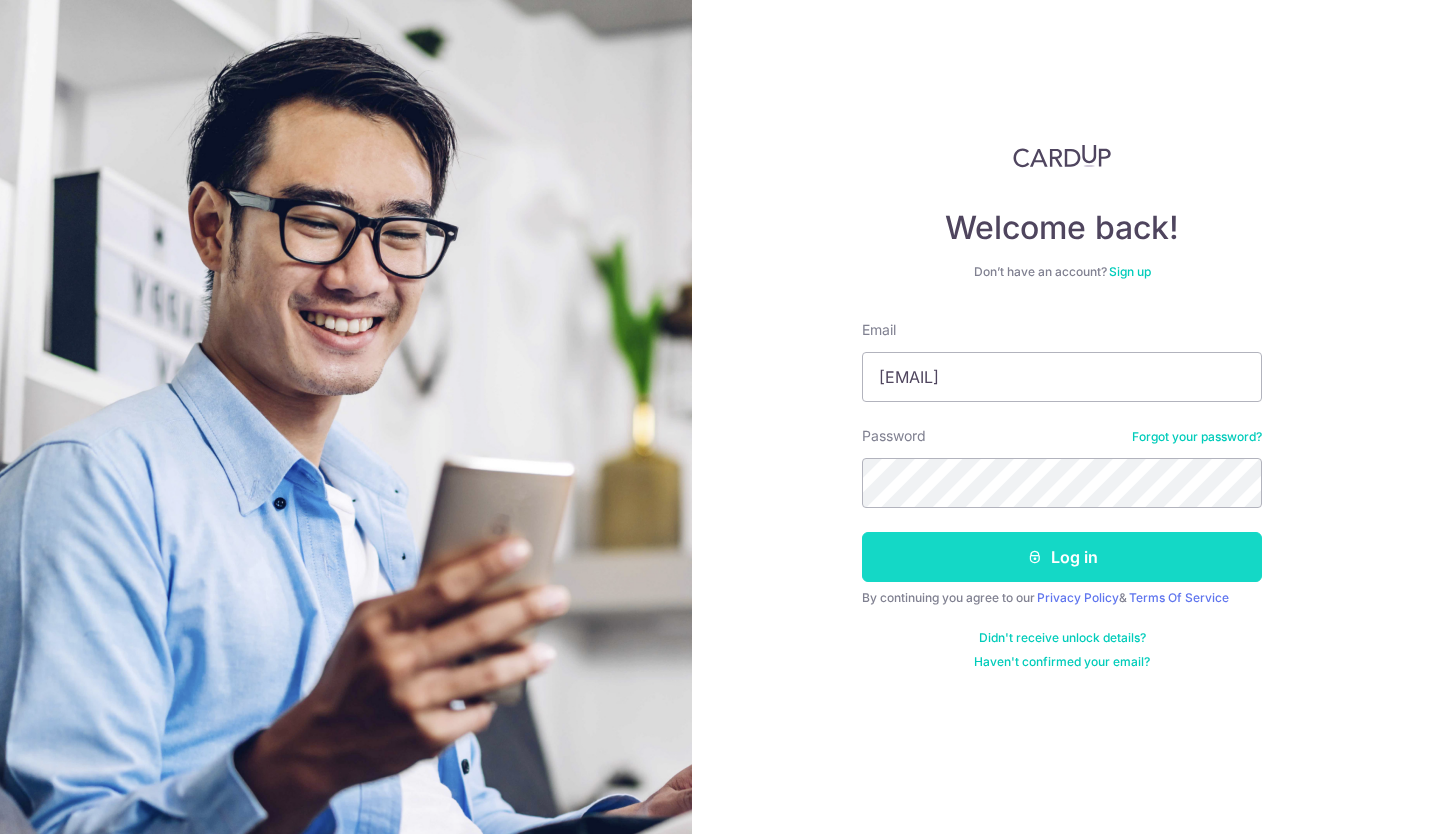 click on "Log in" at bounding box center (1062, 557) 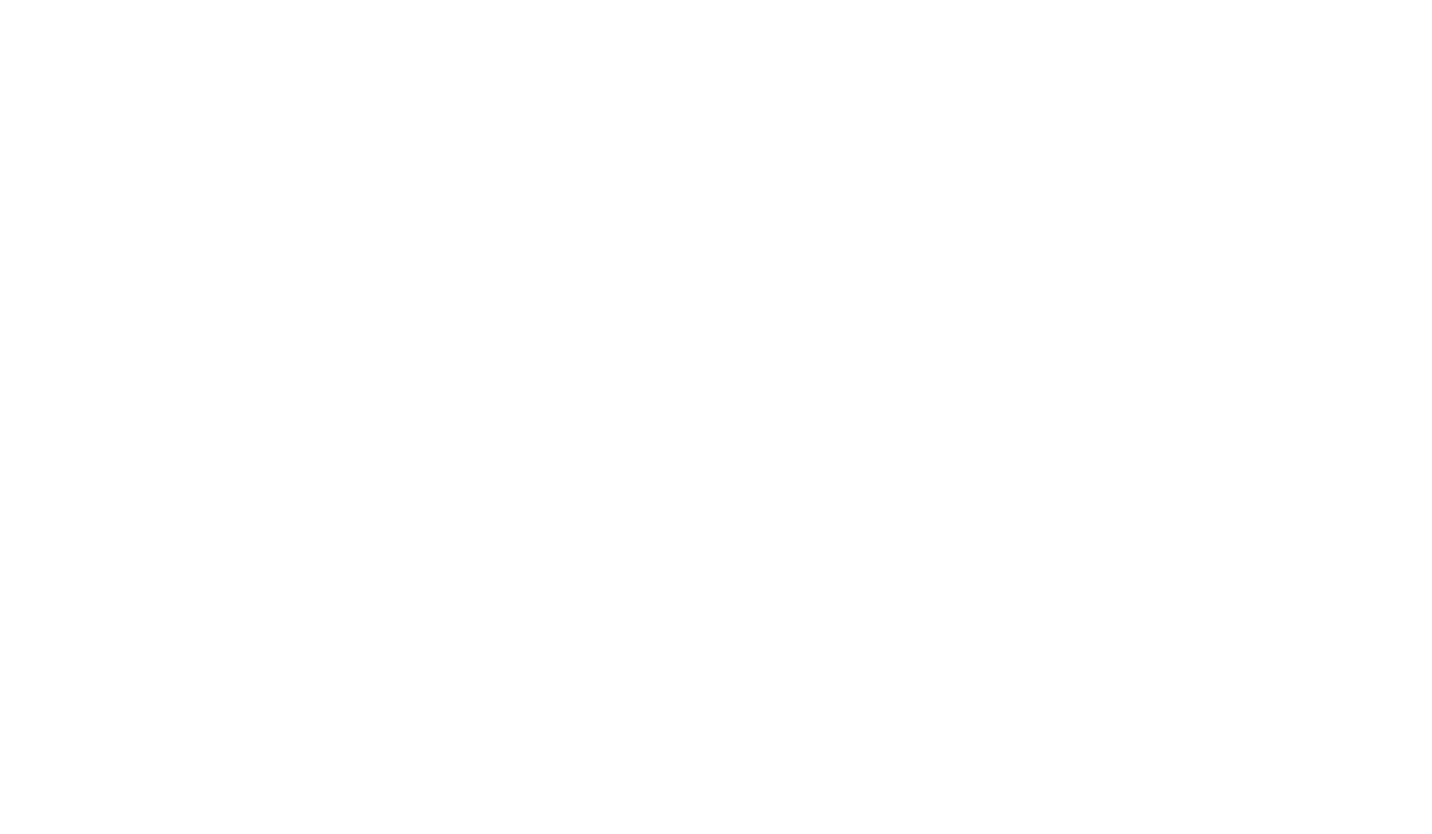 scroll, scrollTop: 0, scrollLeft: 0, axis: both 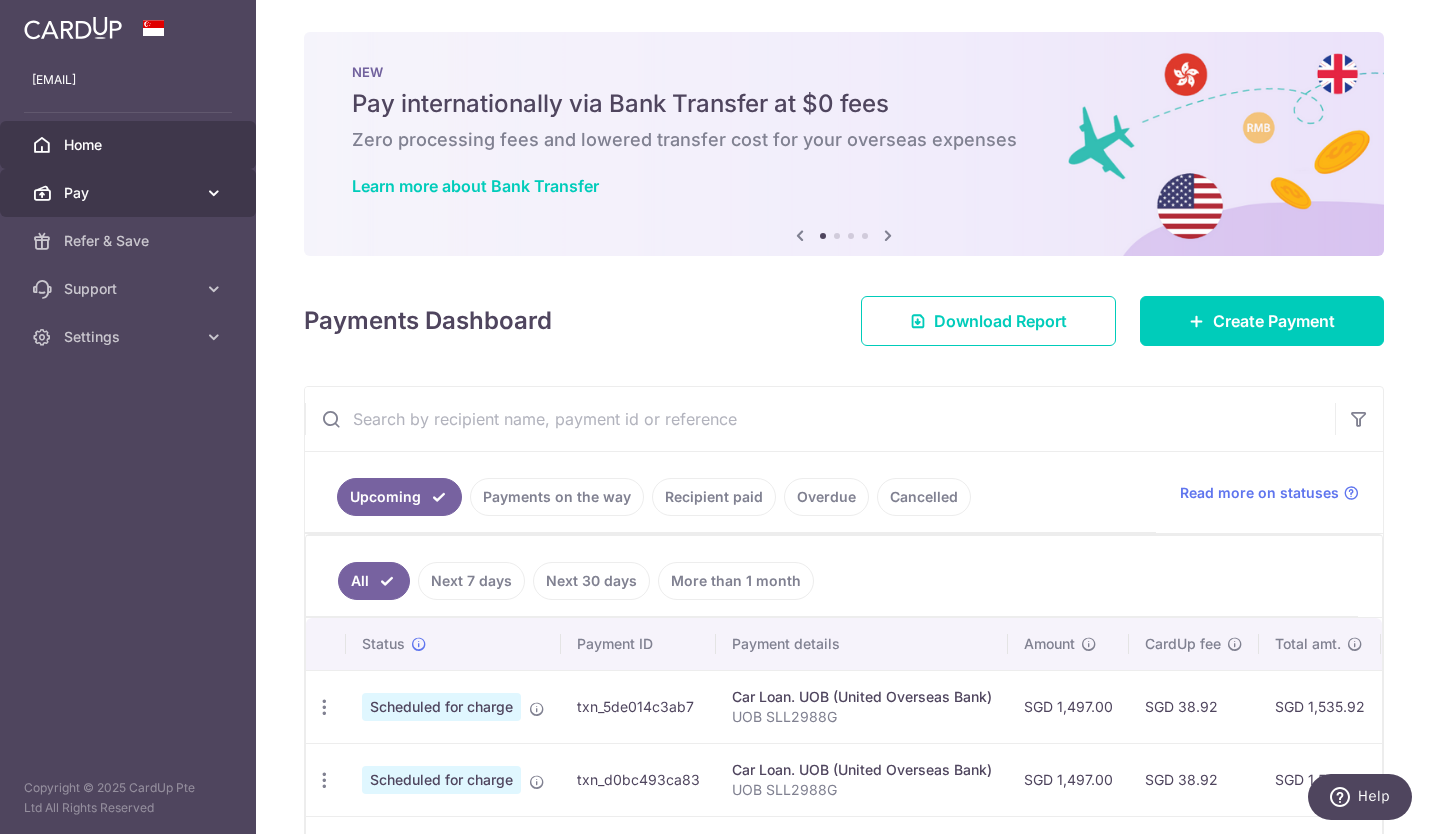 click at bounding box center (214, 193) 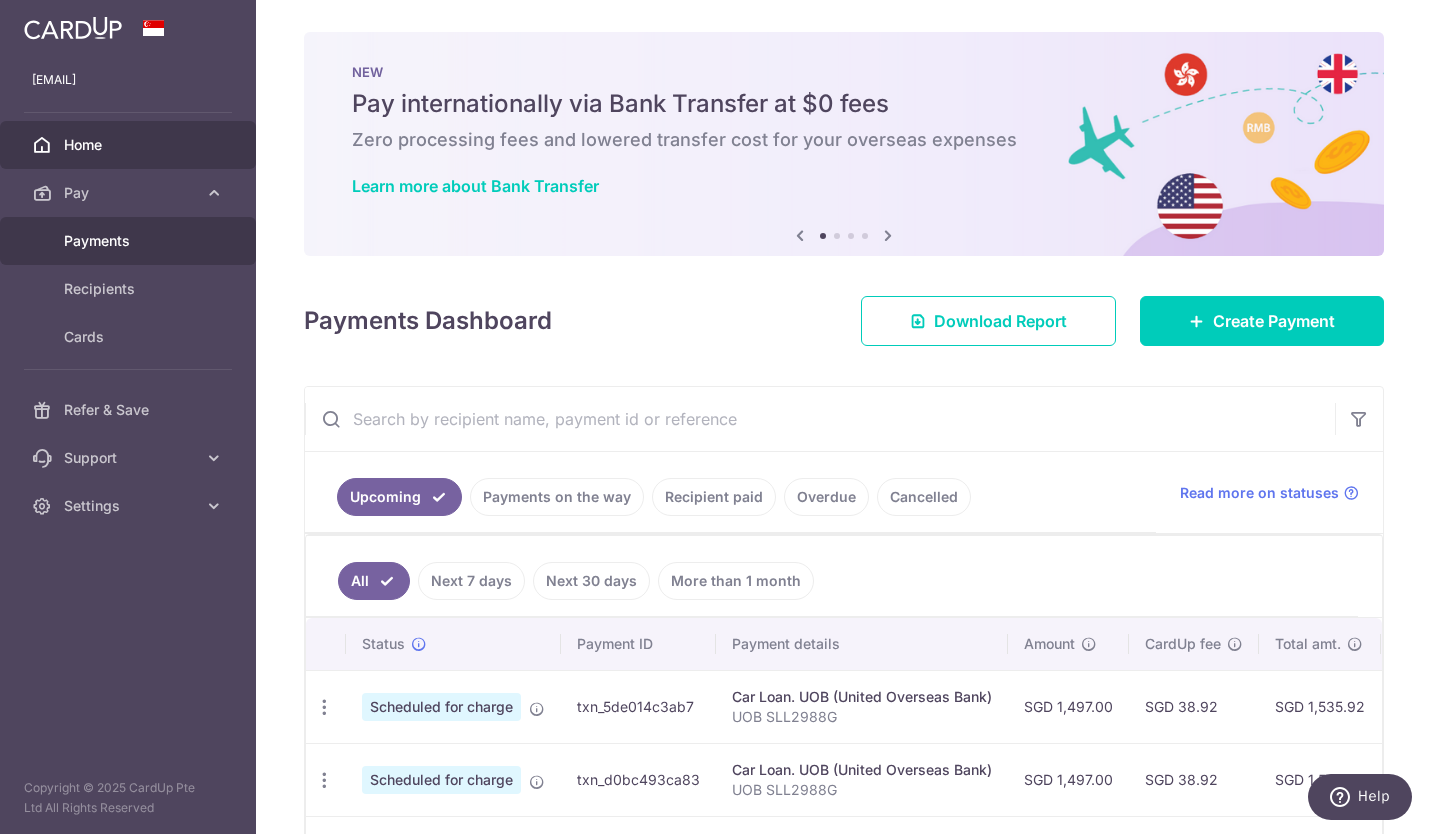 click on "Payments" at bounding box center (130, 241) 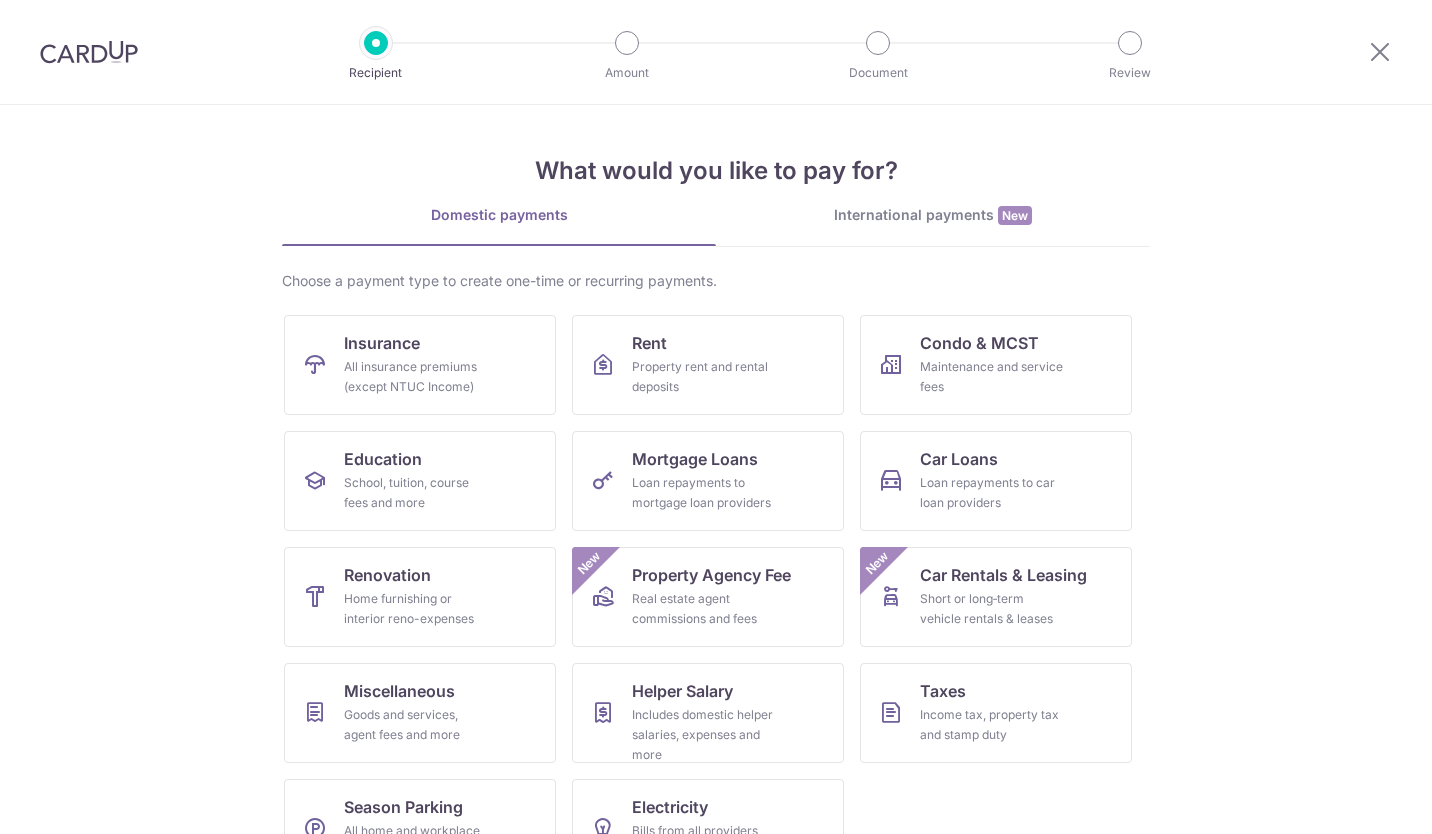 scroll, scrollTop: 0, scrollLeft: 0, axis: both 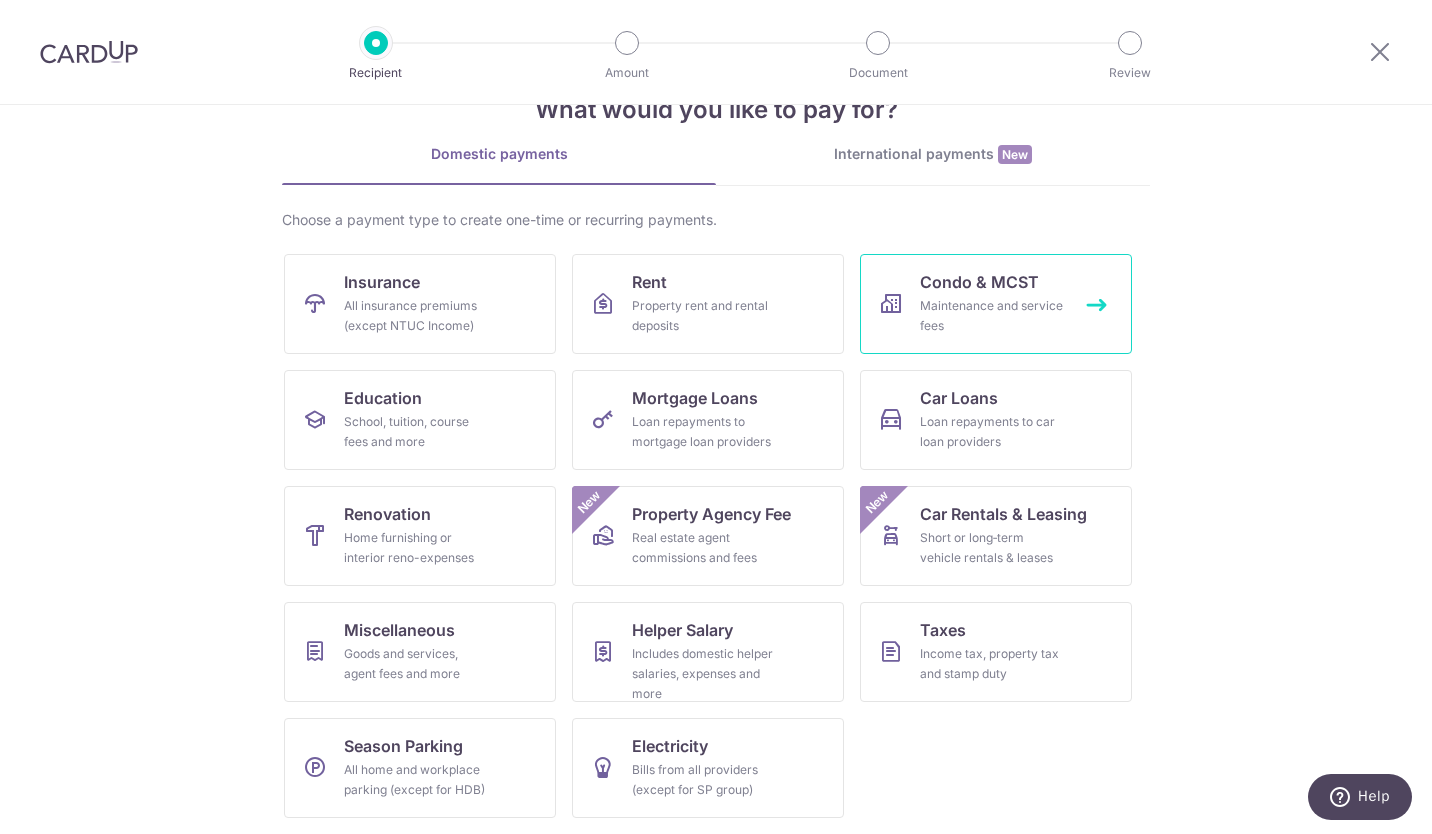 click on "Maintenance and service fees" at bounding box center [992, 316] 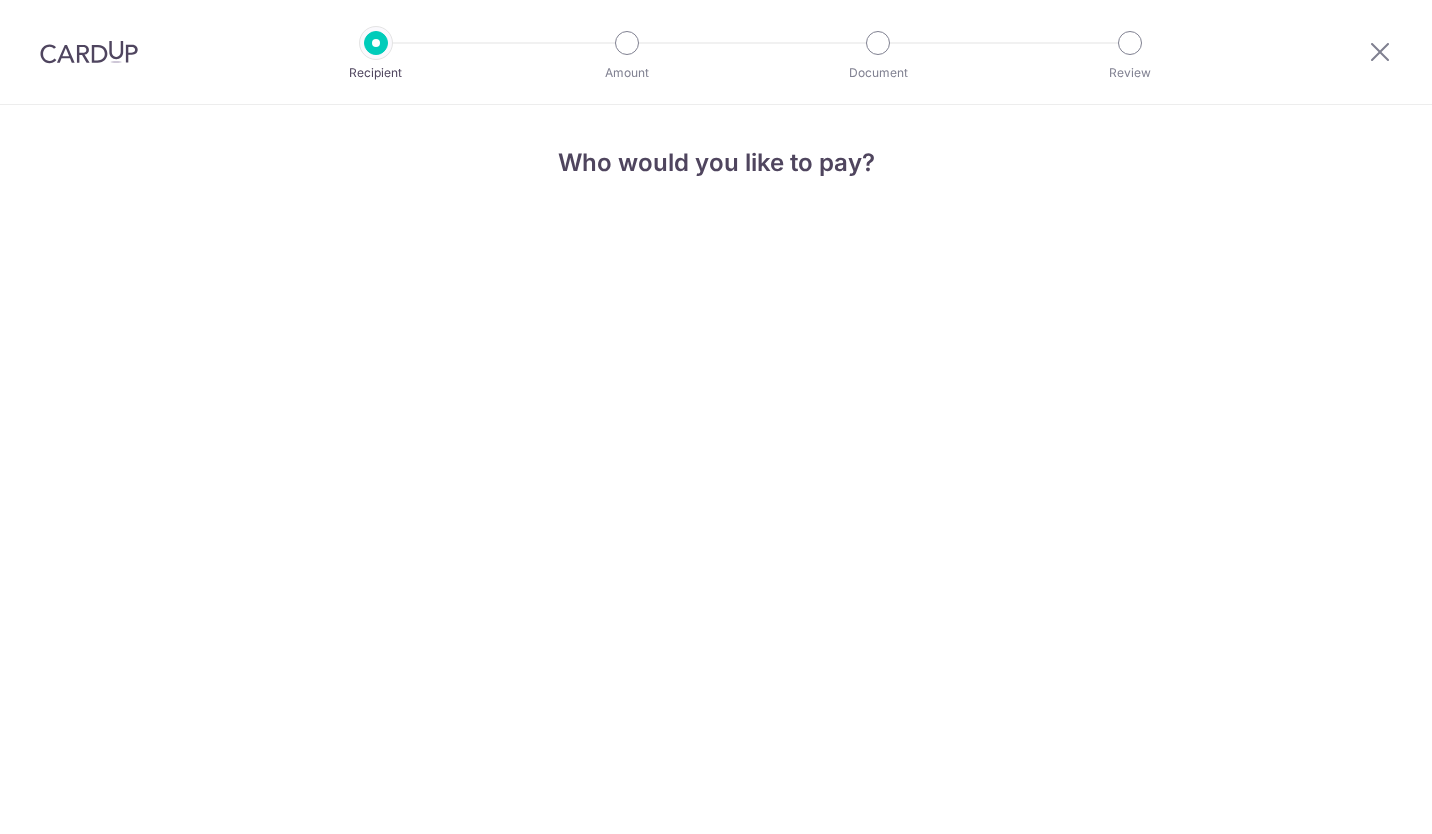 scroll, scrollTop: 0, scrollLeft: 0, axis: both 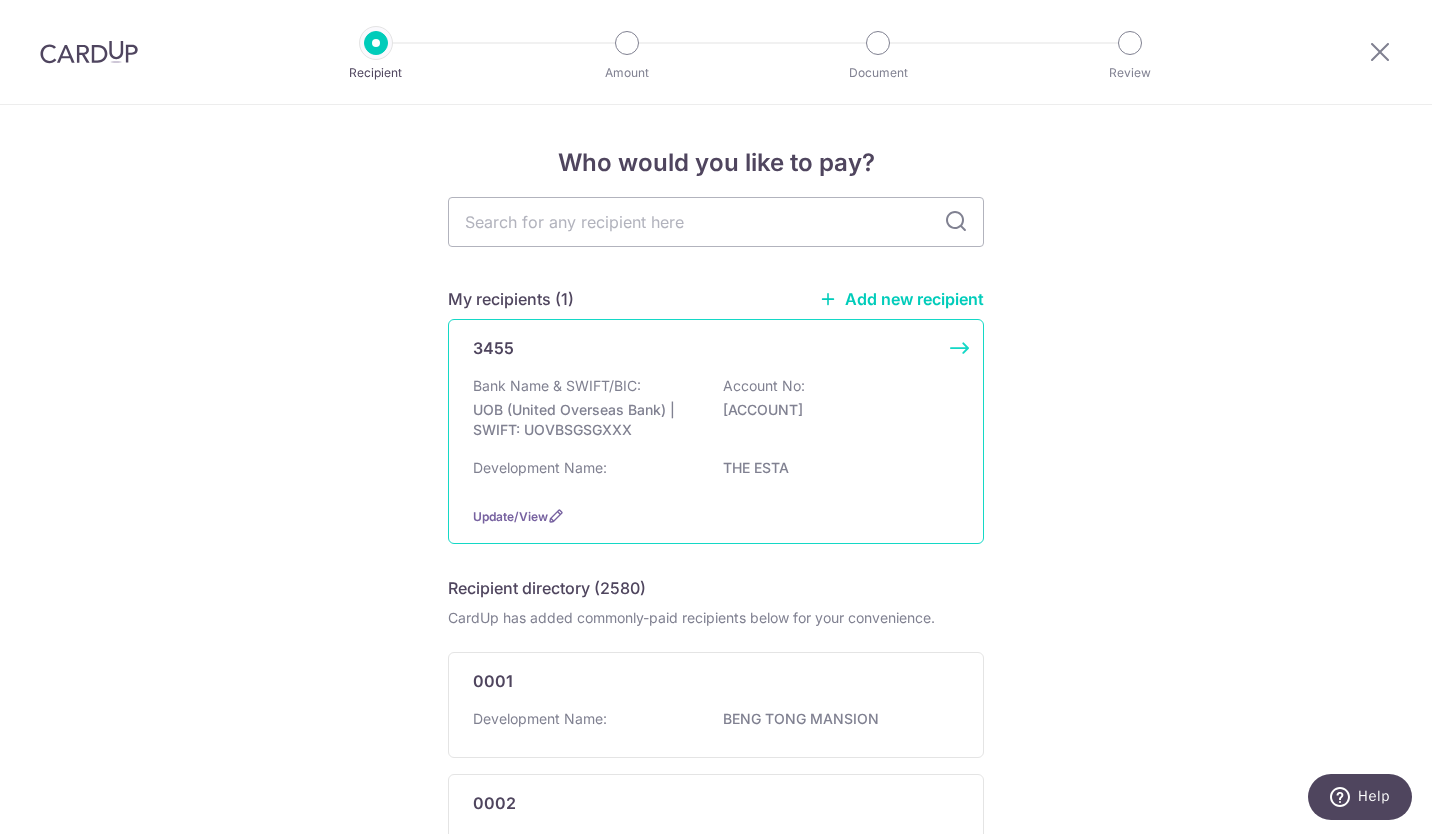 click on "Bank Name & SWIFT/BIC:
UOB (United Overseas Bank) | SWIFT: UOVBSGSGXXX
Account No:
3013061902" at bounding box center (716, 413) 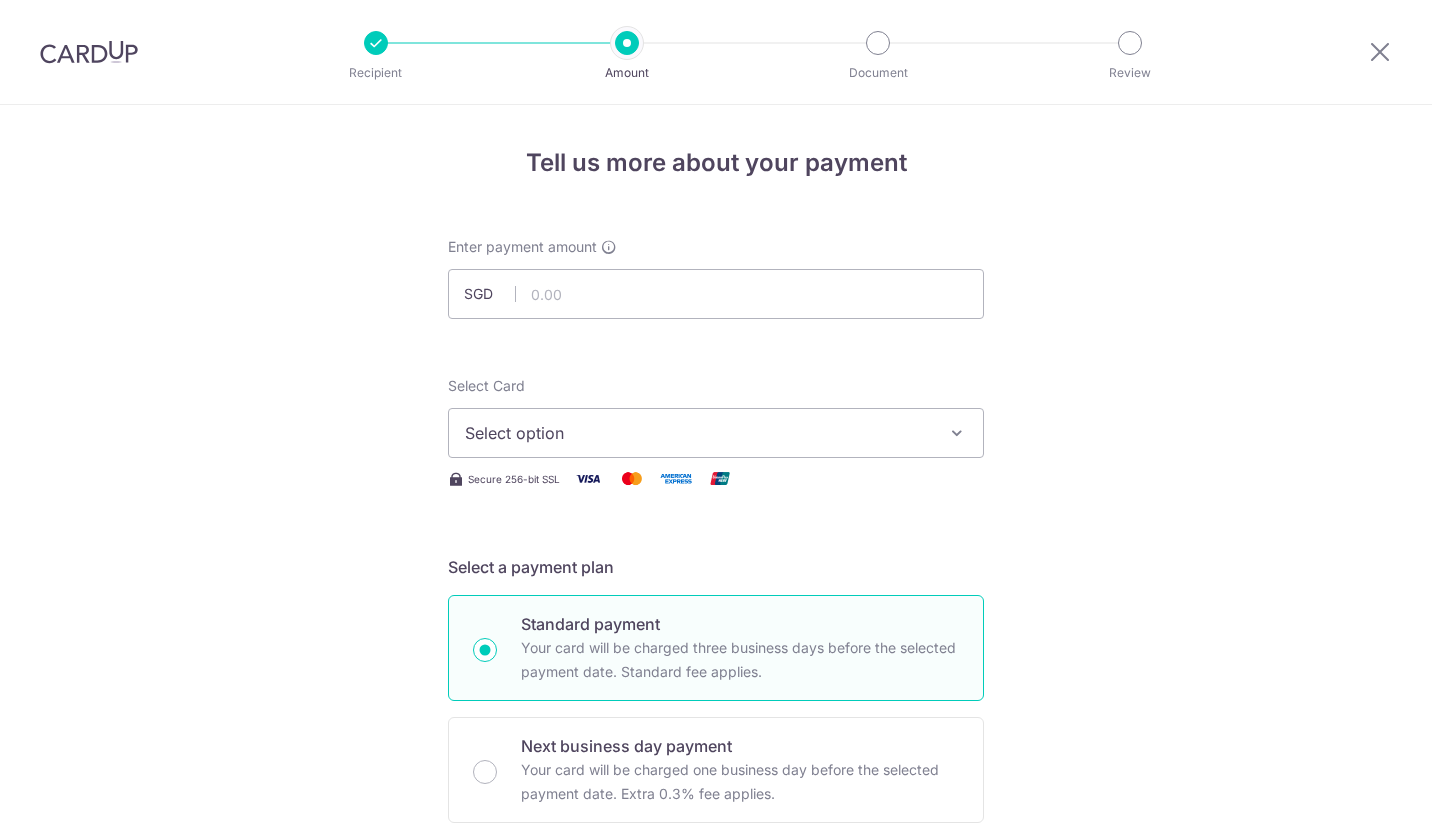 scroll, scrollTop: 0, scrollLeft: 0, axis: both 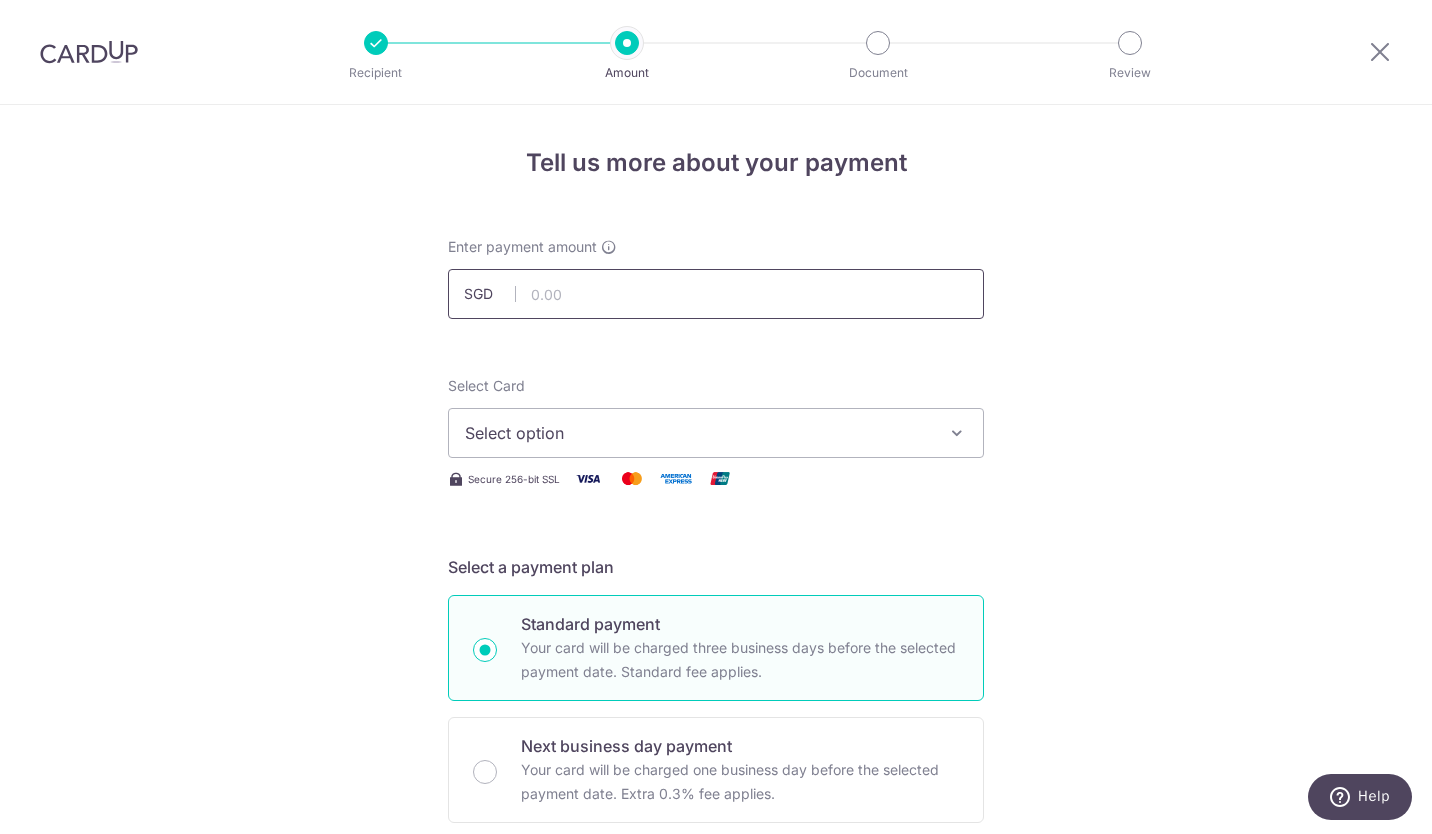 click at bounding box center [716, 294] 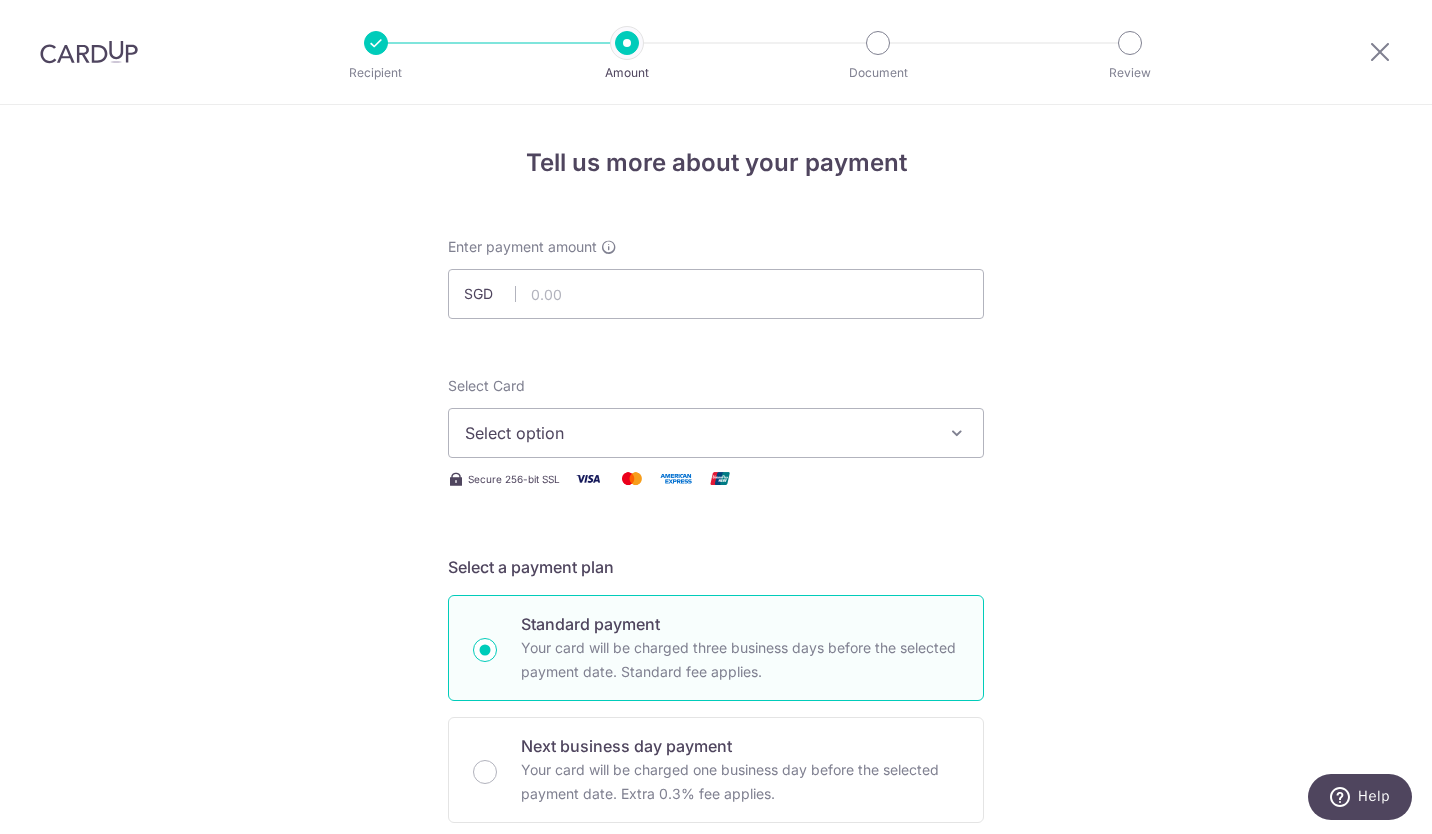click on "Tell us more about your payment
Enter payment amount
SGD
Select Card
Select option
Add credit card
Your Cards
**** 4758
**** 5781
**** 2844
Secure 256-bit SSL
Text
New card details
Card" at bounding box center (716, 1009) 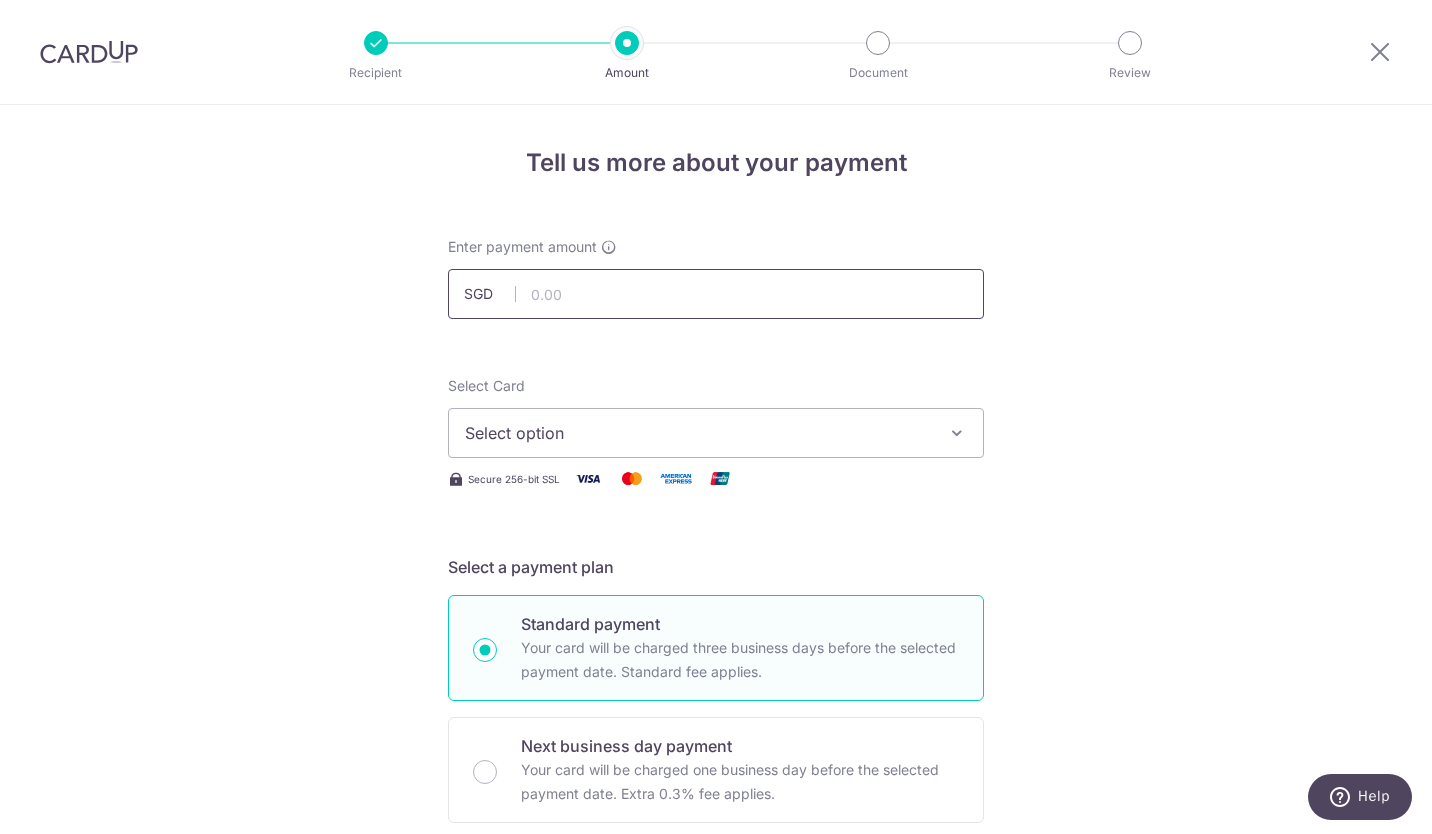 click at bounding box center [716, 294] 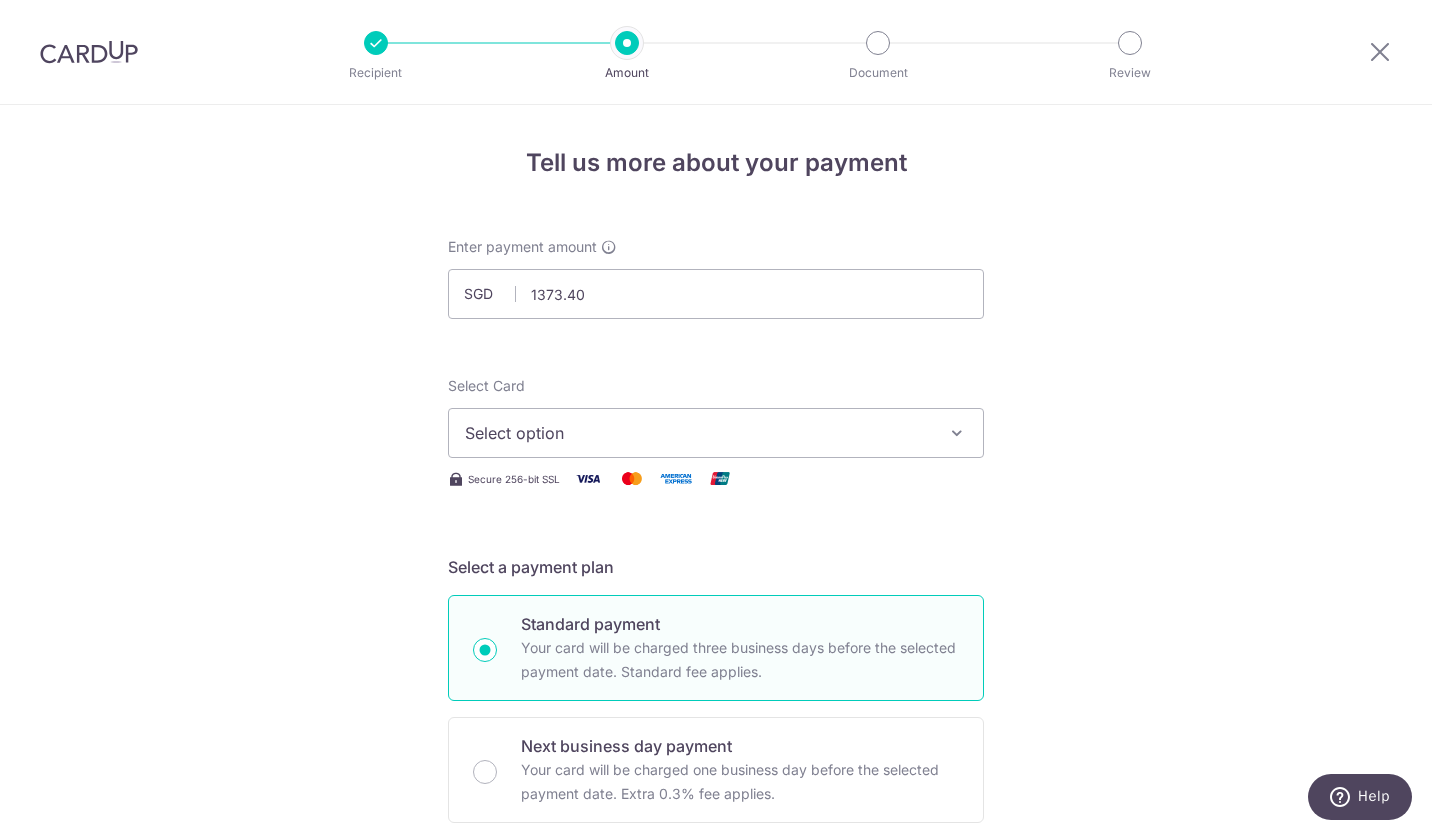 type on "1,373.40" 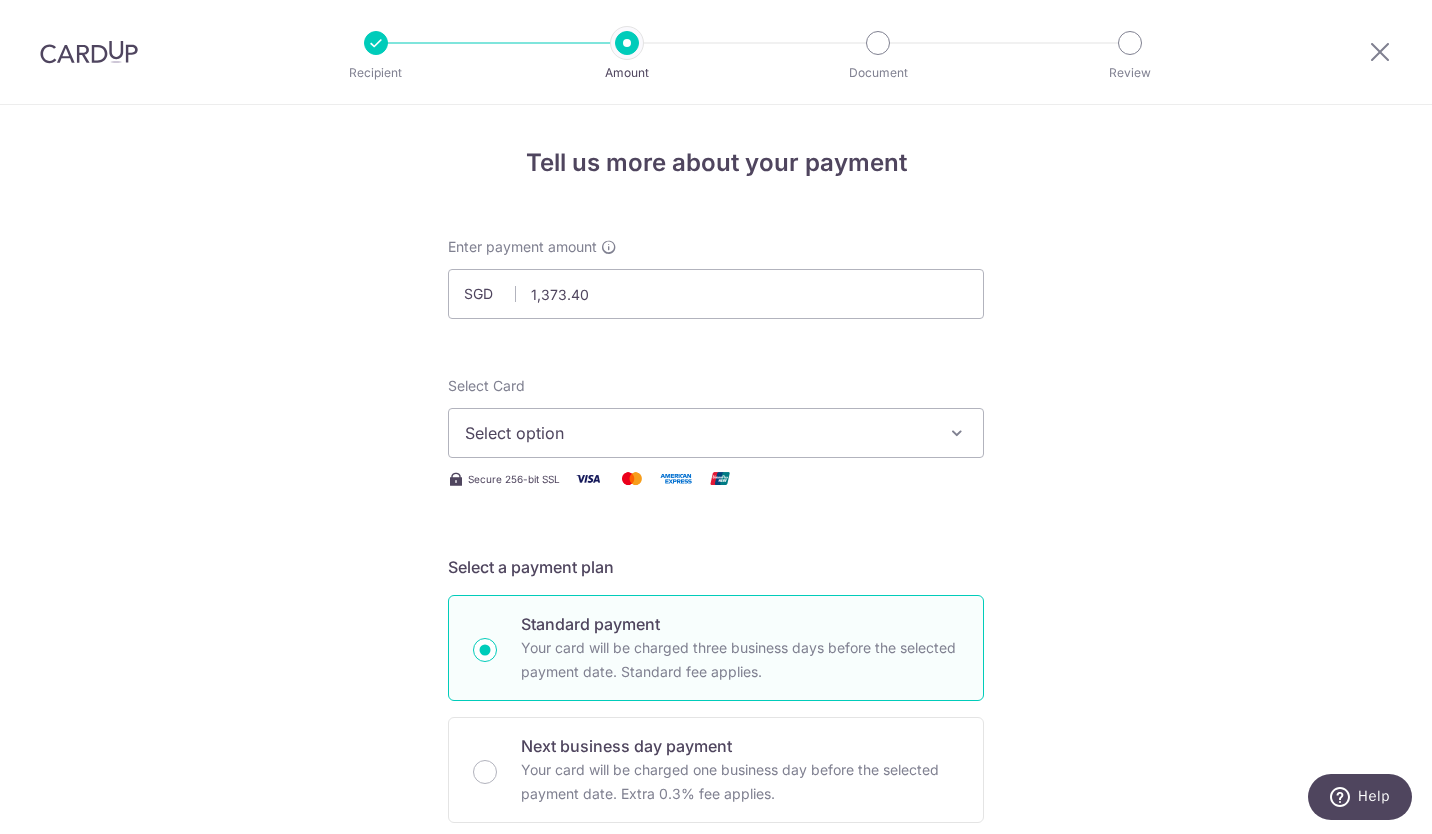 click on "Tell us more about your payment
Enter payment amount
SGD
1,373.40
1373.40
Select Card
Select option
Add credit card
Your Cards
**** 4758
**** 5781
**** 2844
Secure 256-bit SSL
Text
New card details
Card" at bounding box center [716, 1009] 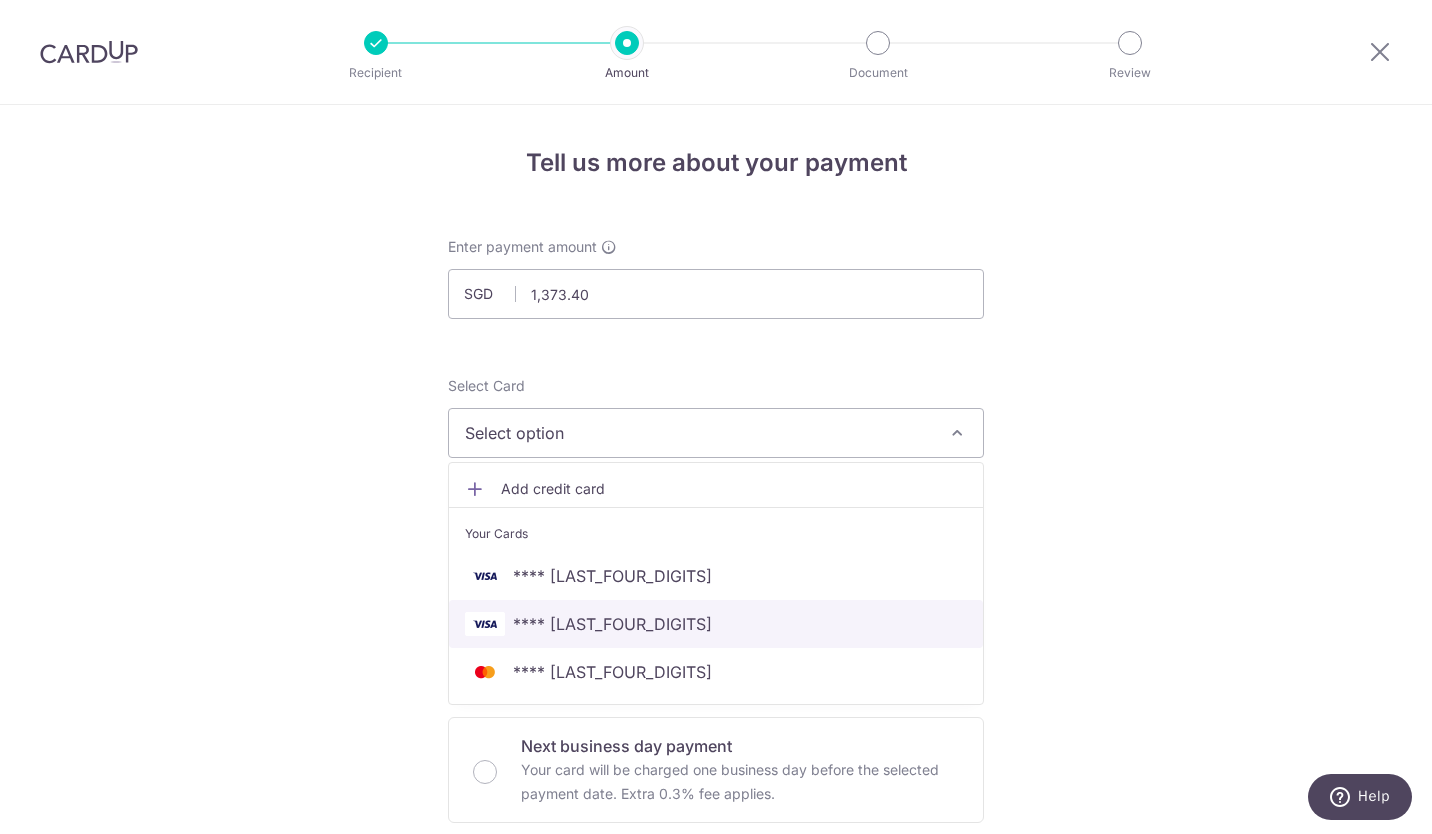 click on "**** 5781" at bounding box center [716, 624] 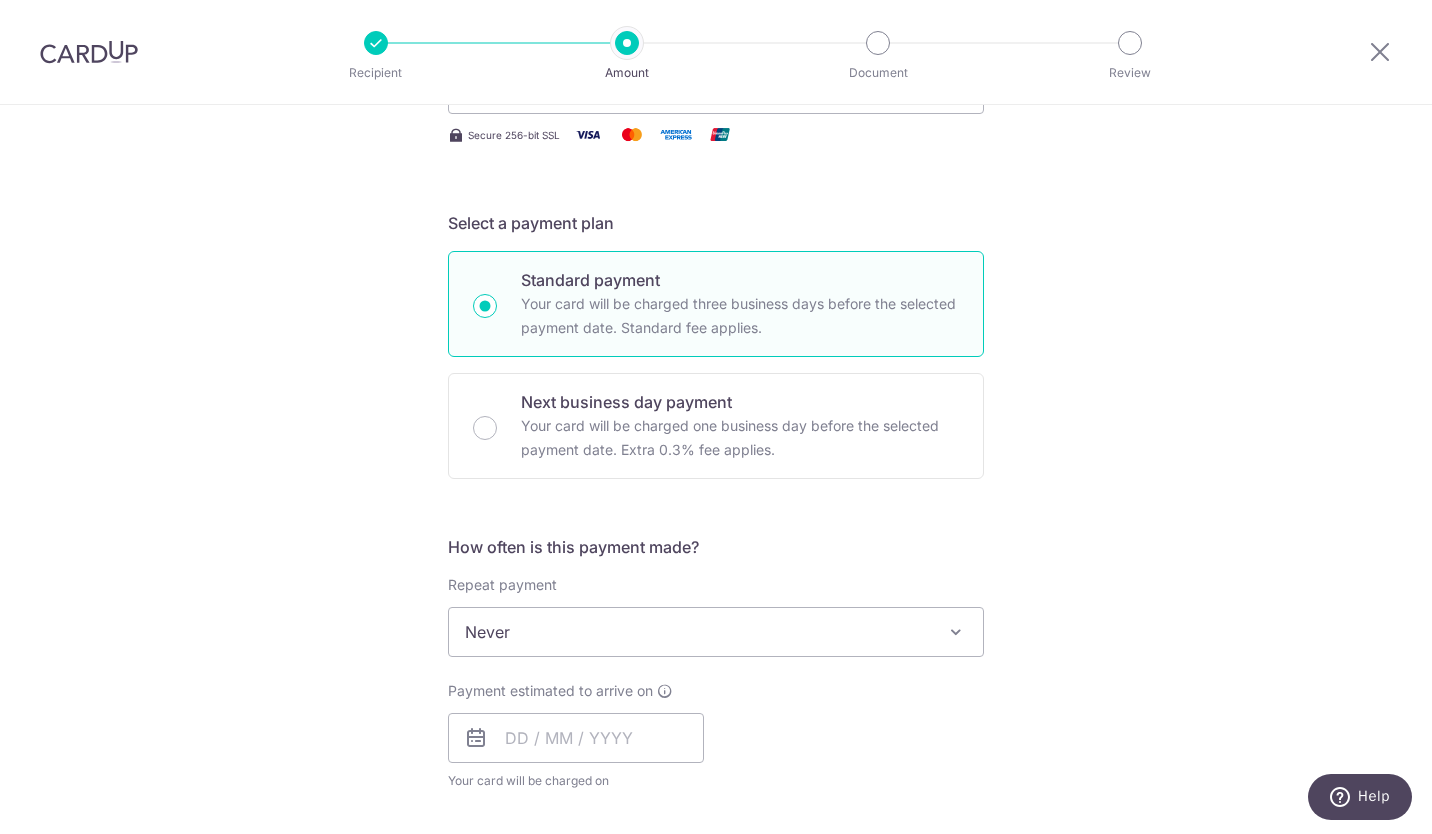 scroll, scrollTop: 391, scrollLeft: 0, axis: vertical 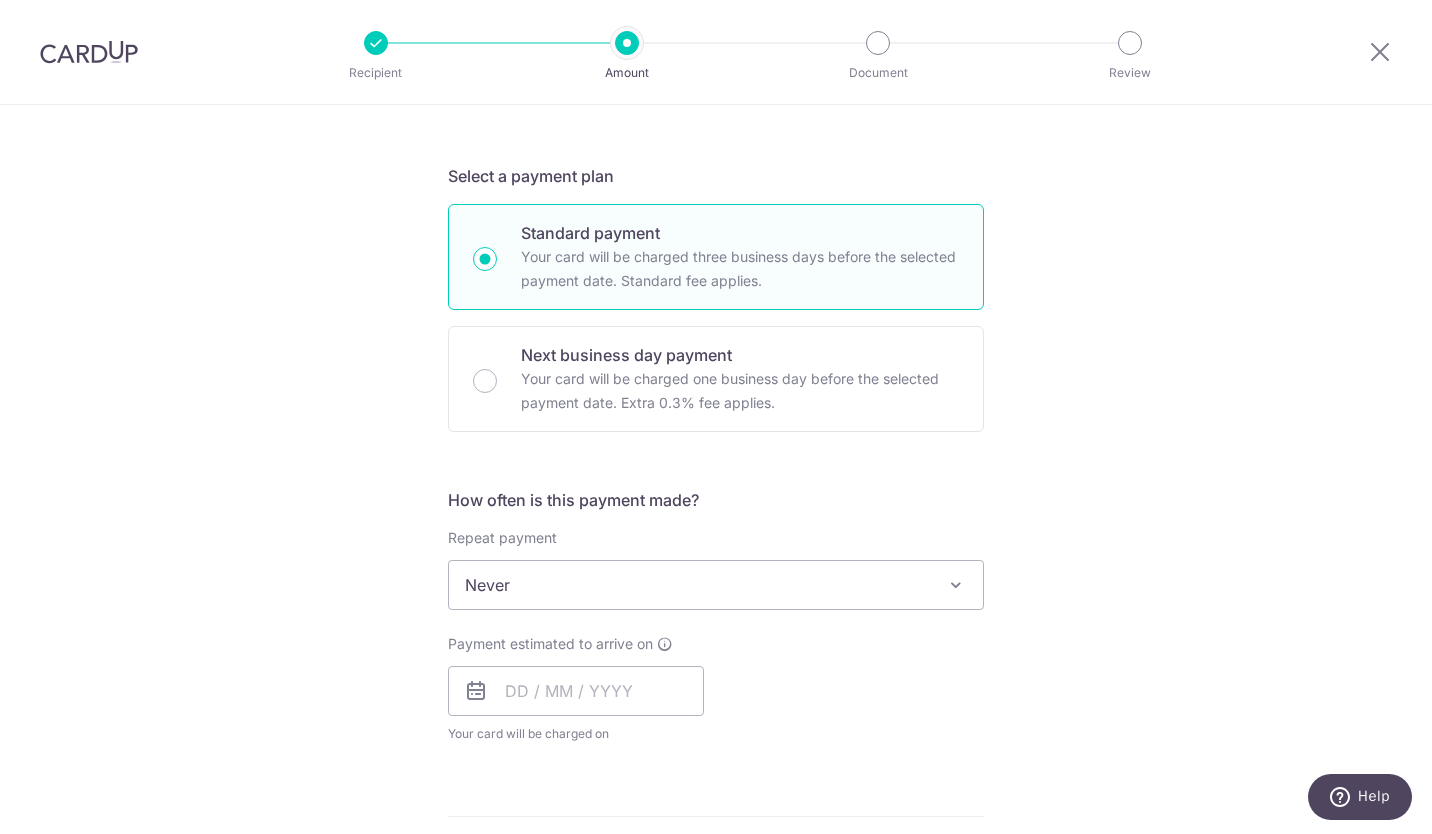 click at bounding box center [956, 585] 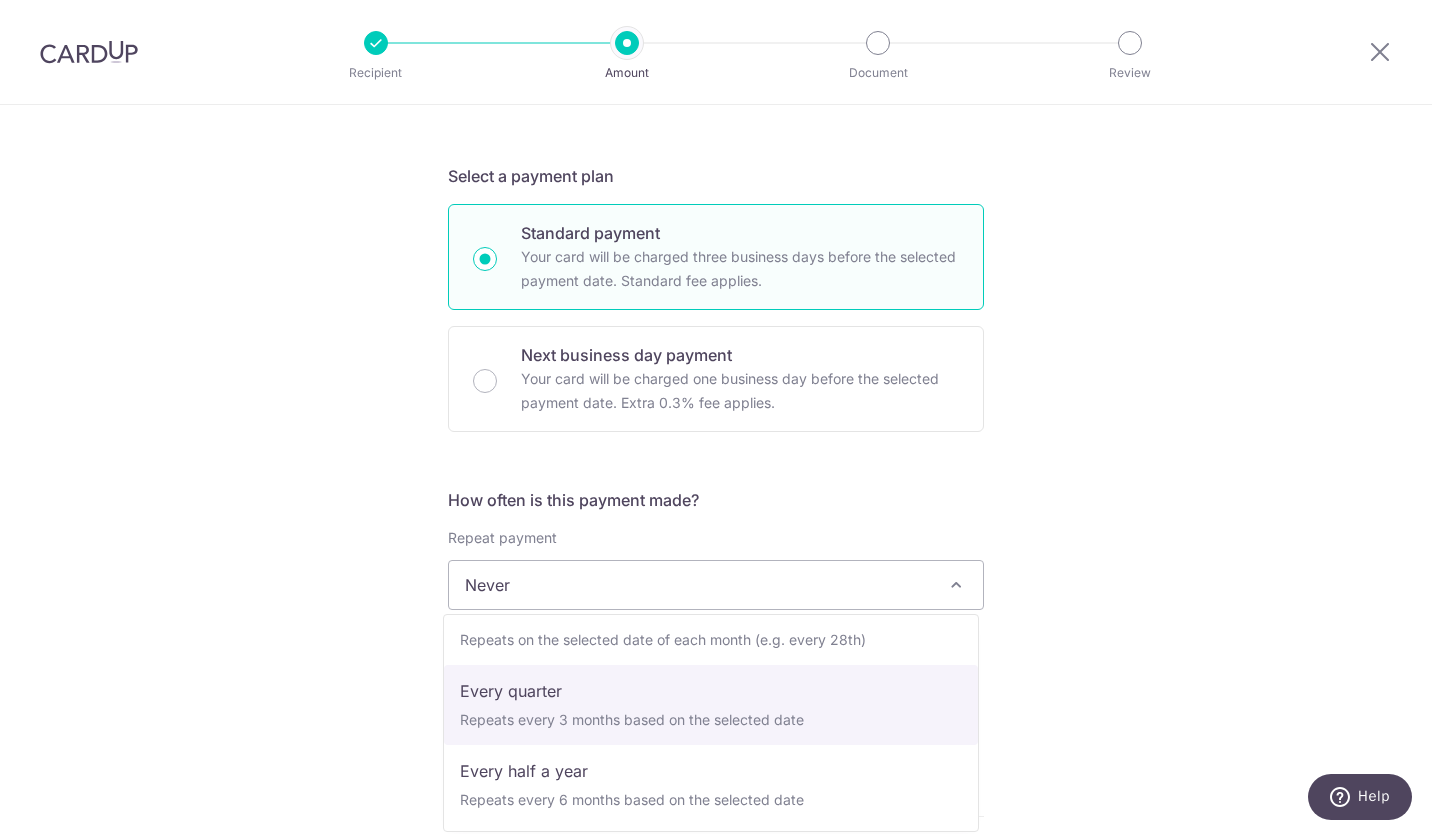 scroll, scrollTop: 200, scrollLeft: 0, axis: vertical 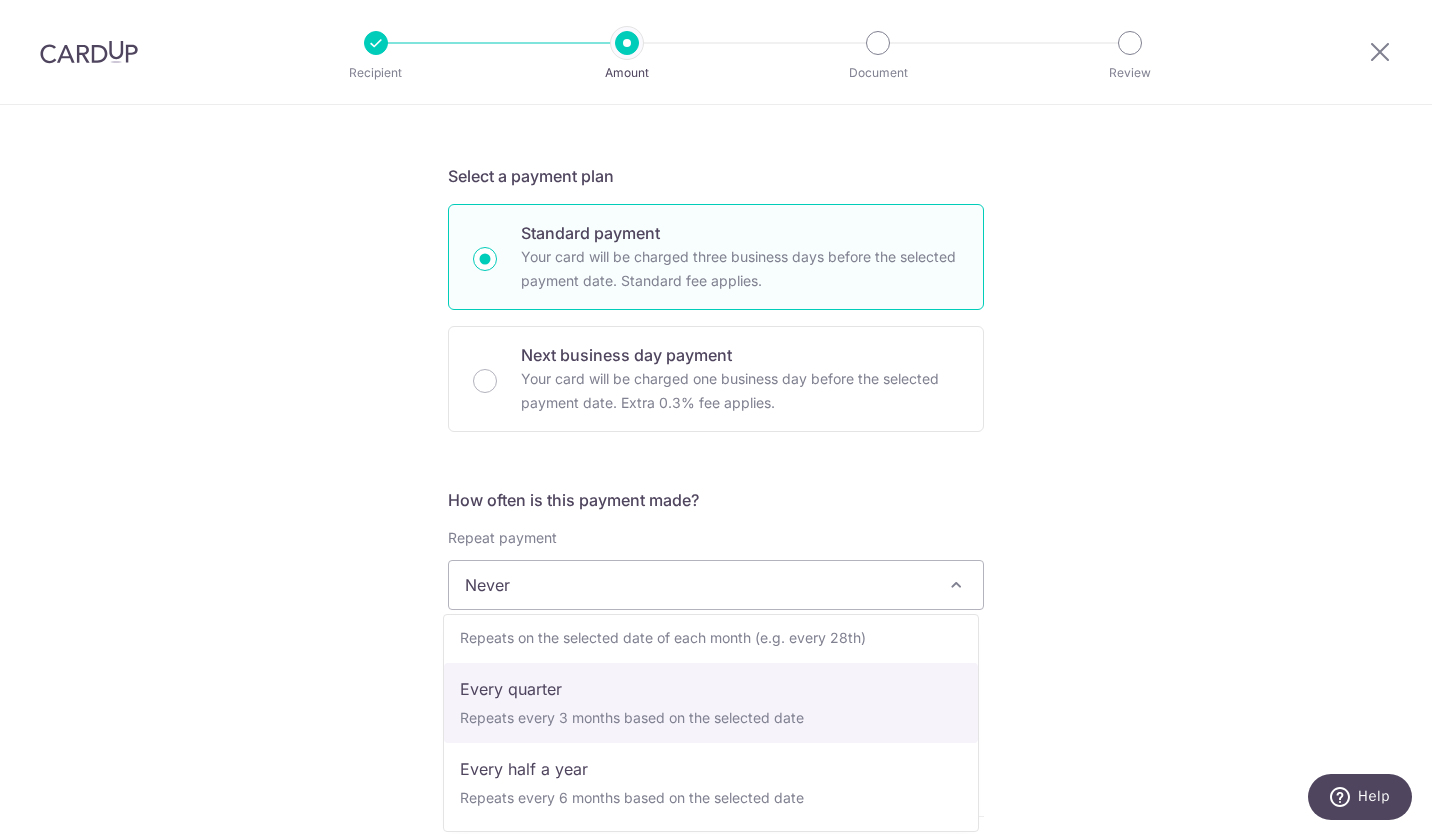 select on "4" 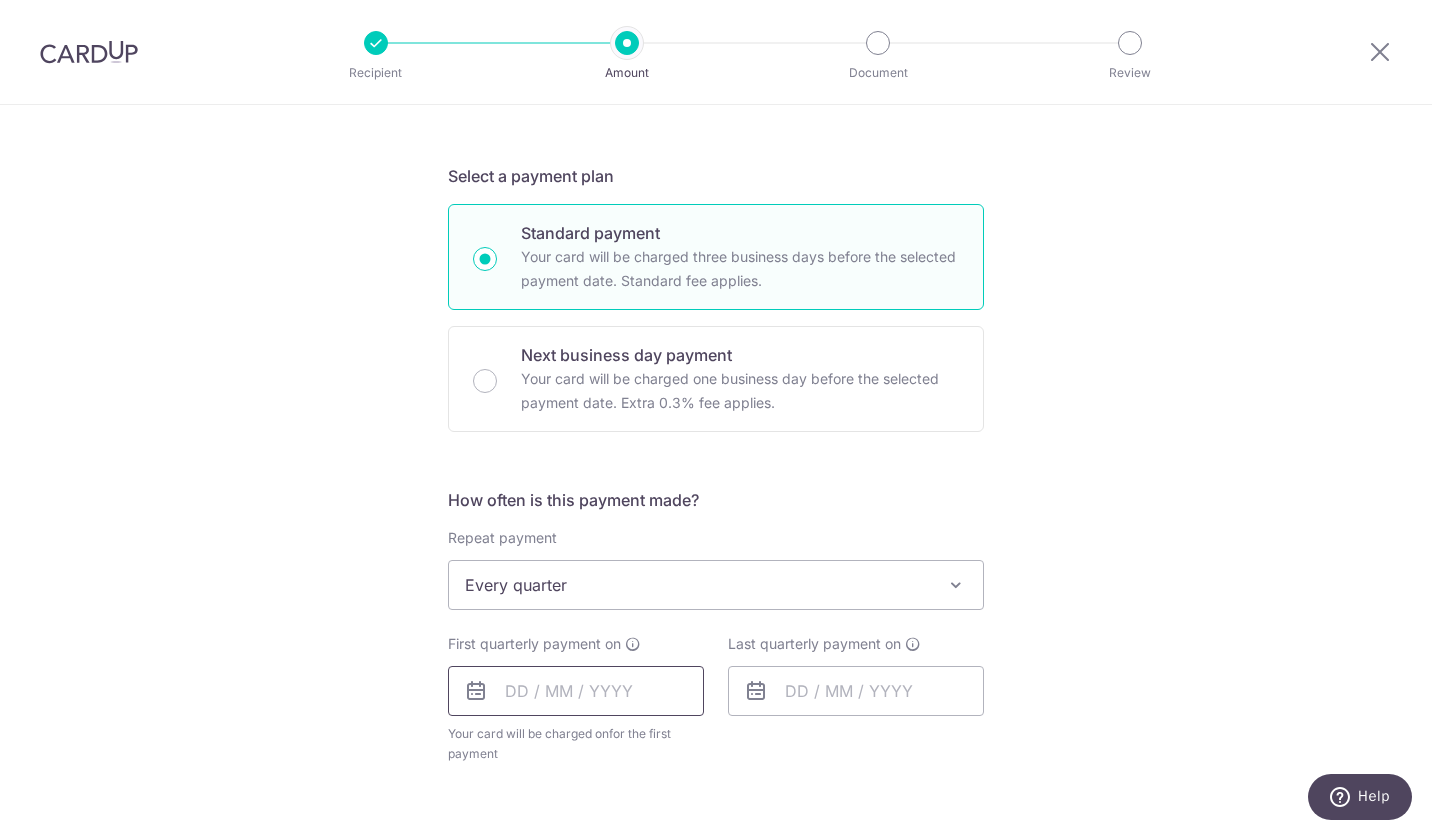 click at bounding box center [576, 691] 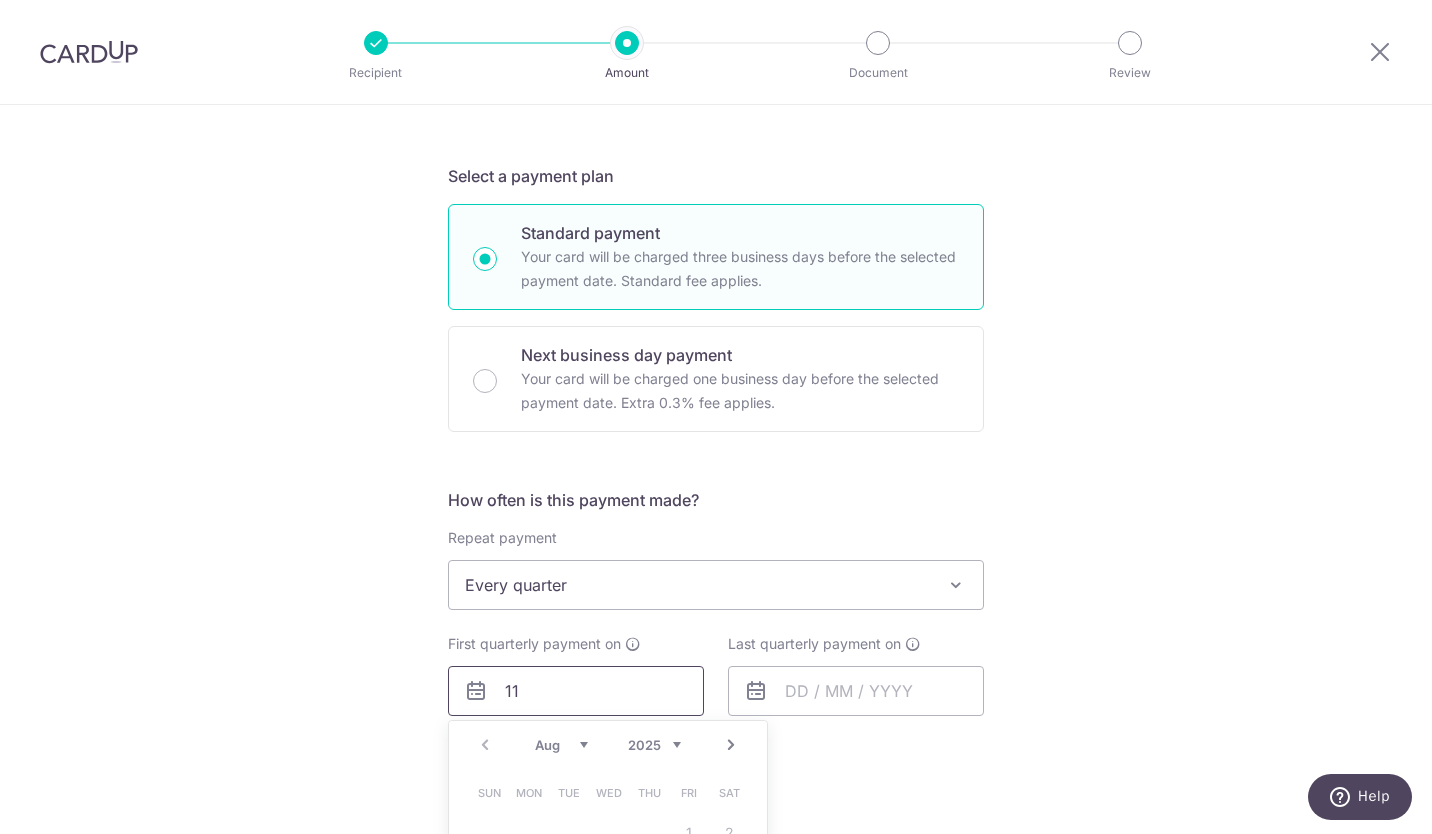 type on "1" 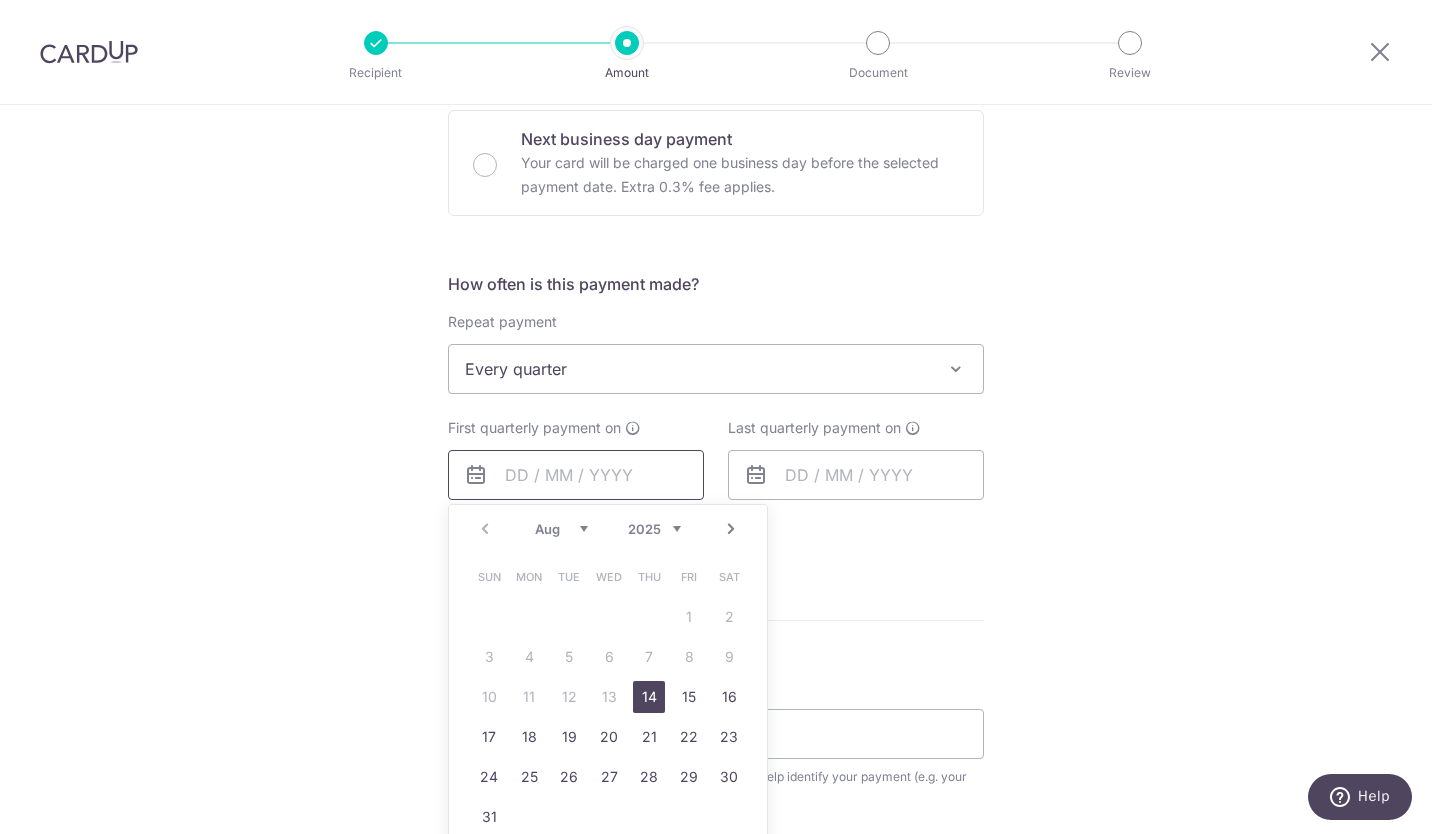 scroll, scrollTop: 607, scrollLeft: 0, axis: vertical 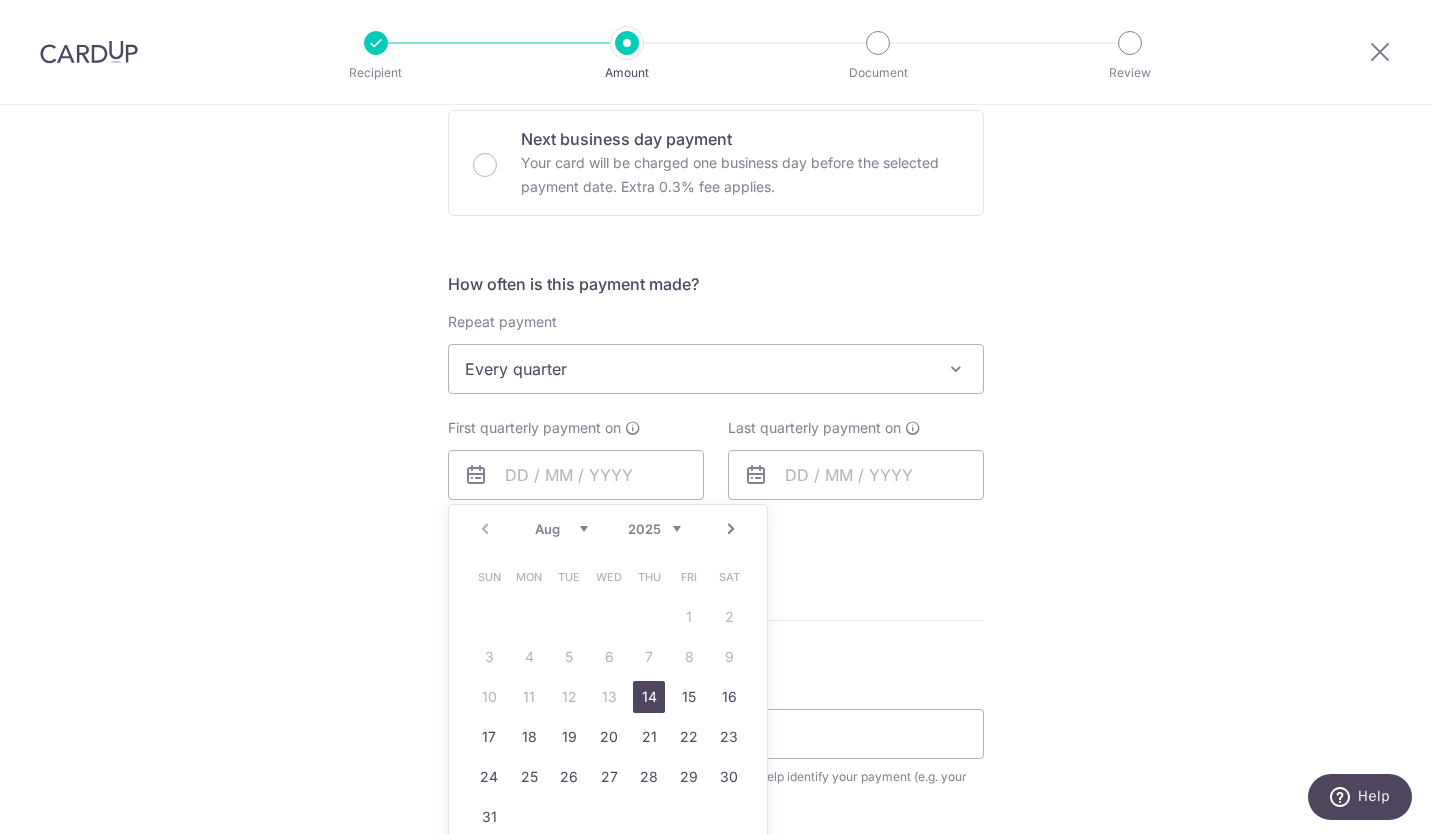 click on "14" at bounding box center [649, 697] 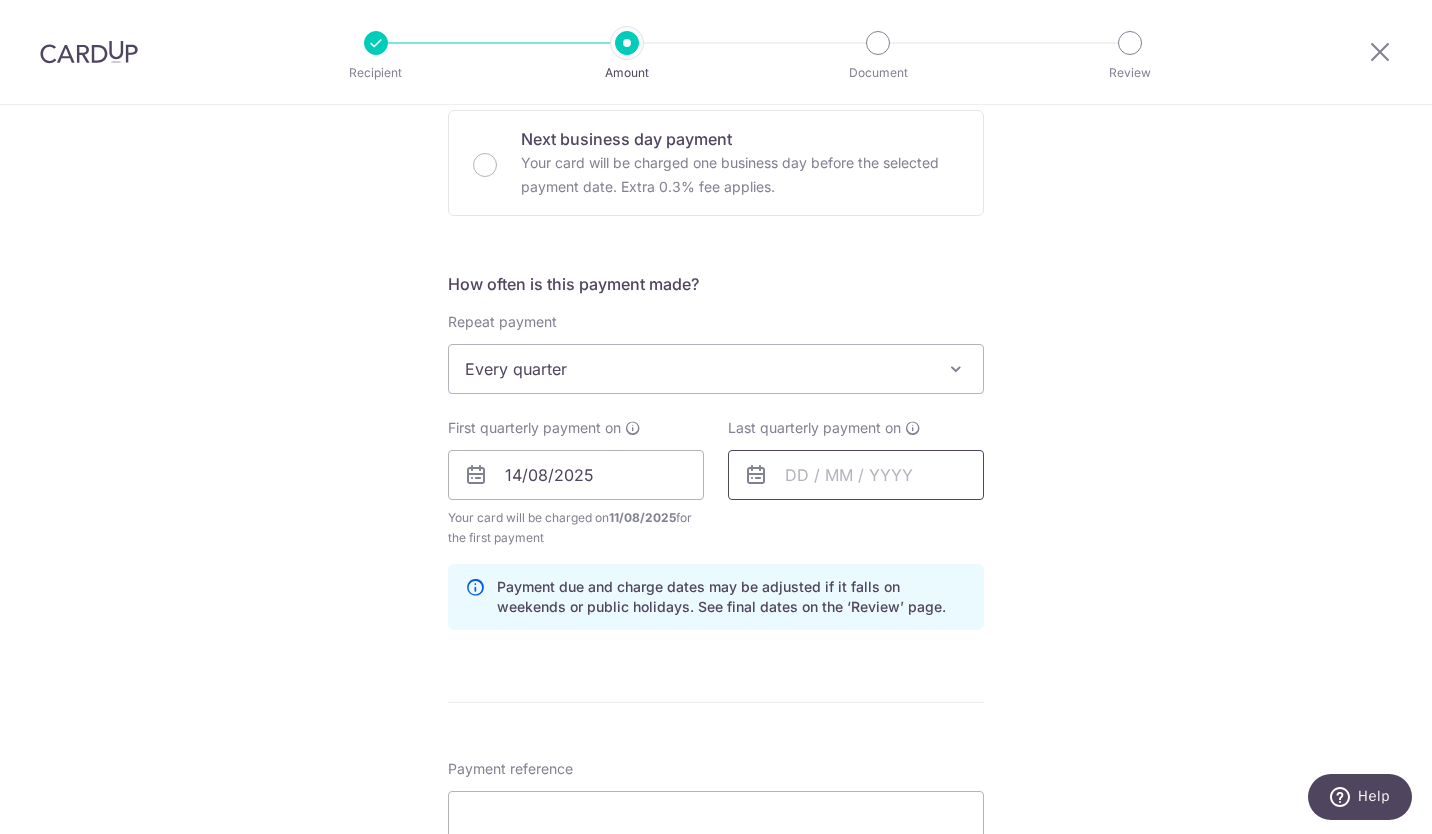 click at bounding box center (856, 475) 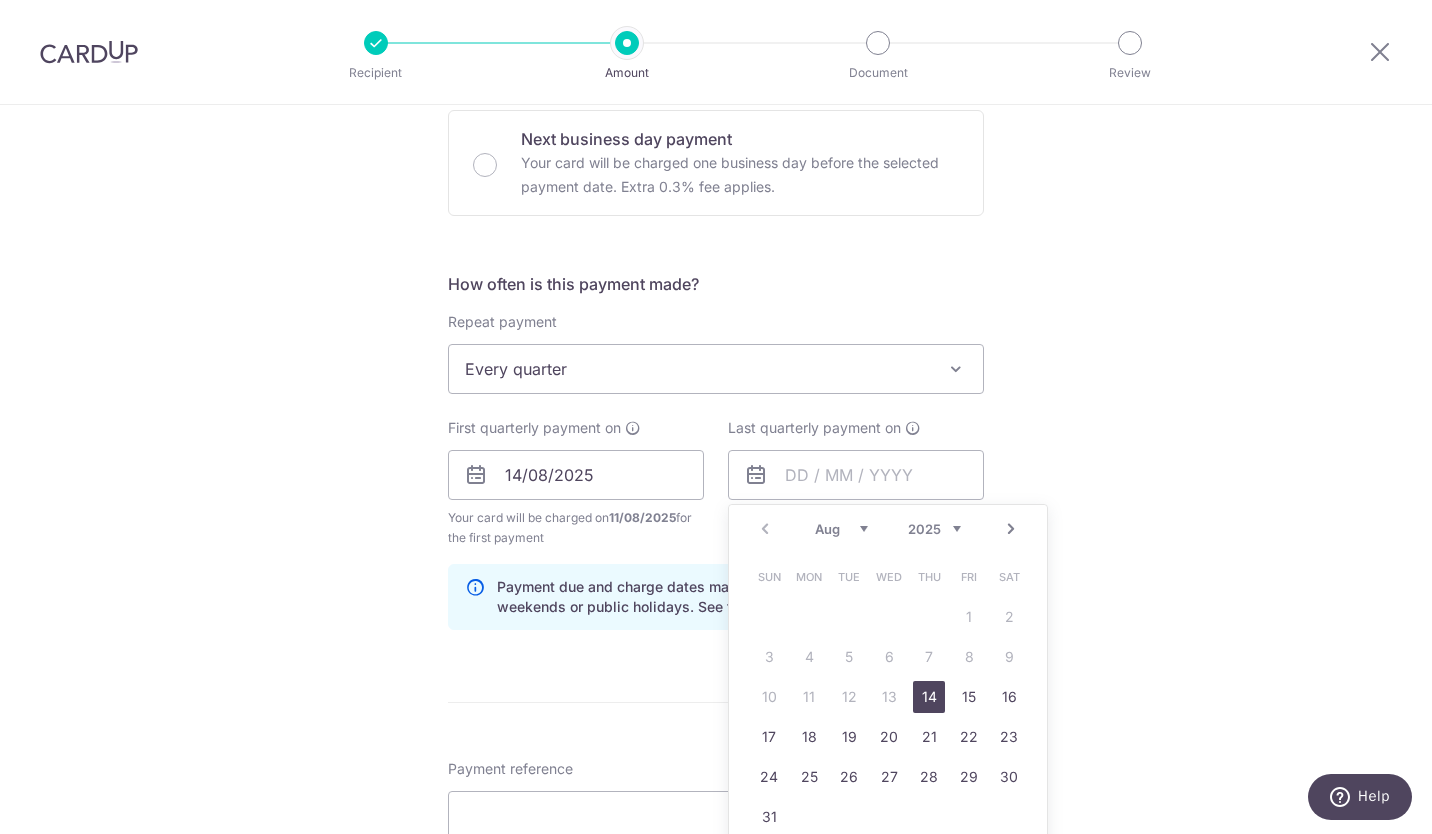 click on "14" at bounding box center (929, 697) 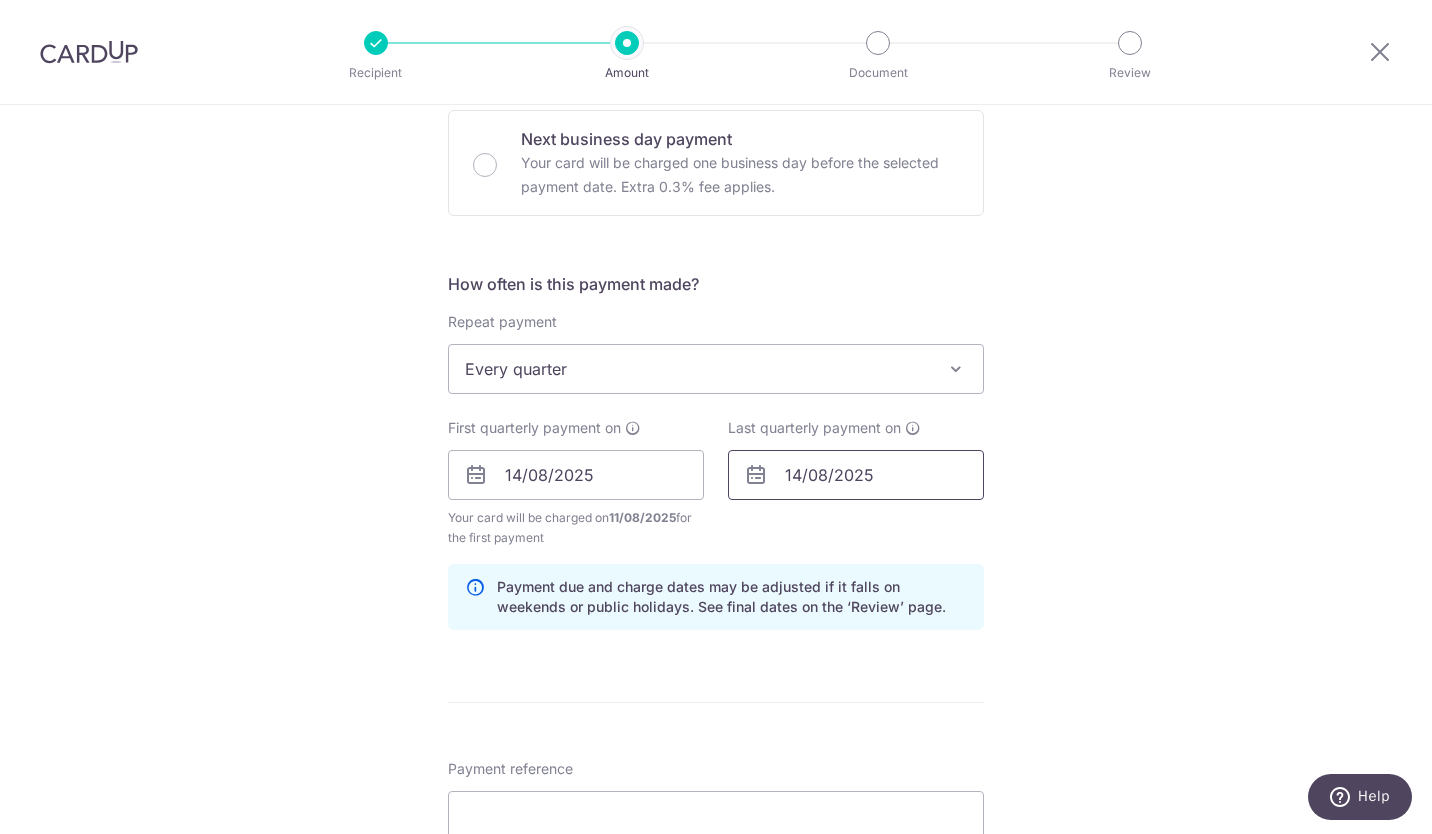 click on "14/08/2025" at bounding box center [856, 475] 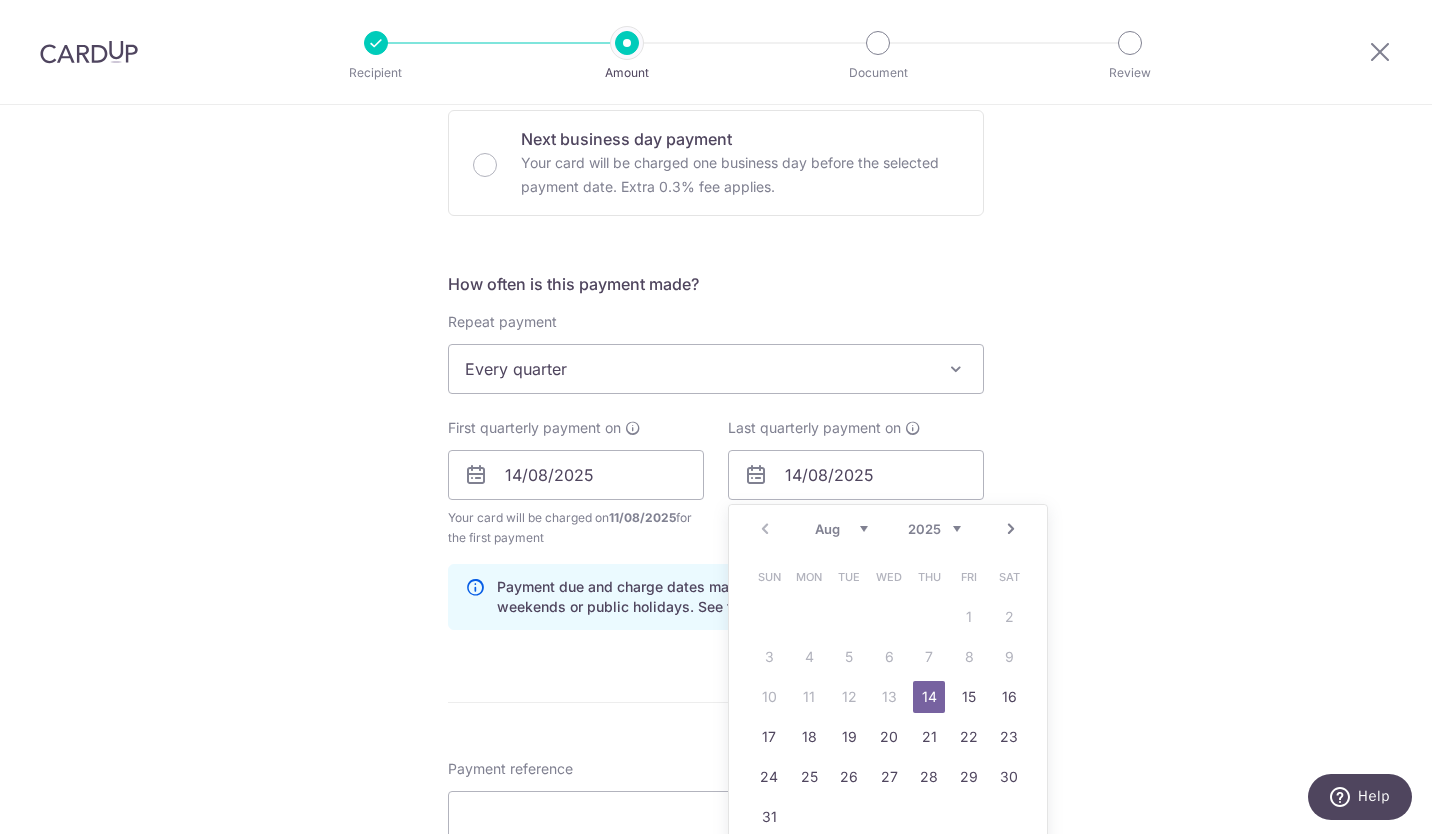 click on "2025 2026 2027 2028 2029 2030 2031 2032 2033 2034 2035" at bounding box center (934, 529) 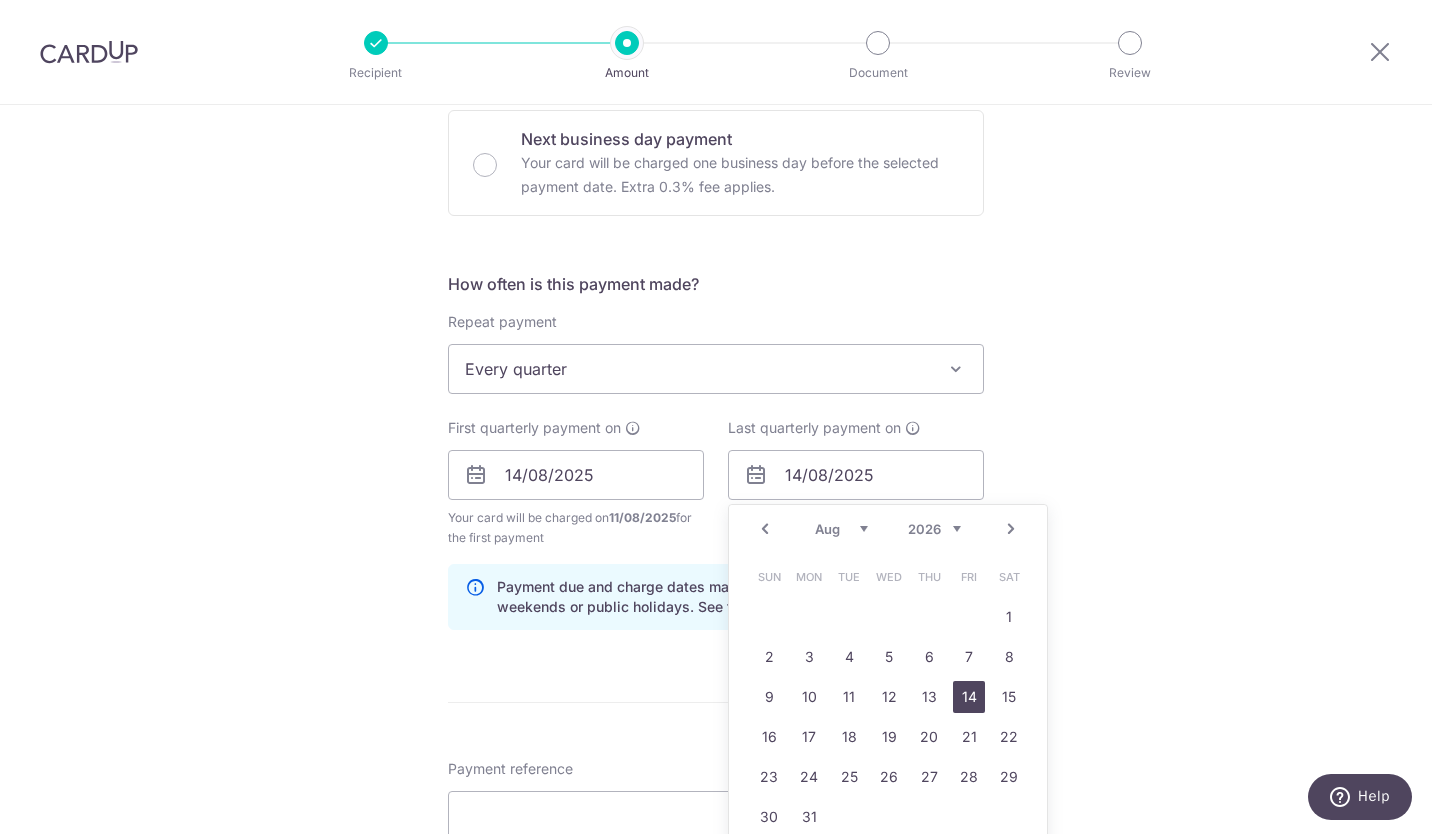 click on "14" at bounding box center [969, 697] 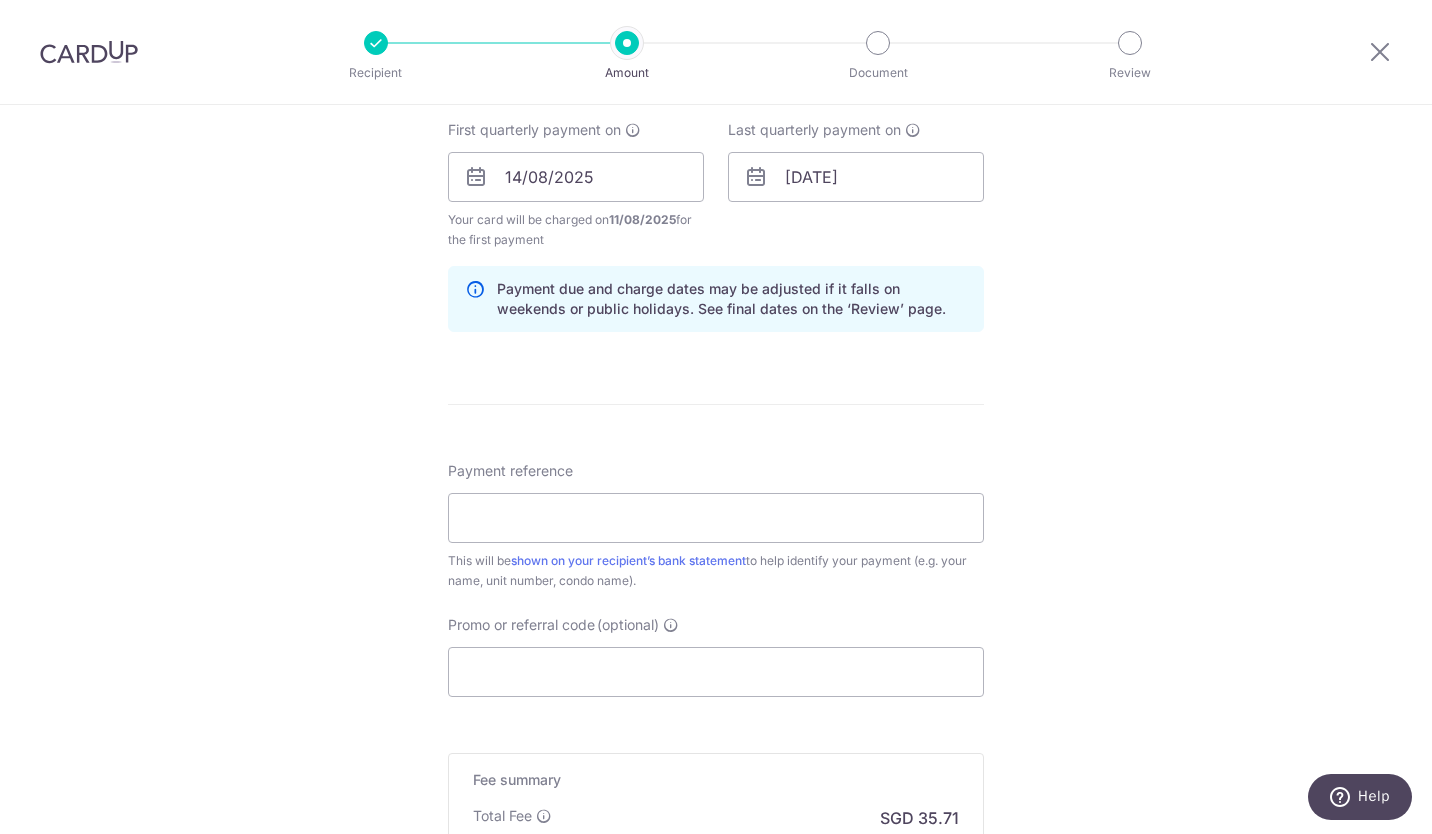 scroll, scrollTop: 932, scrollLeft: 0, axis: vertical 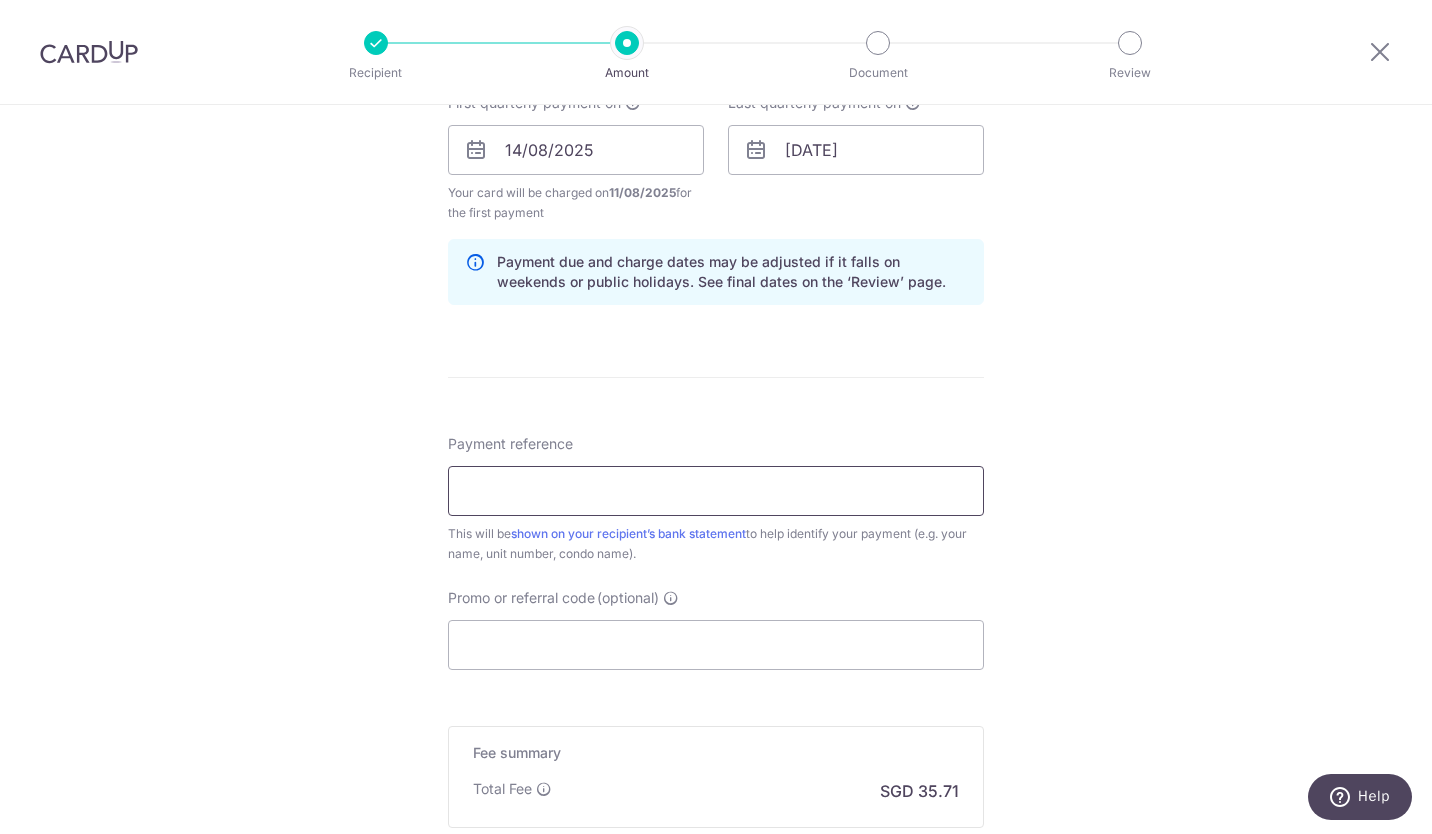 click on "Payment reference" at bounding box center [716, 491] 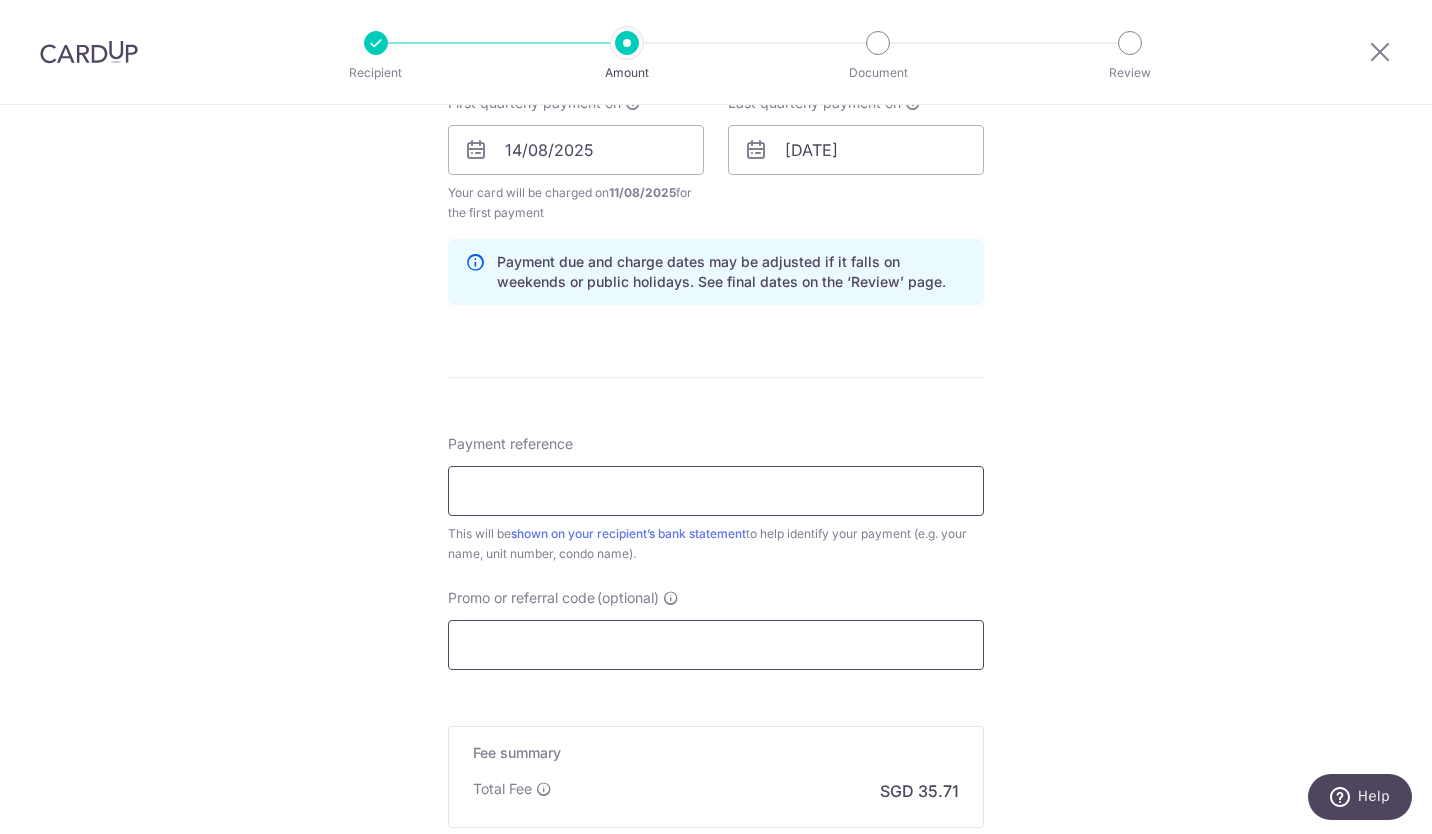 type on "MCST 0305" 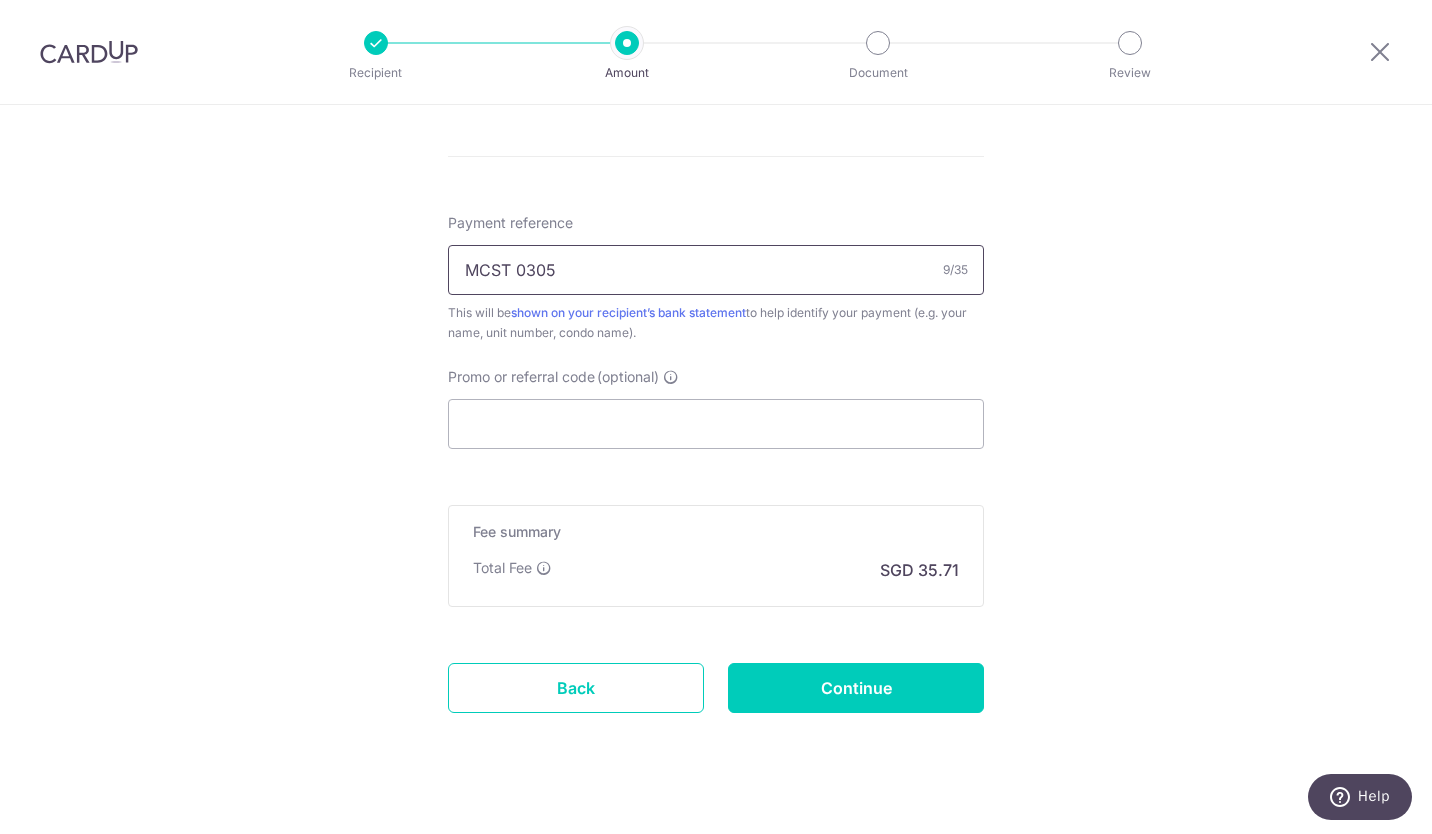 scroll, scrollTop: 1182, scrollLeft: 0, axis: vertical 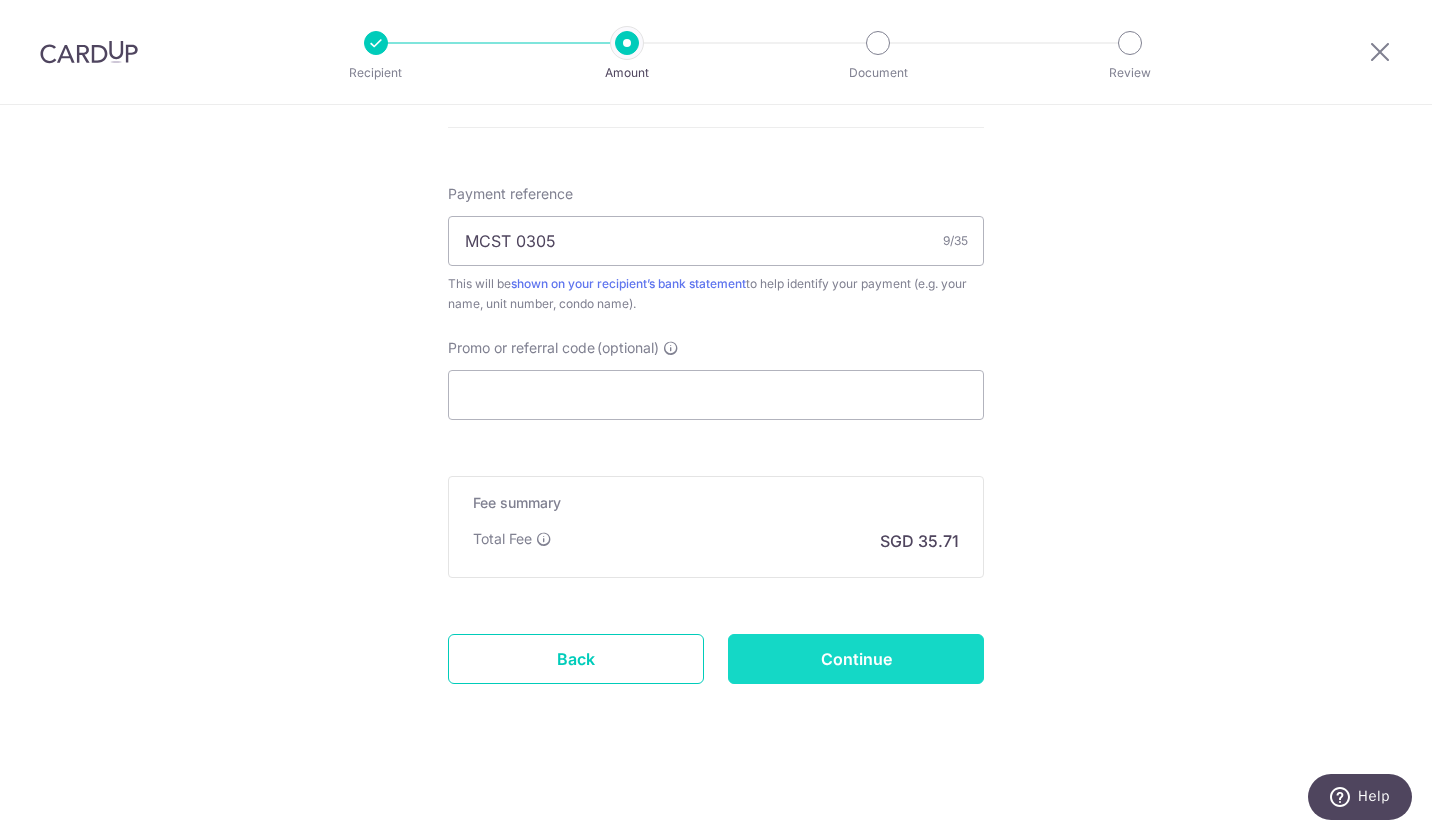 click on "Continue" at bounding box center (856, 659) 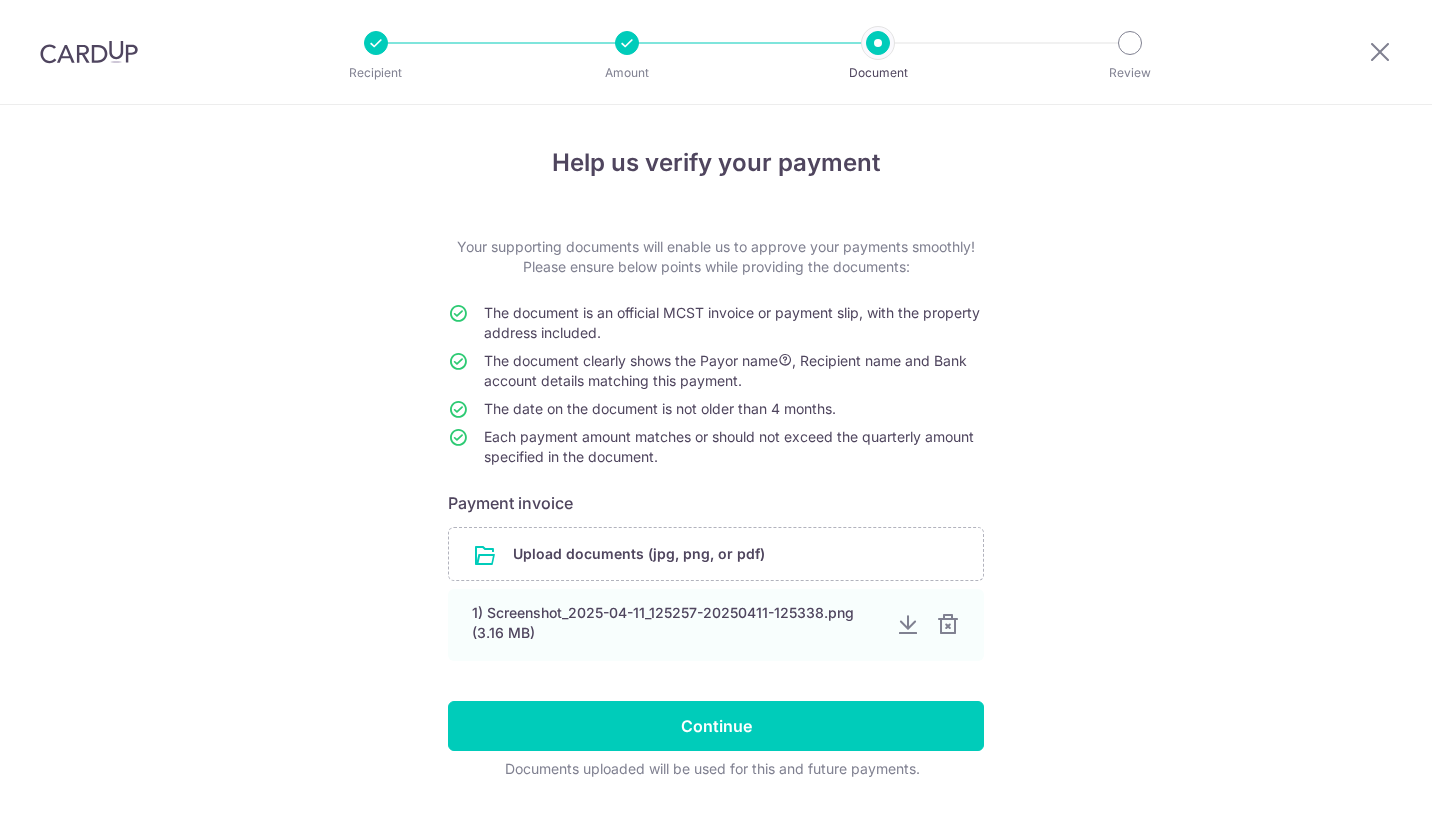 scroll, scrollTop: 0, scrollLeft: 0, axis: both 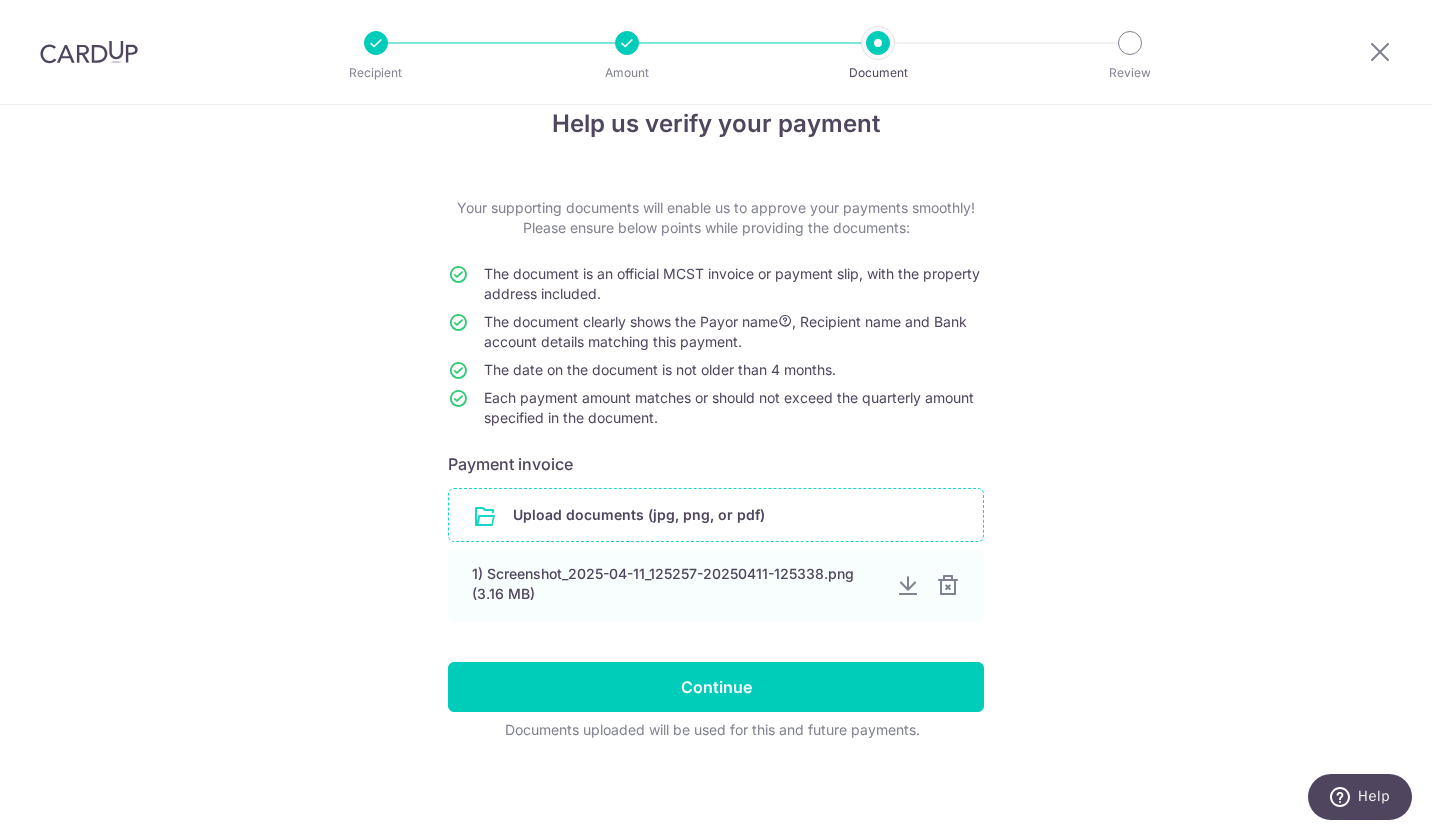 click at bounding box center (716, 515) 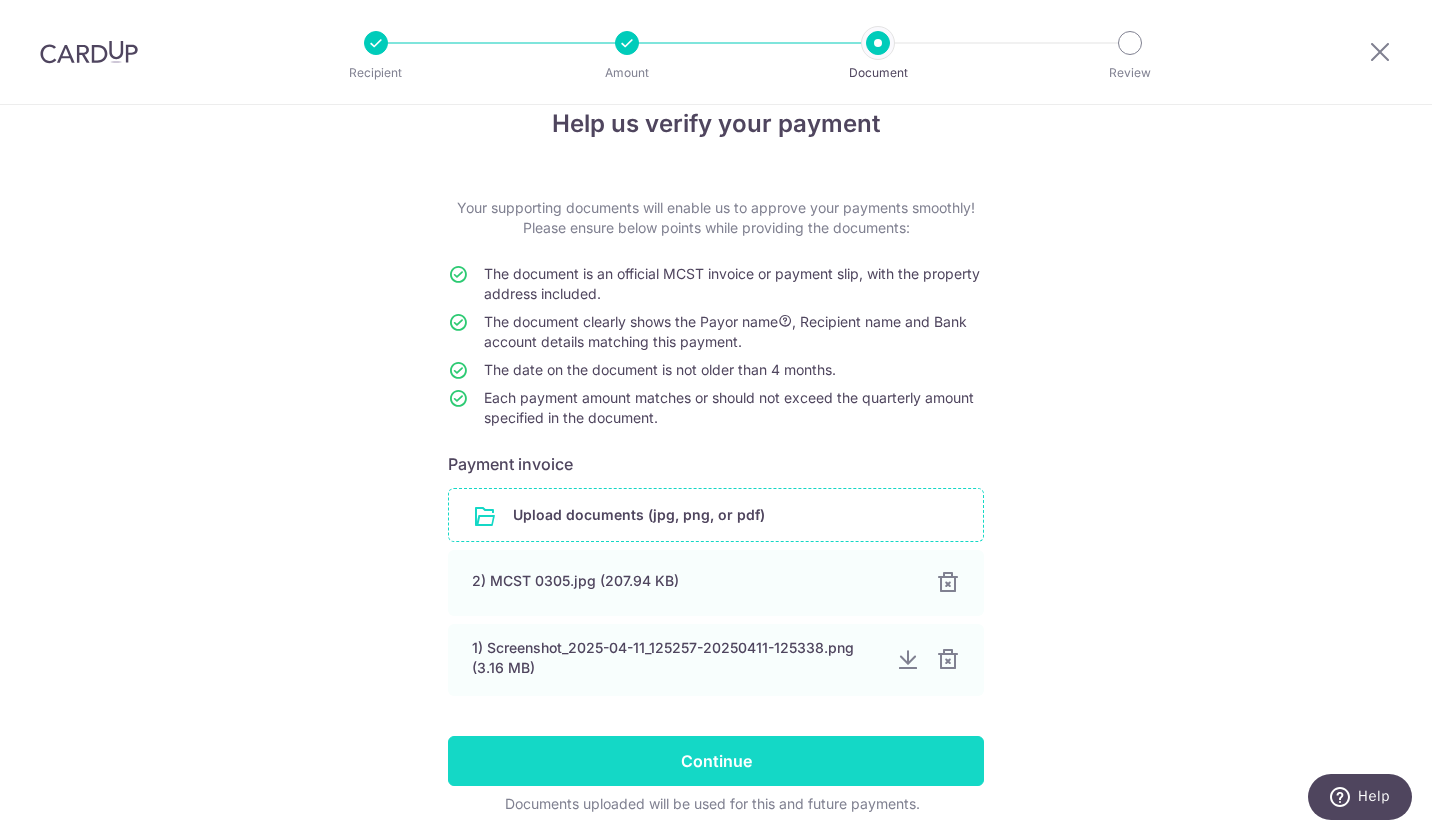 click on "Continue" at bounding box center [716, 761] 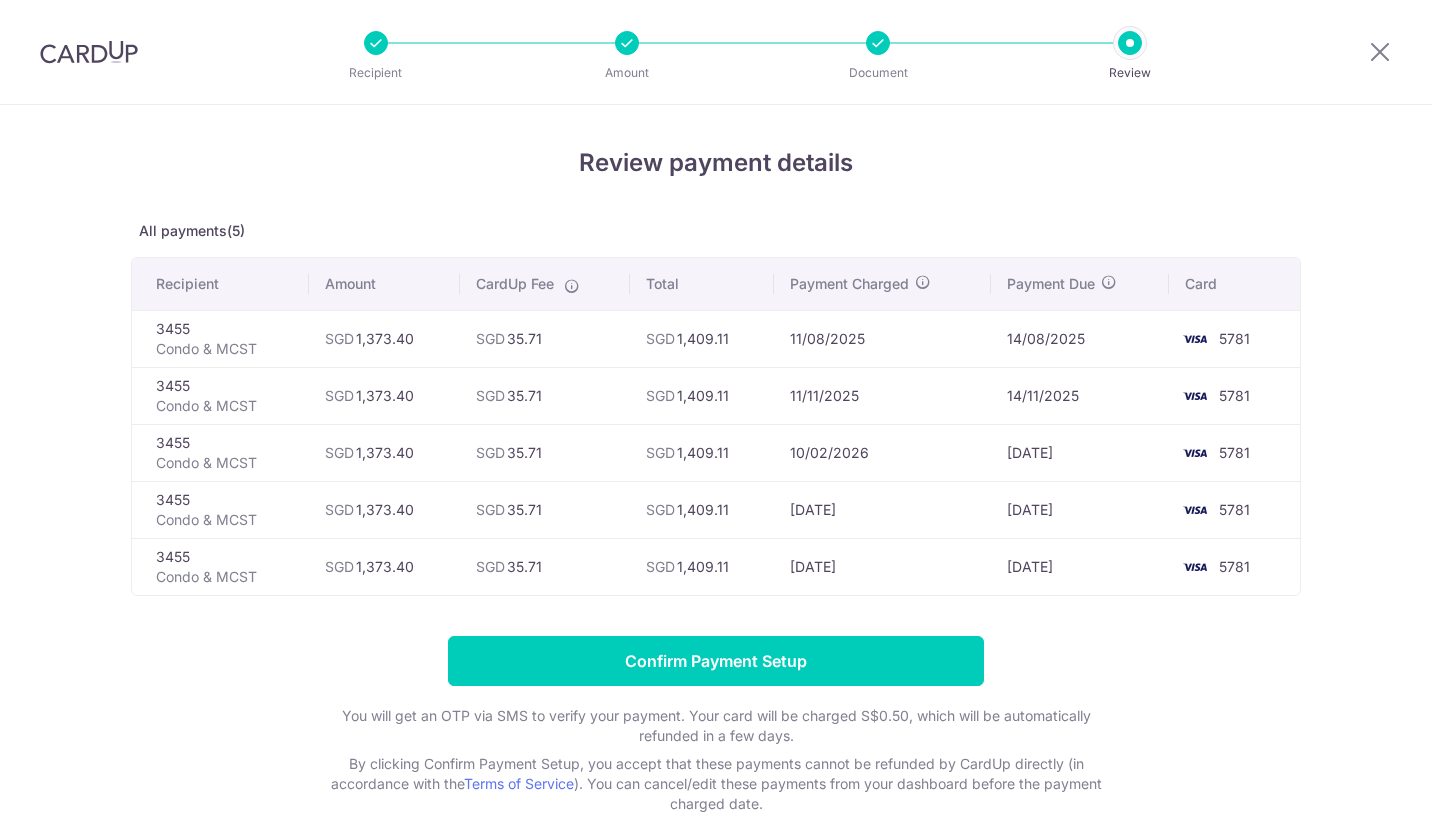 scroll, scrollTop: 0, scrollLeft: 0, axis: both 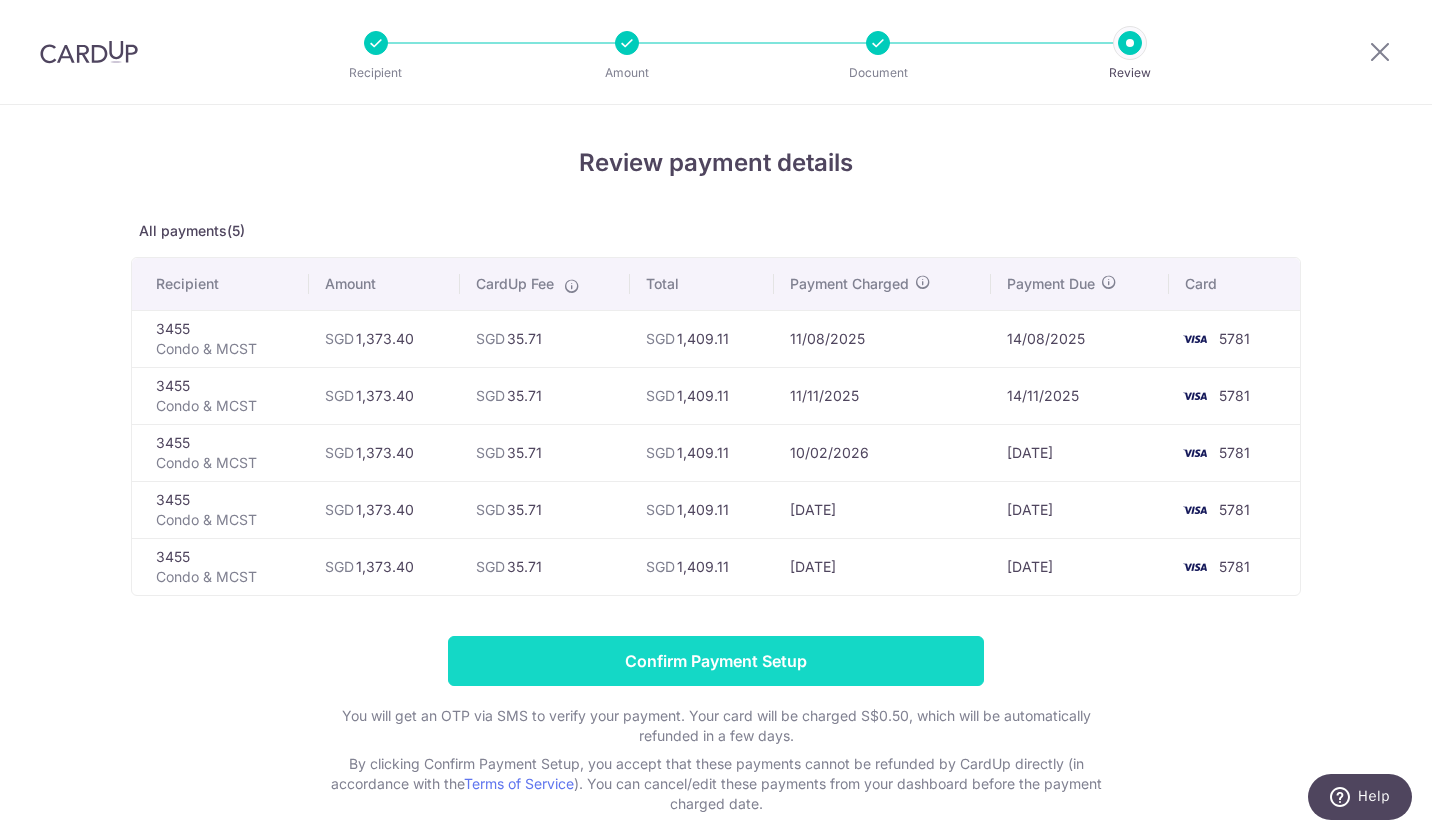 click on "Confirm Payment Setup" at bounding box center [716, 661] 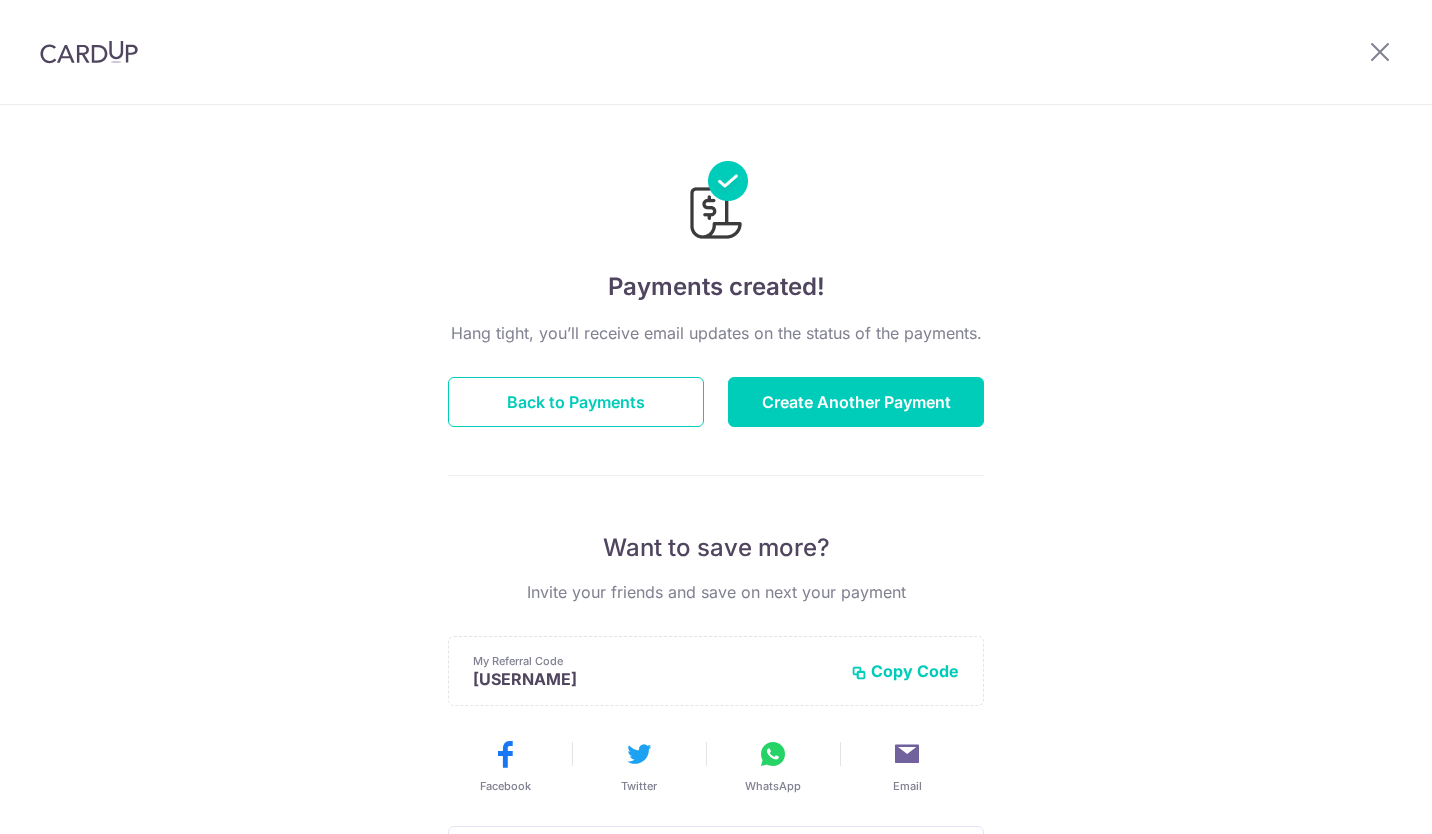 scroll, scrollTop: 0, scrollLeft: 0, axis: both 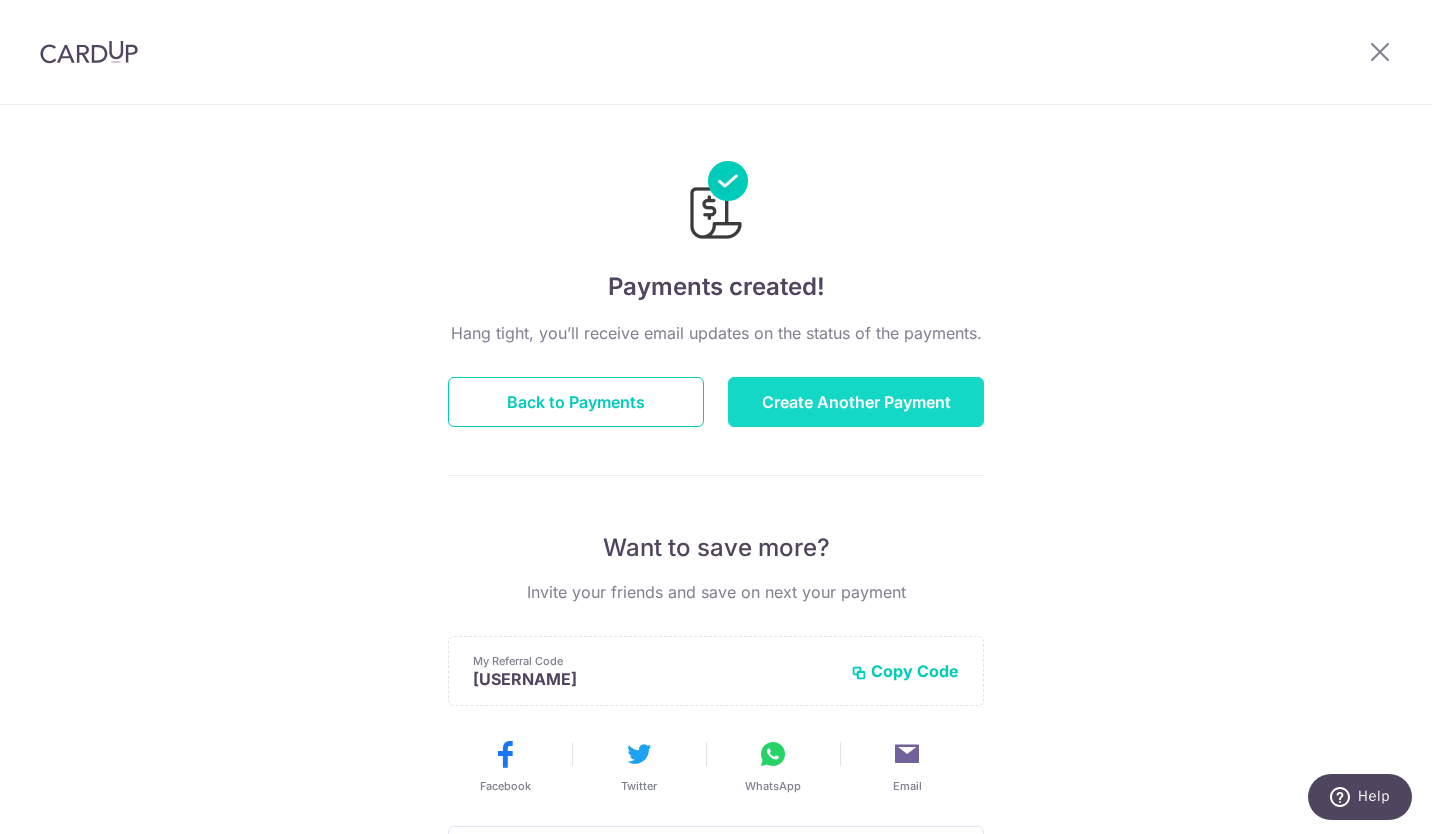 click on "Create Another Payment" at bounding box center (856, 402) 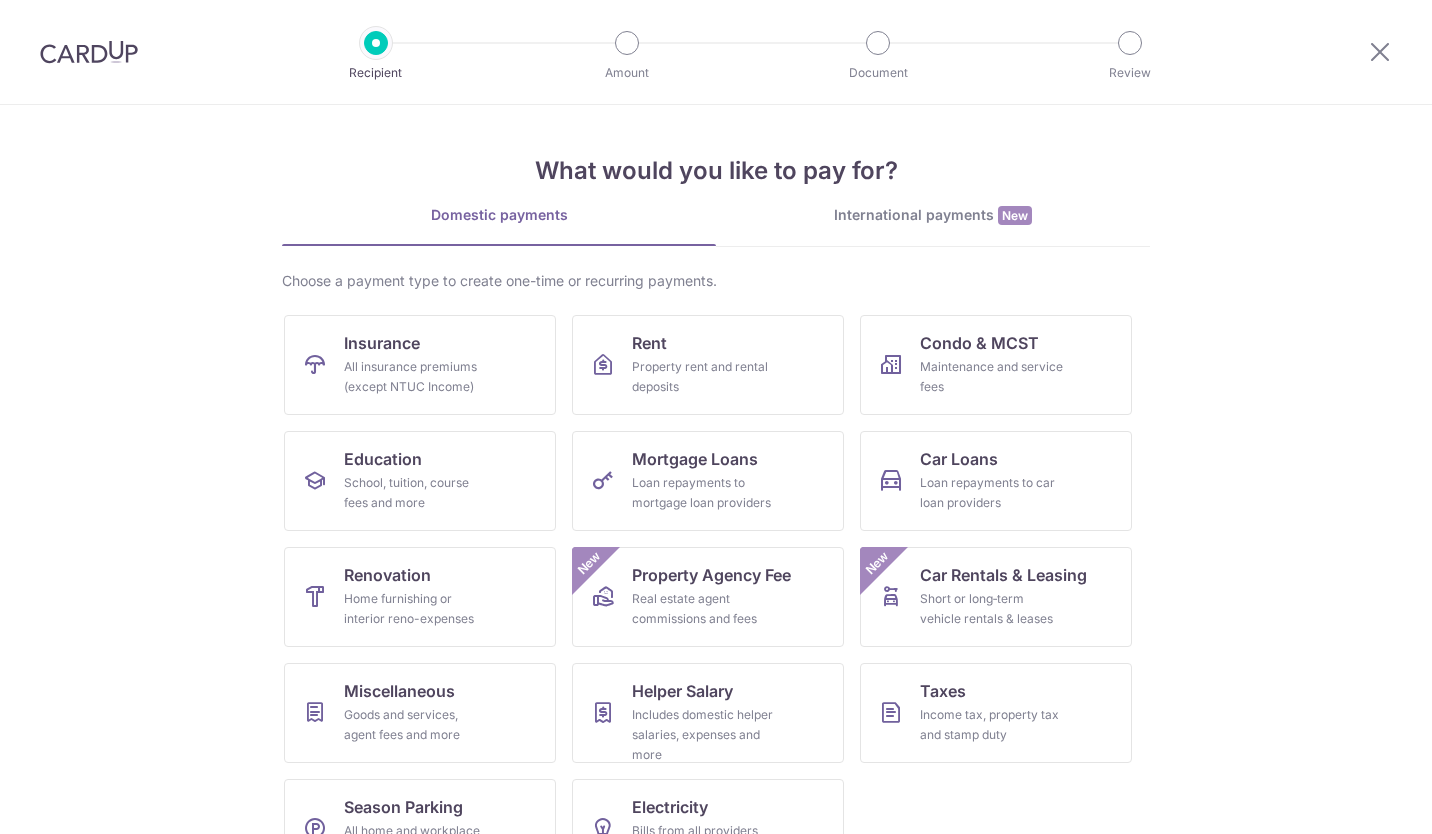 scroll, scrollTop: 0, scrollLeft: 0, axis: both 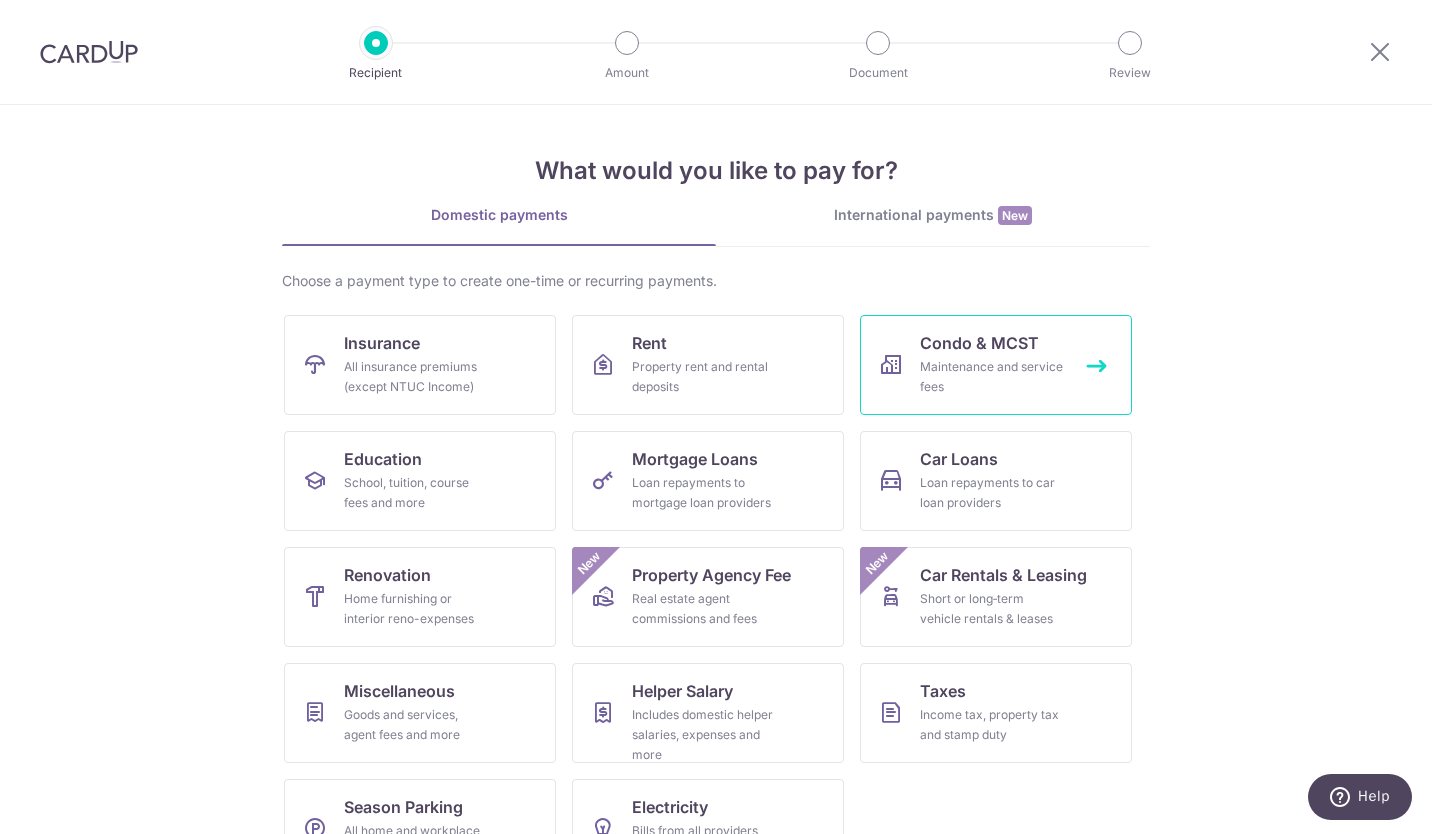 click on "Maintenance and service fees" at bounding box center [992, 377] 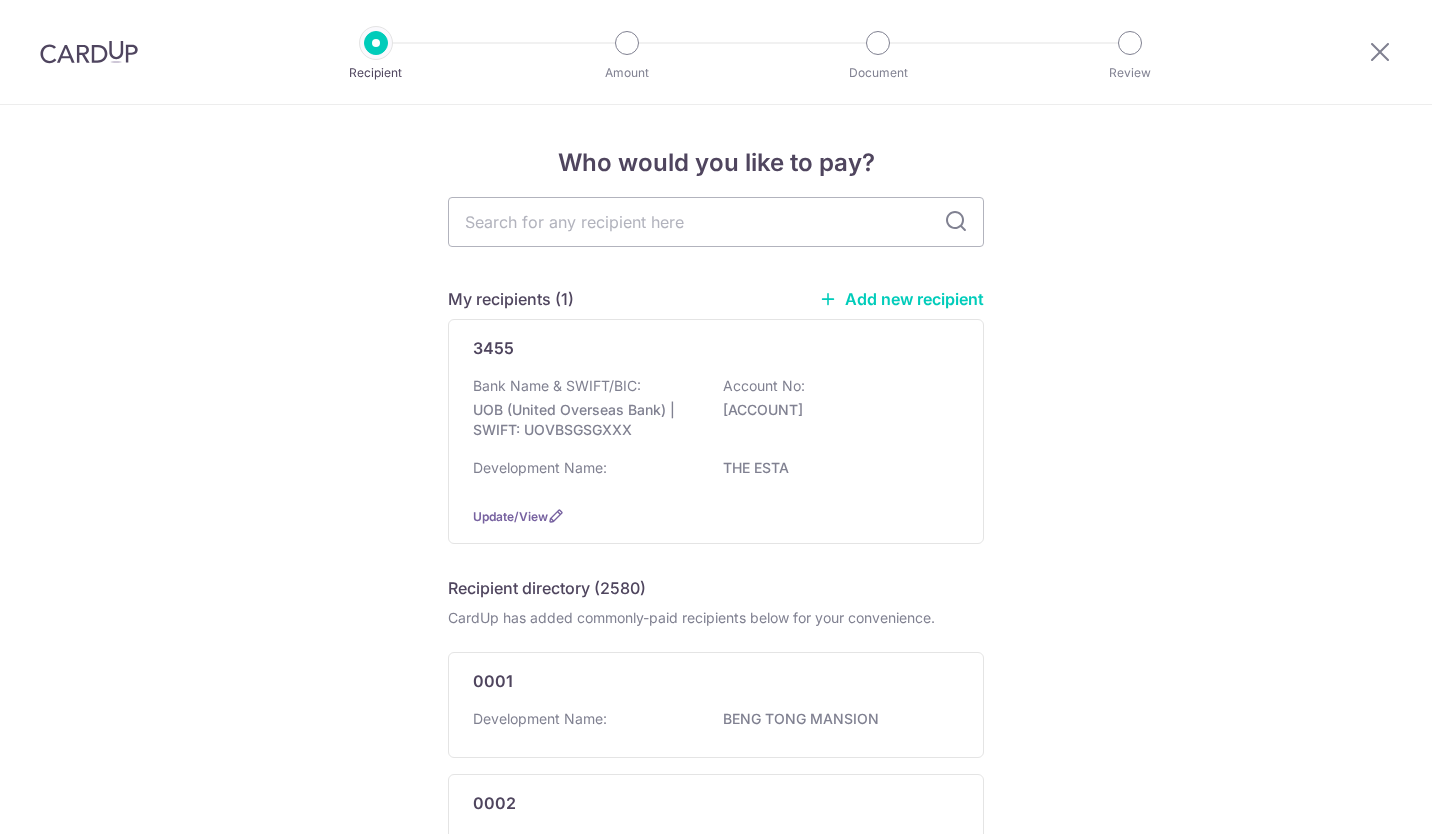 scroll, scrollTop: 0, scrollLeft: 0, axis: both 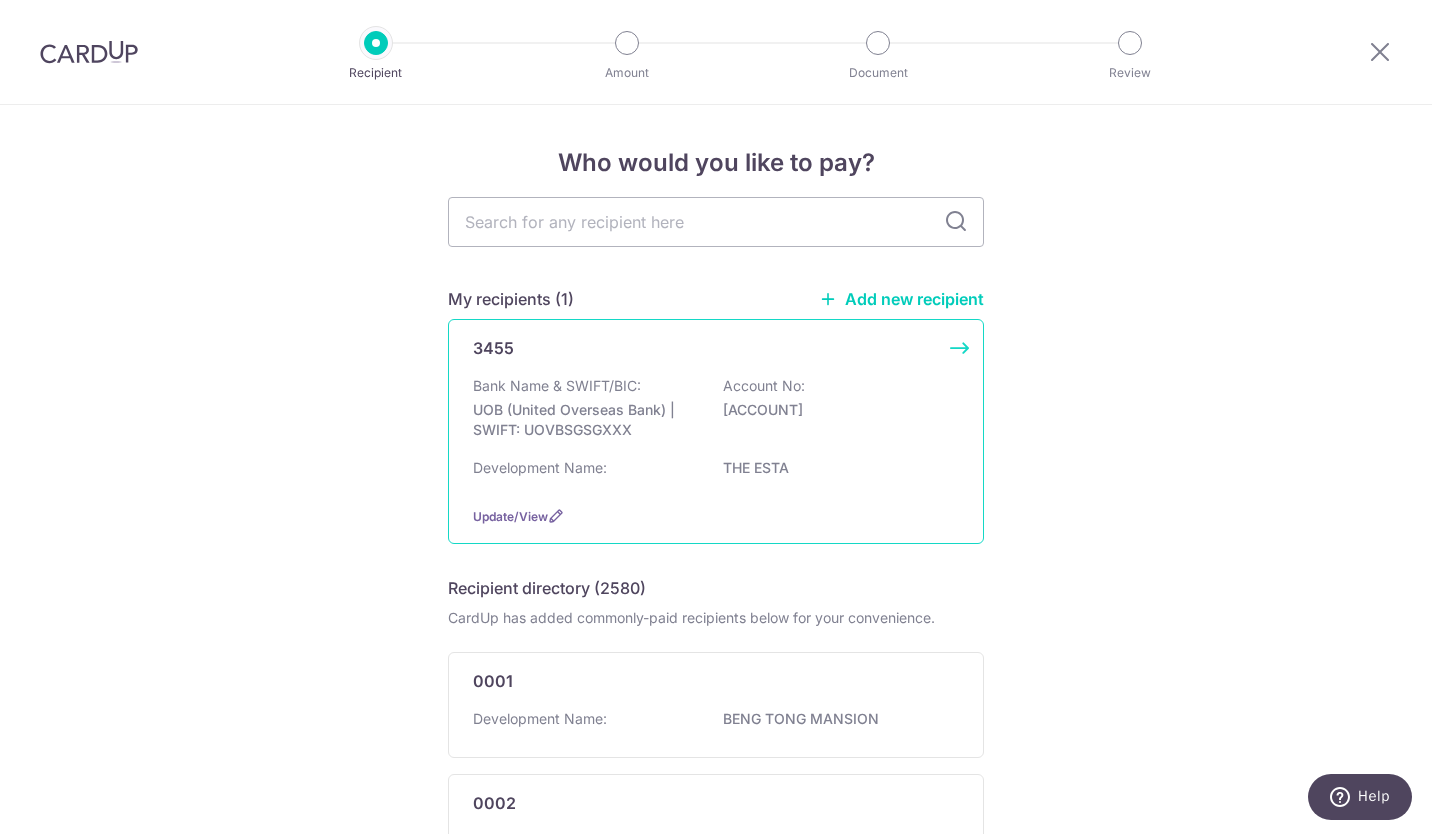 click on "Bank Name & SWIFT/BIC:
[BRAND] ([BRAND]) | SWIFT: [SWIFT]
Account No:
[ACCOUNT]" at bounding box center (716, 413) 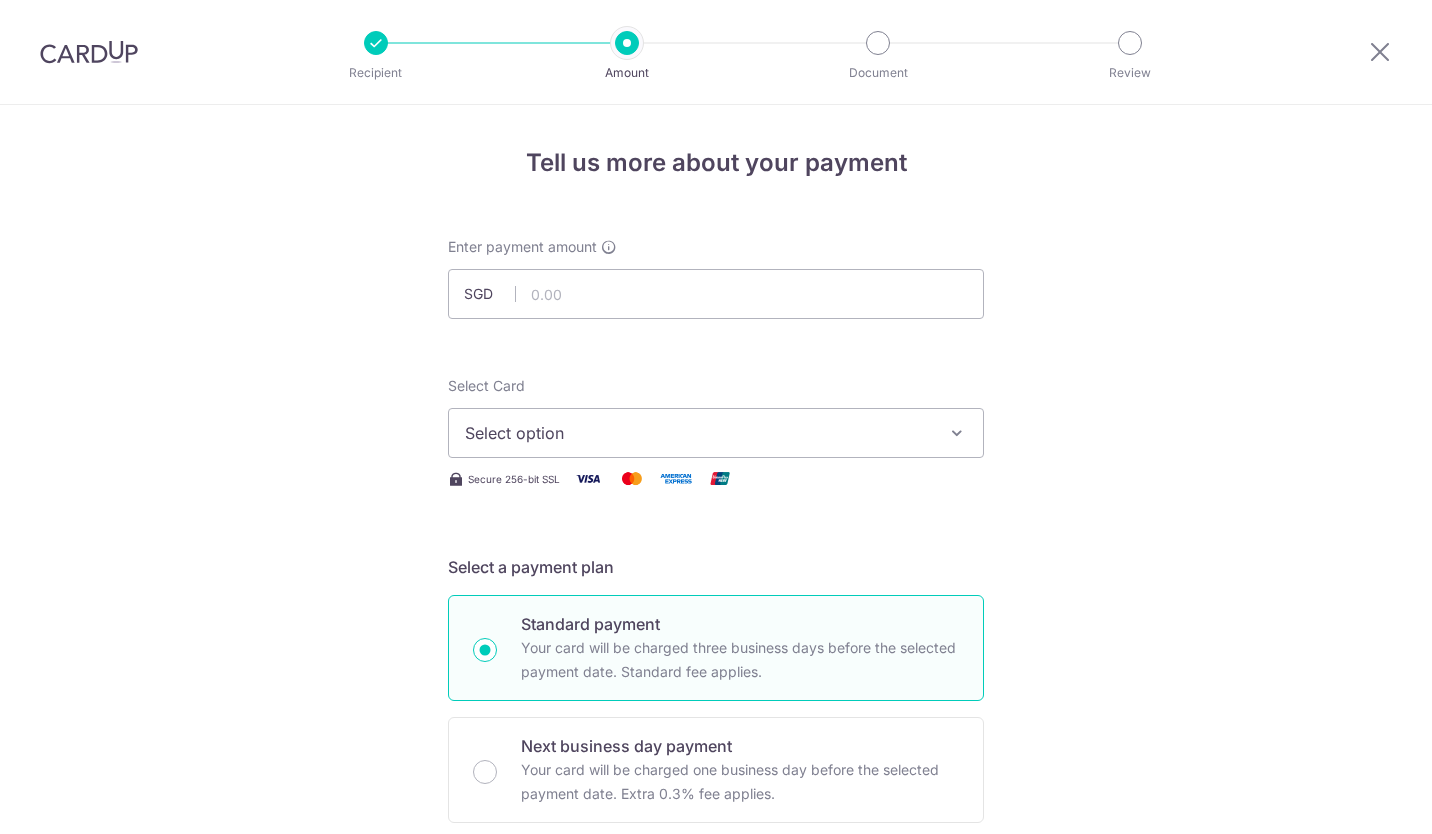 scroll, scrollTop: 0, scrollLeft: 0, axis: both 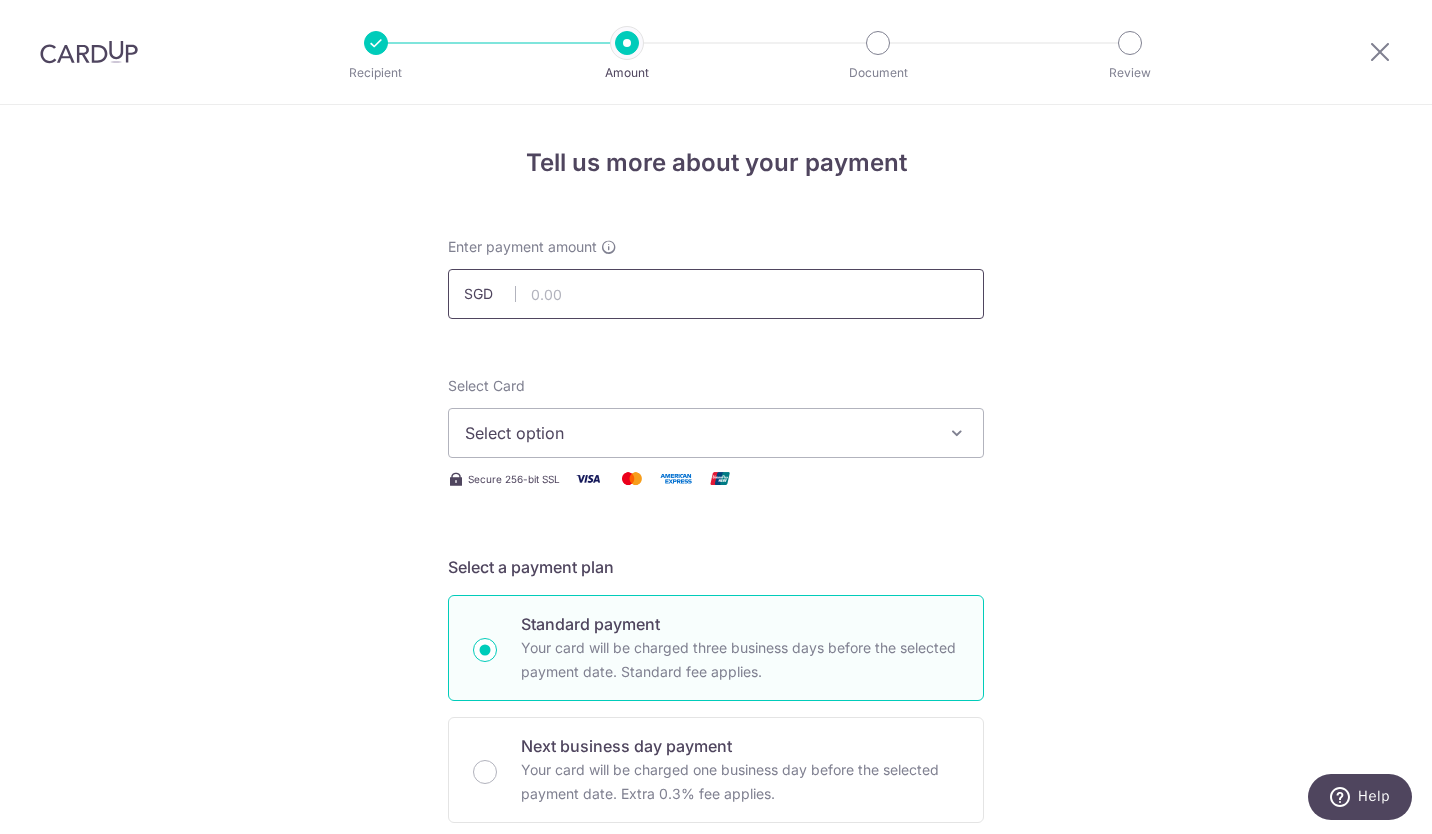 click at bounding box center [716, 294] 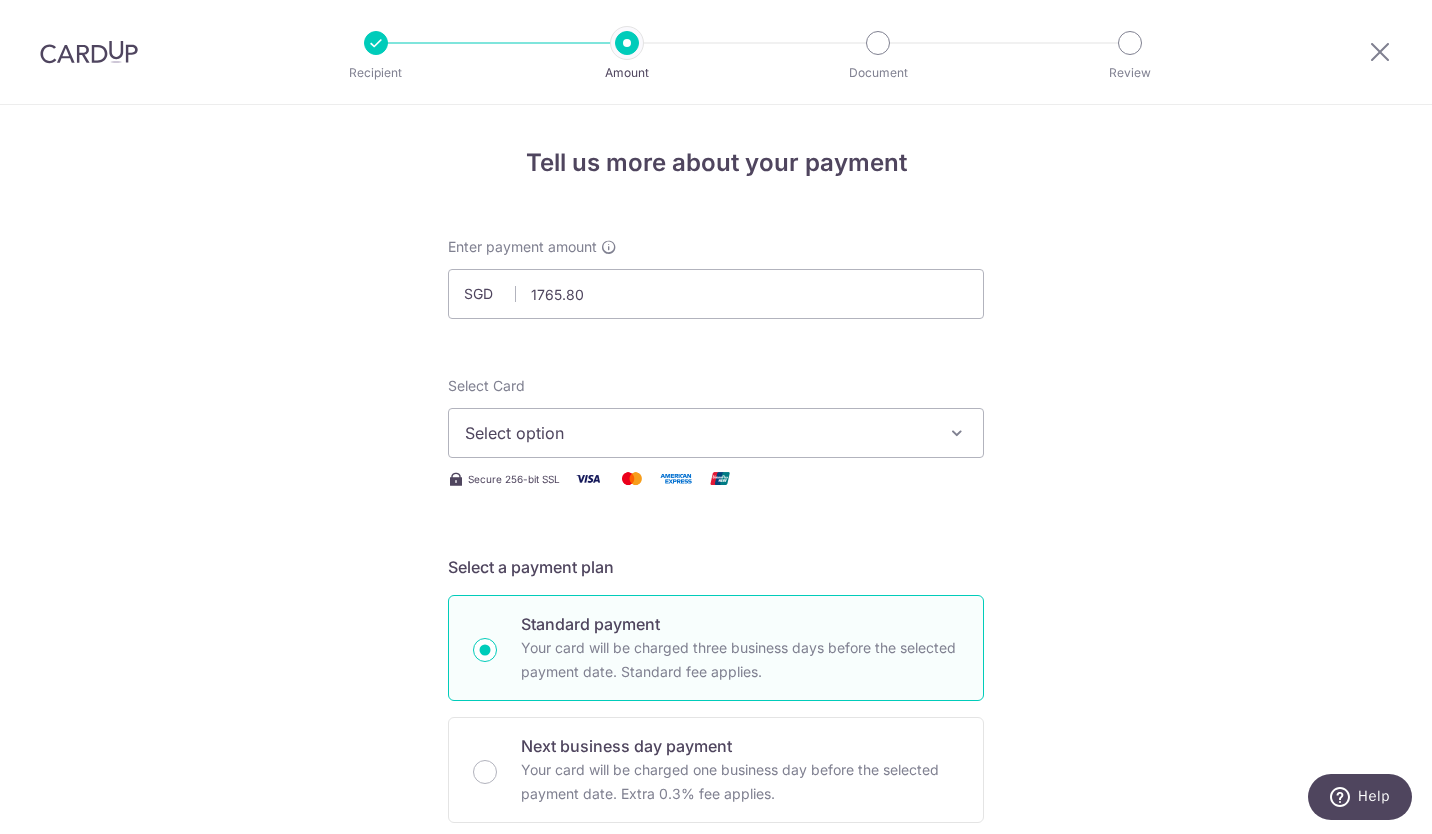 type on "1,765.80" 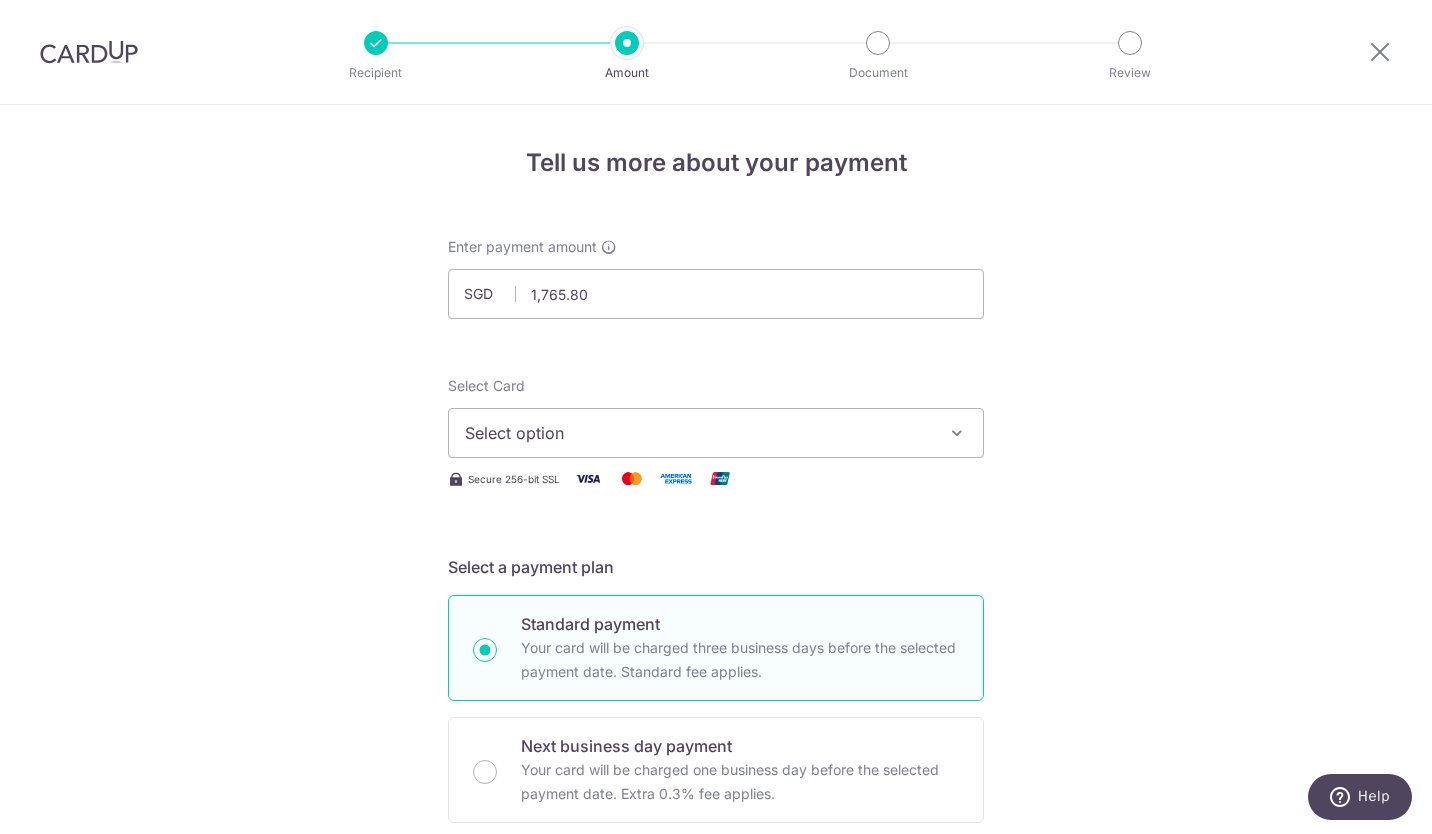 click on "Enter payment amount
SGD
1,765.80
1765.80
Select Card
Select option
Add credit card
Your Cards
**** 4758
**** 5781
**** 2844
Secure 256-bit SSL
Text
New card details
Card" at bounding box center [716, 1028] 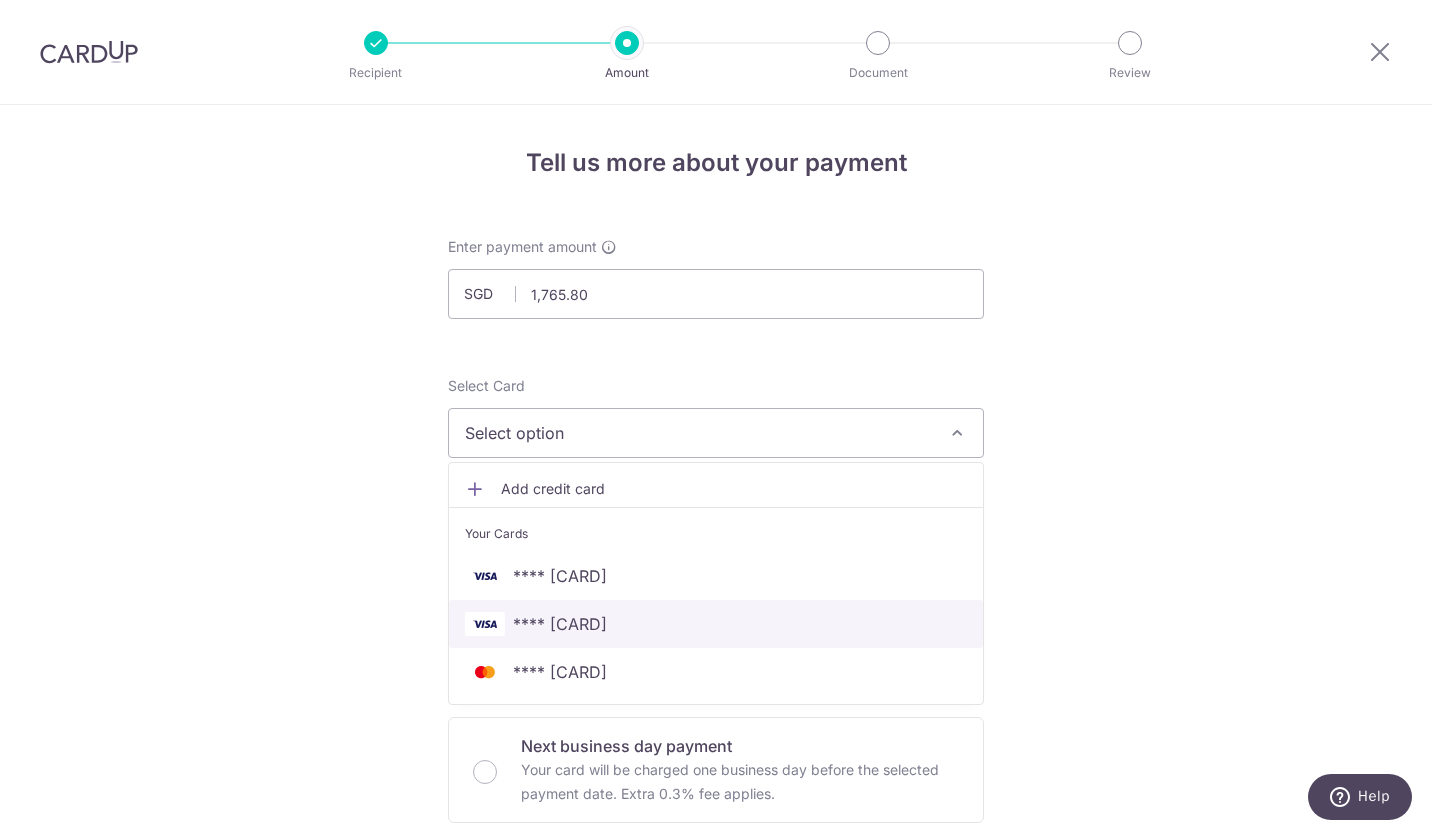 click on "**** 5781" at bounding box center [560, 624] 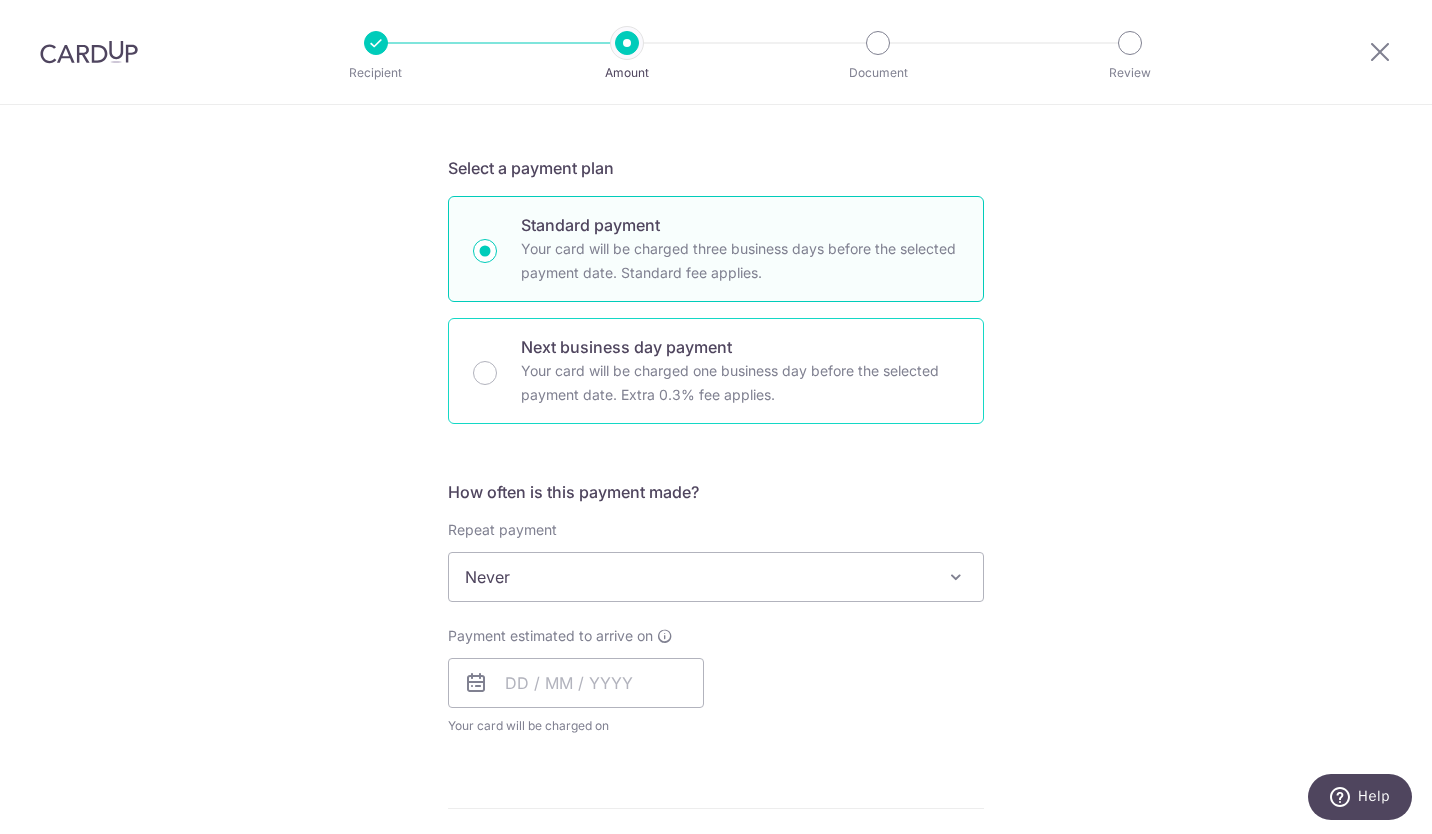 scroll, scrollTop: 439, scrollLeft: 0, axis: vertical 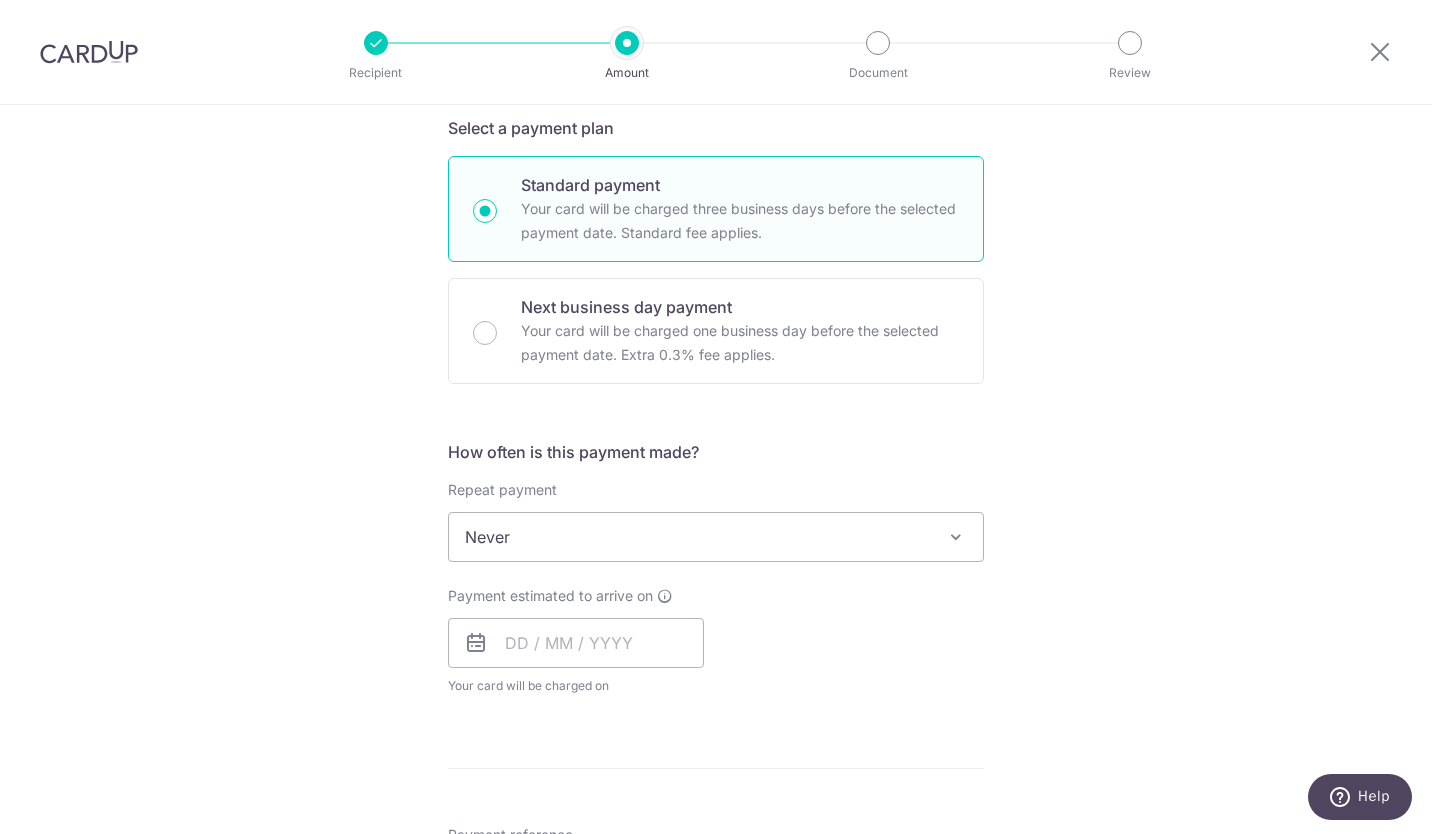 click on "Never" at bounding box center [716, 537] 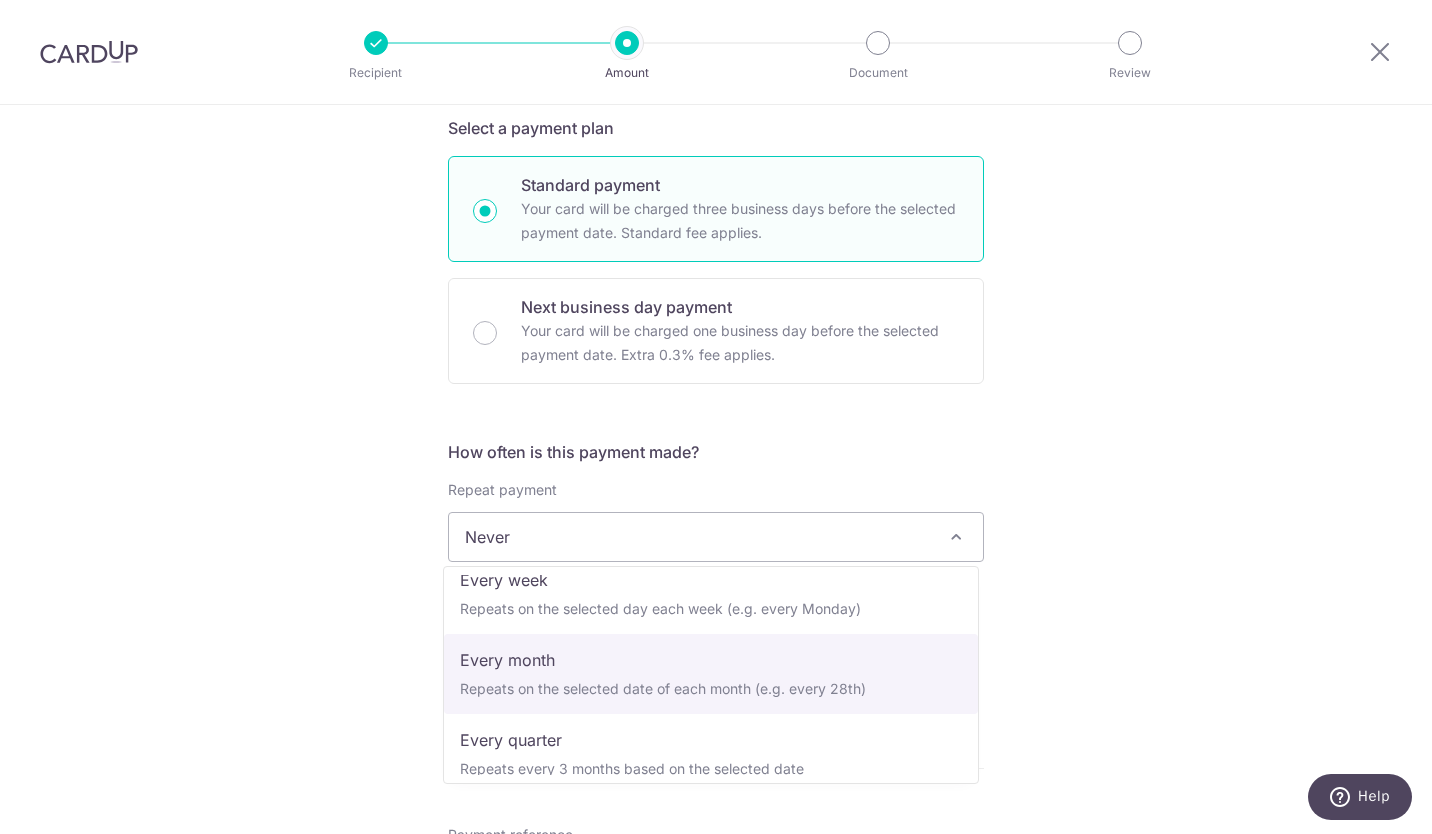 scroll, scrollTop: 200, scrollLeft: 0, axis: vertical 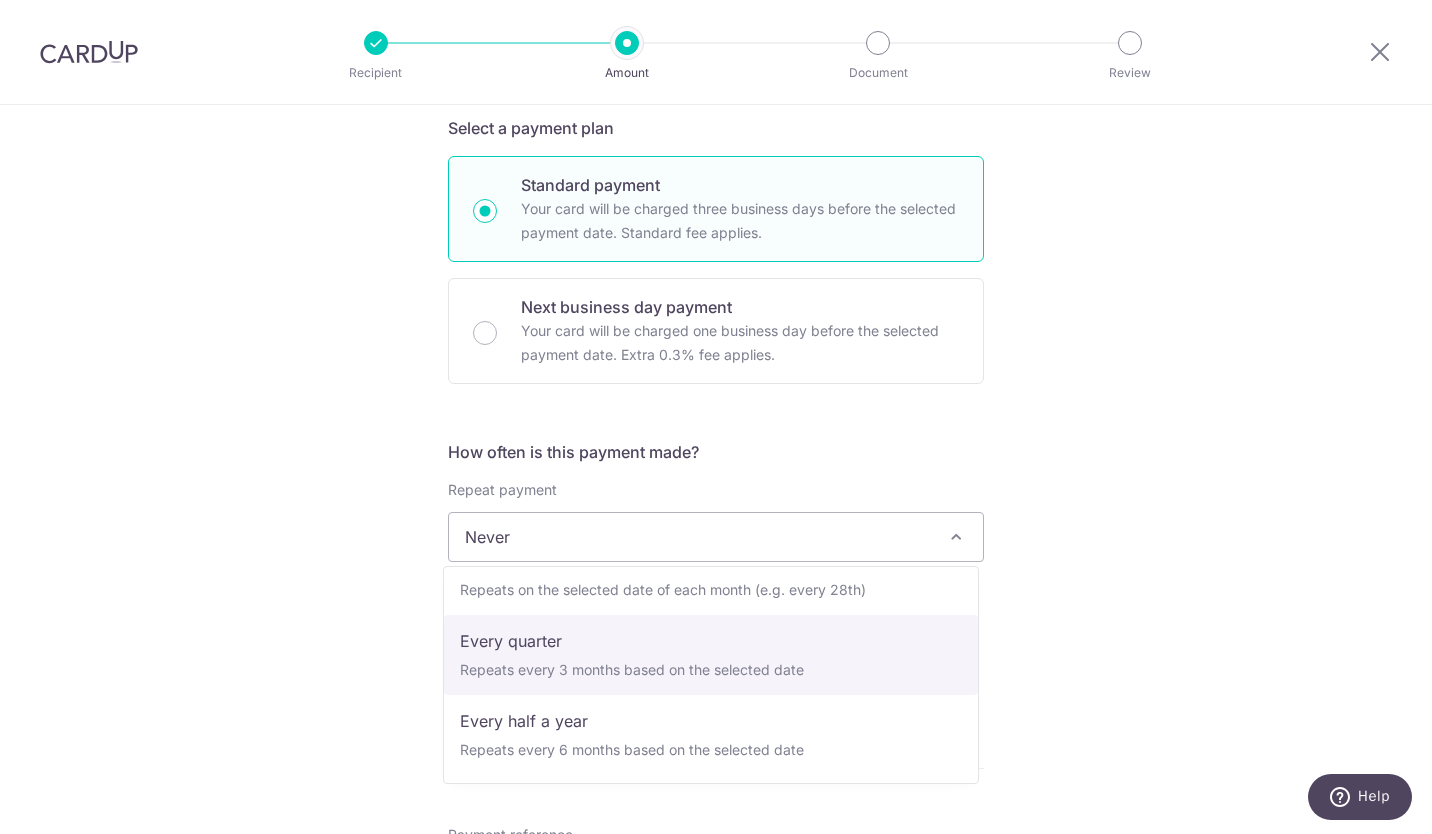 select on "4" 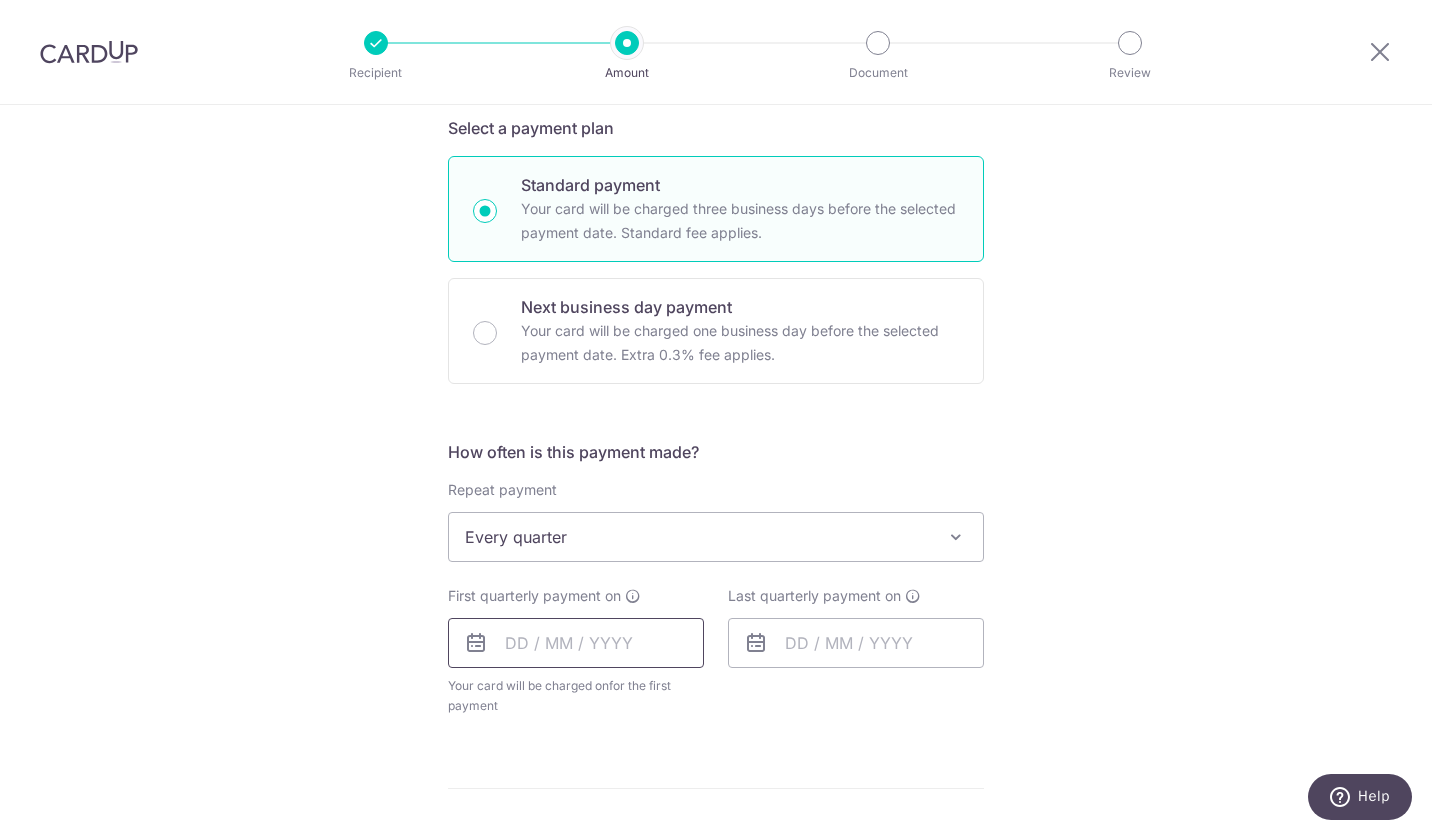 click at bounding box center (576, 643) 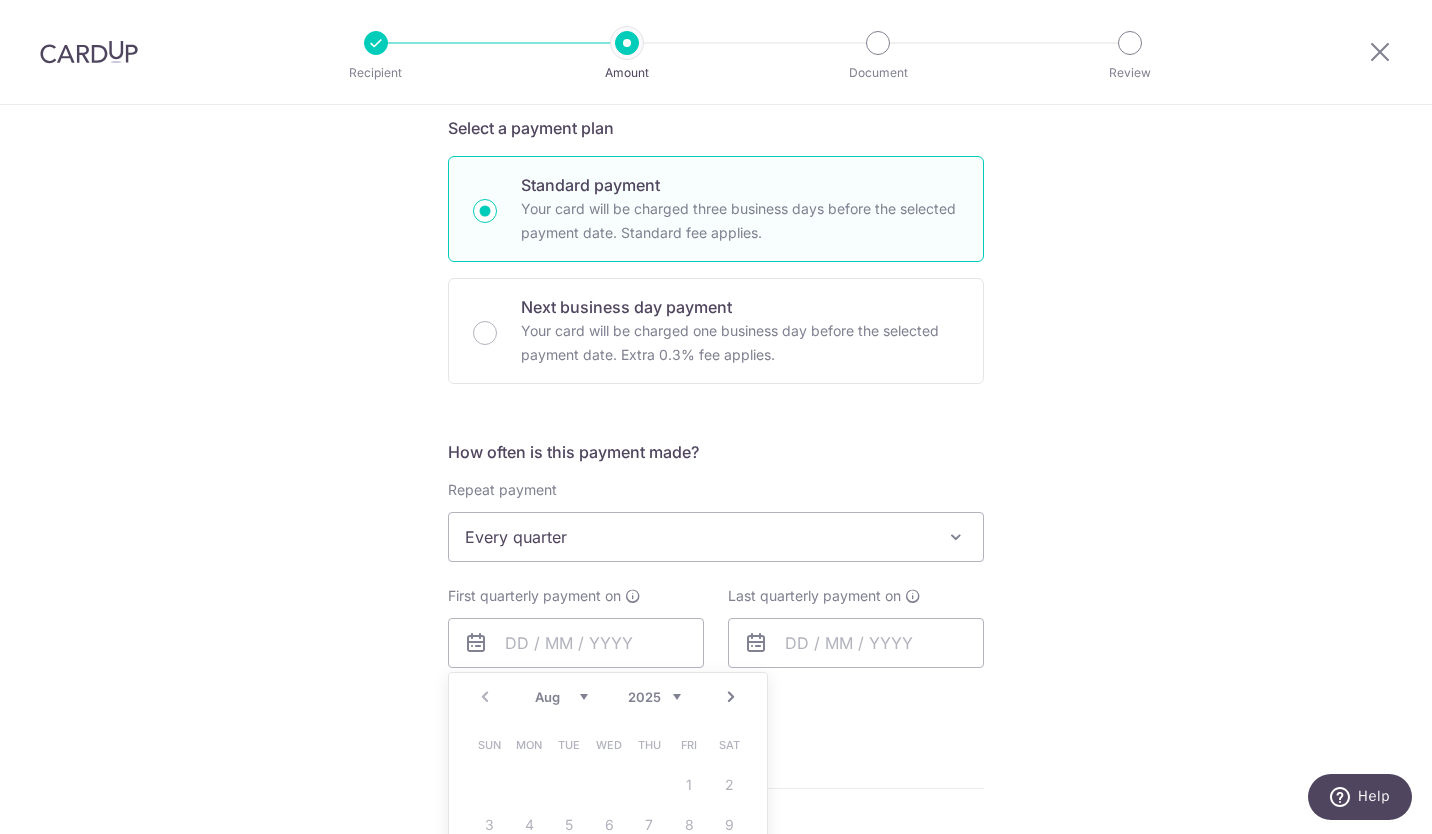 click on "Aug Sep Oct Nov Dec" at bounding box center (561, 697) 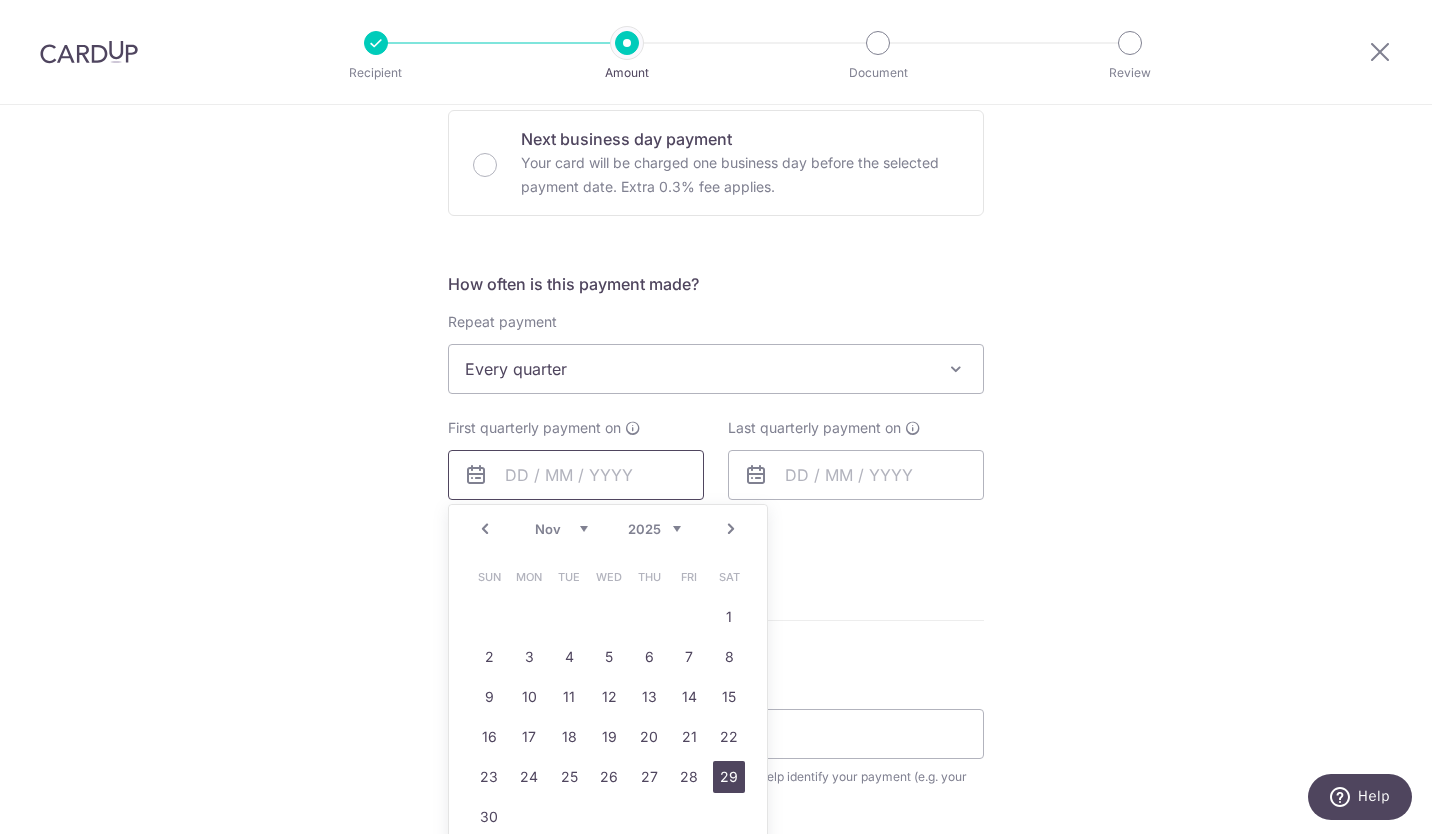 scroll, scrollTop: 608, scrollLeft: 0, axis: vertical 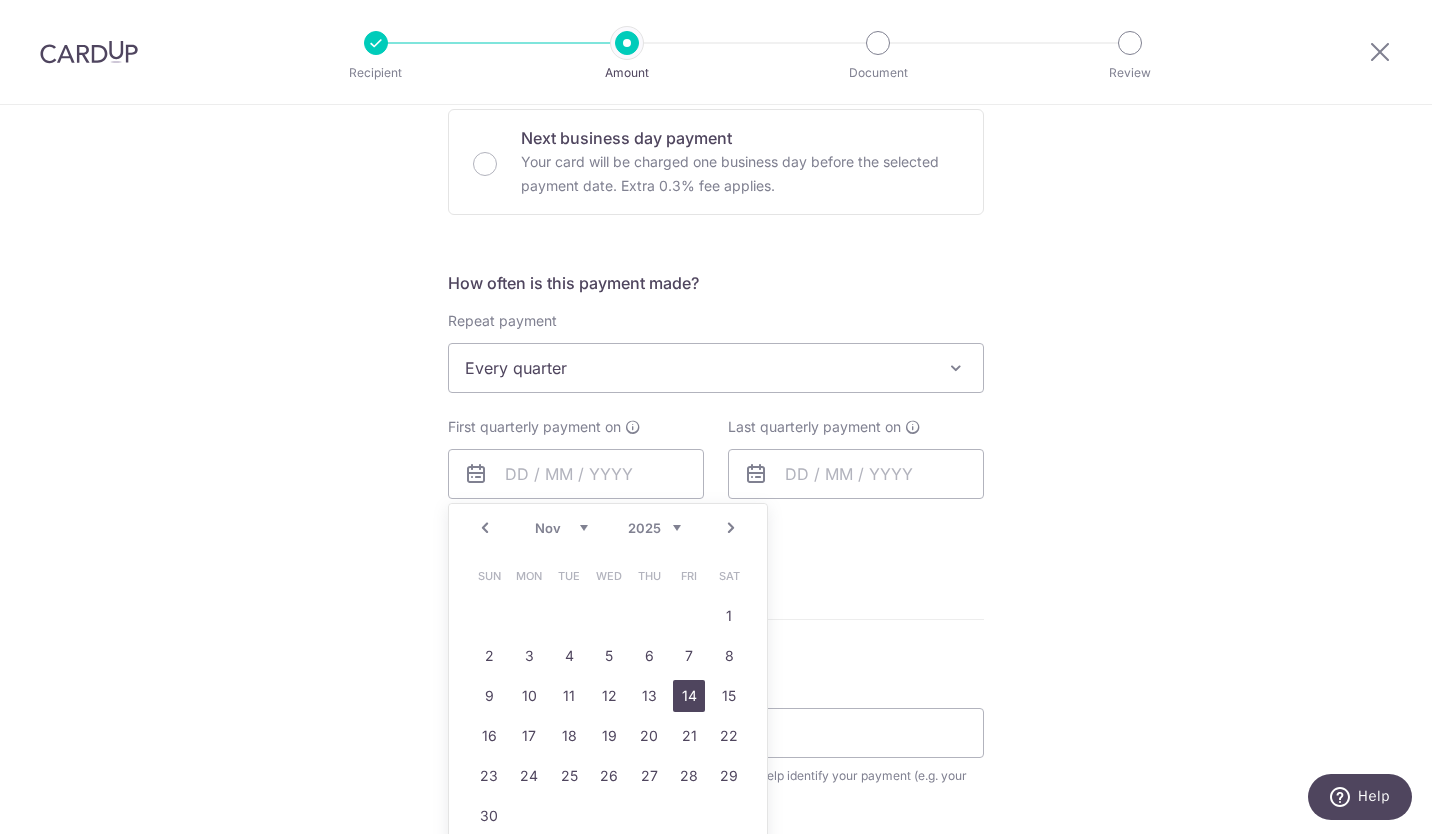 click on "14" at bounding box center (689, 696) 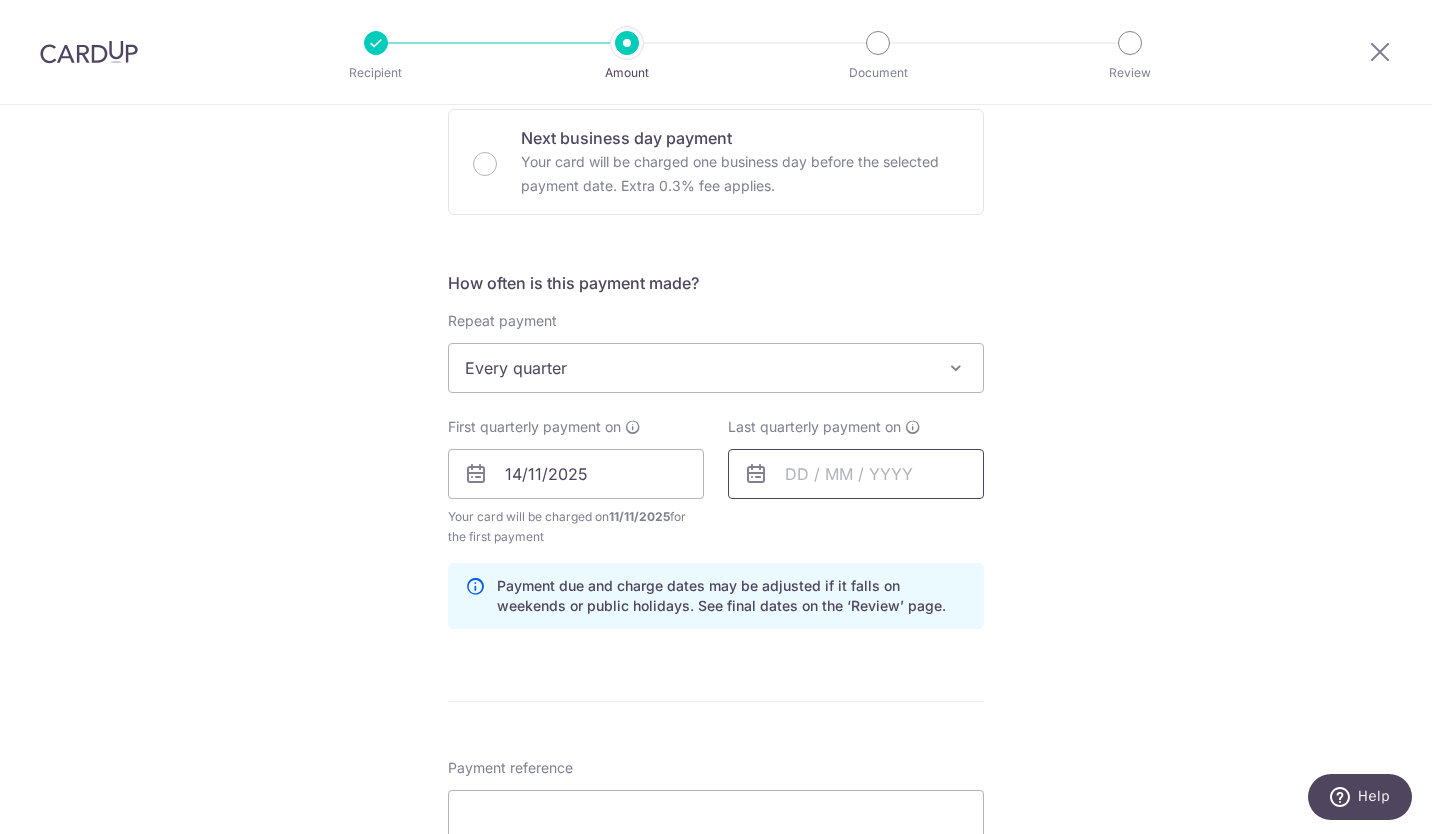 click at bounding box center [856, 474] 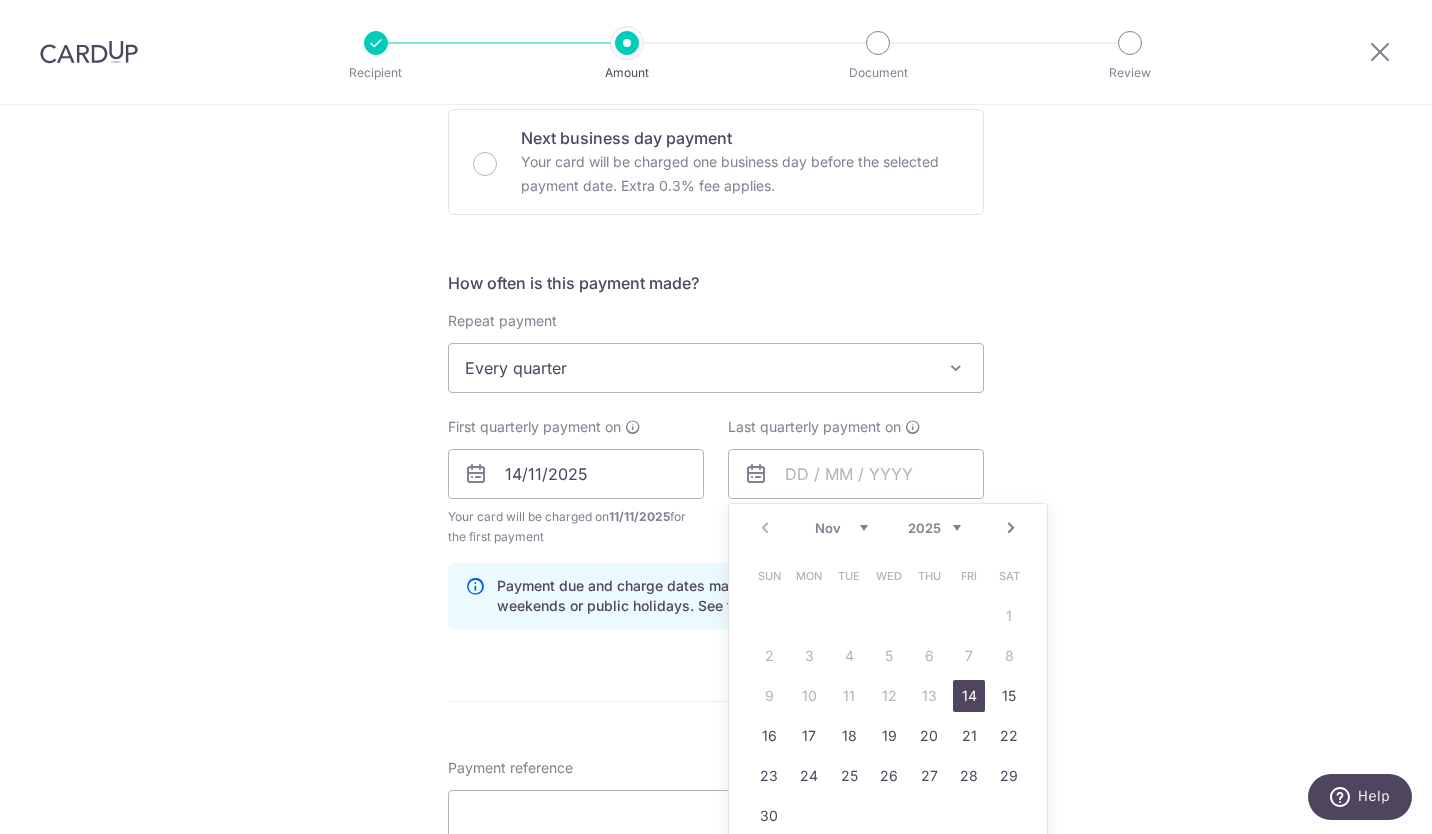 click on "Nov Dec" at bounding box center (841, 528) 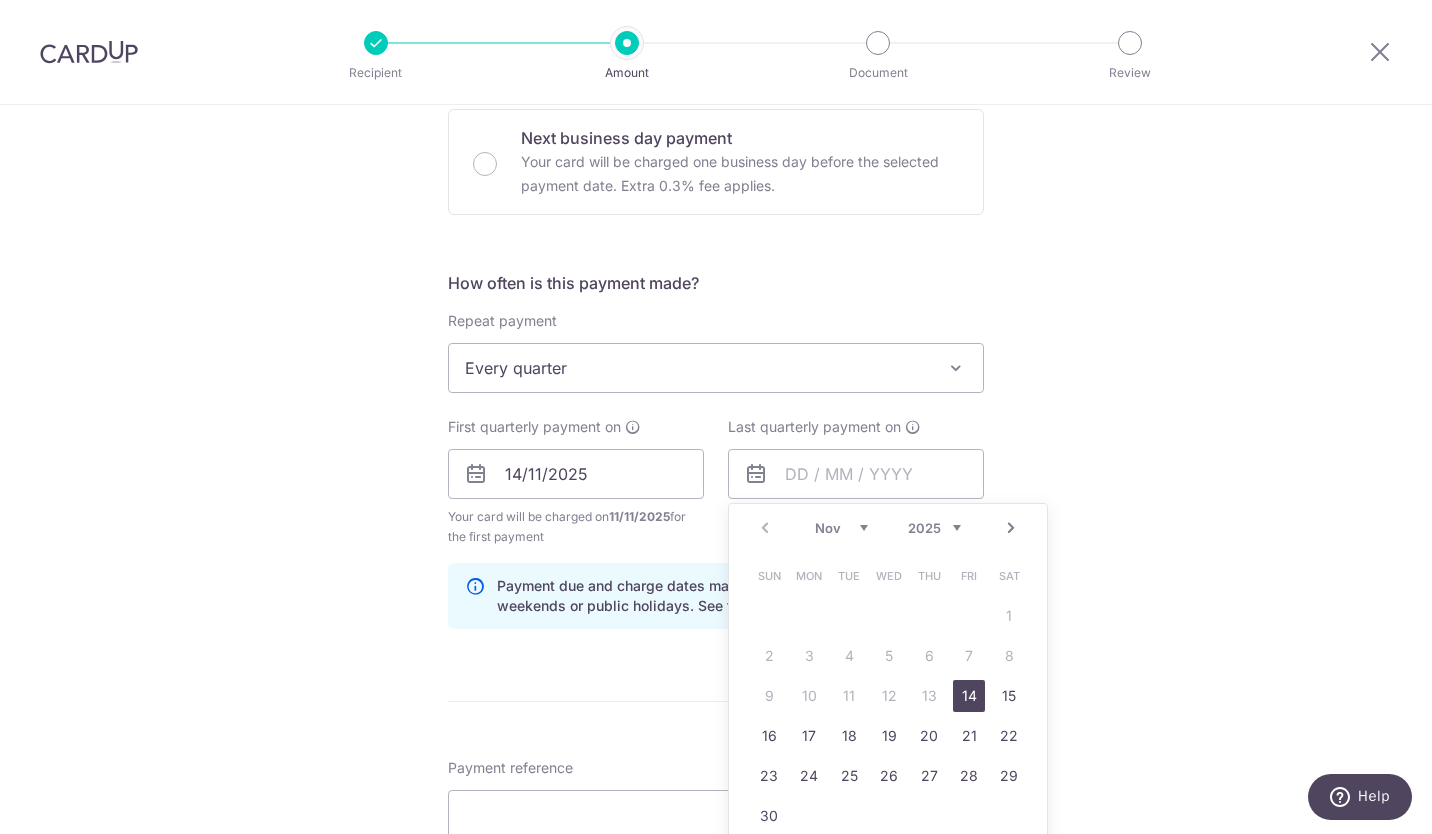 click on "2025 2026 2027 2028 2029 2030 2031 2032 2033 2034 2035" at bounding box center [934, 528] 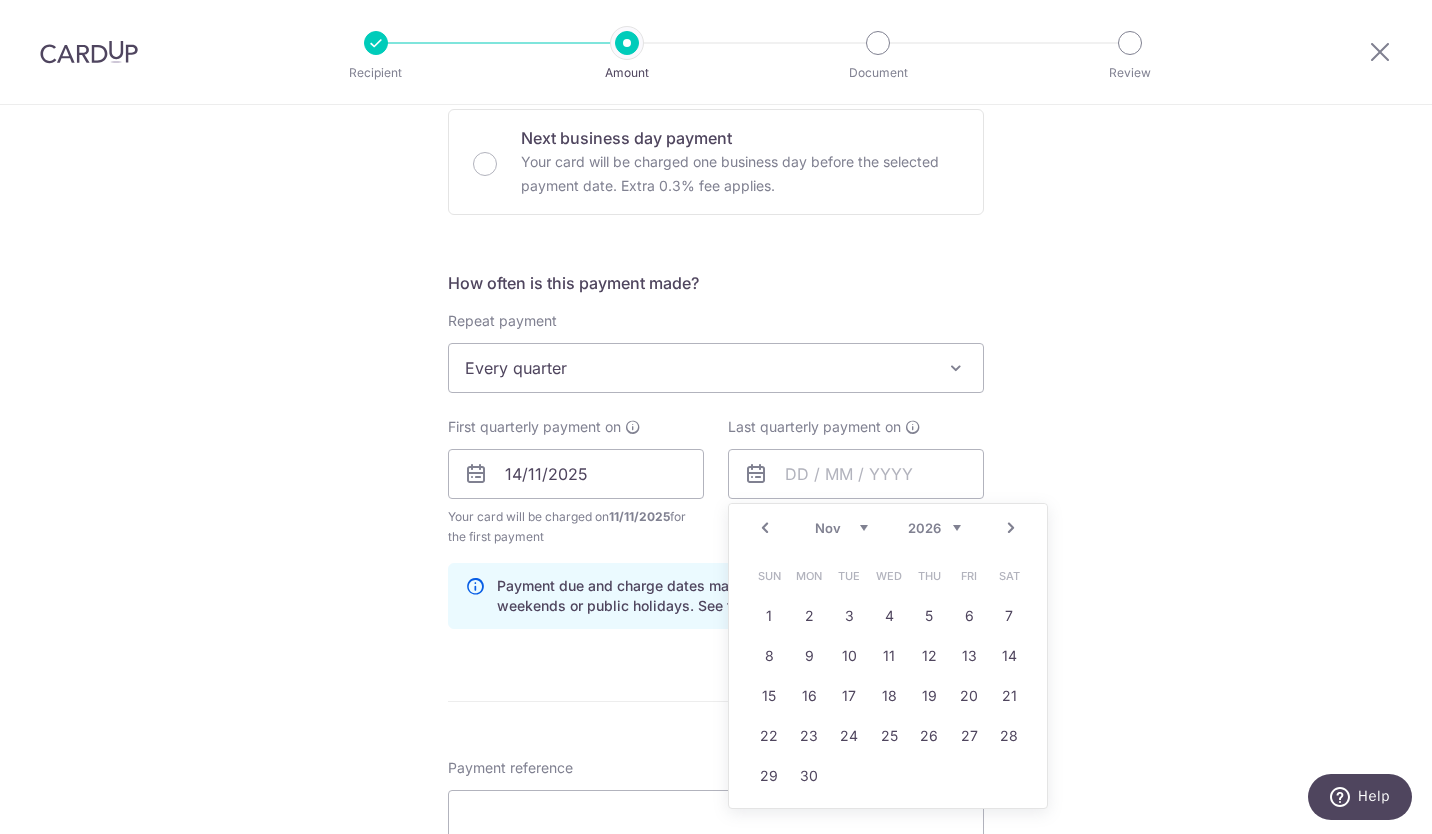 click on "Jan Feb Mar Apr May Jun Jul Aug Sep Oct Nov Dec" at bounding box center [841, 528] 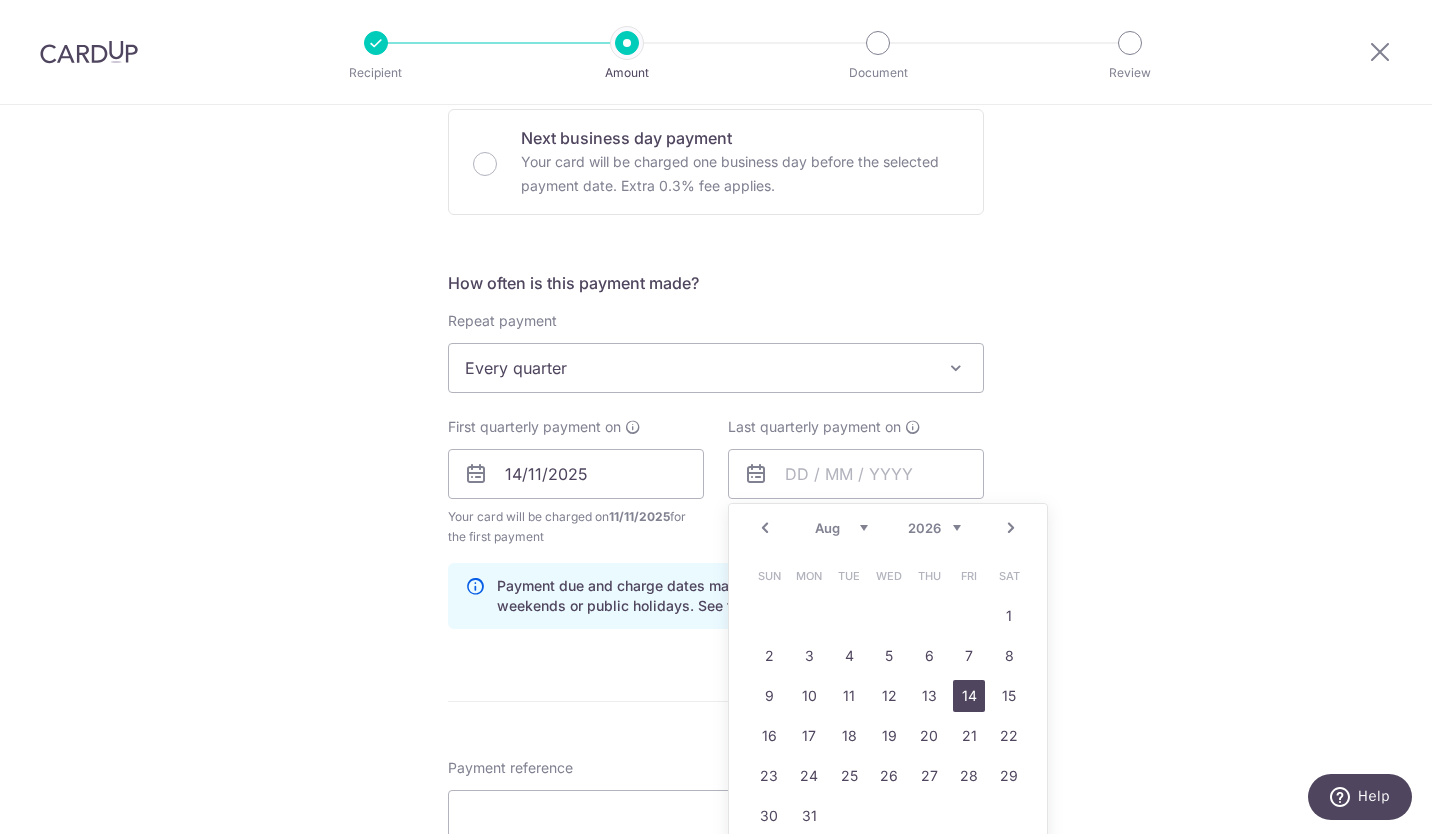 click on "14" at bounding box center [969, 696] 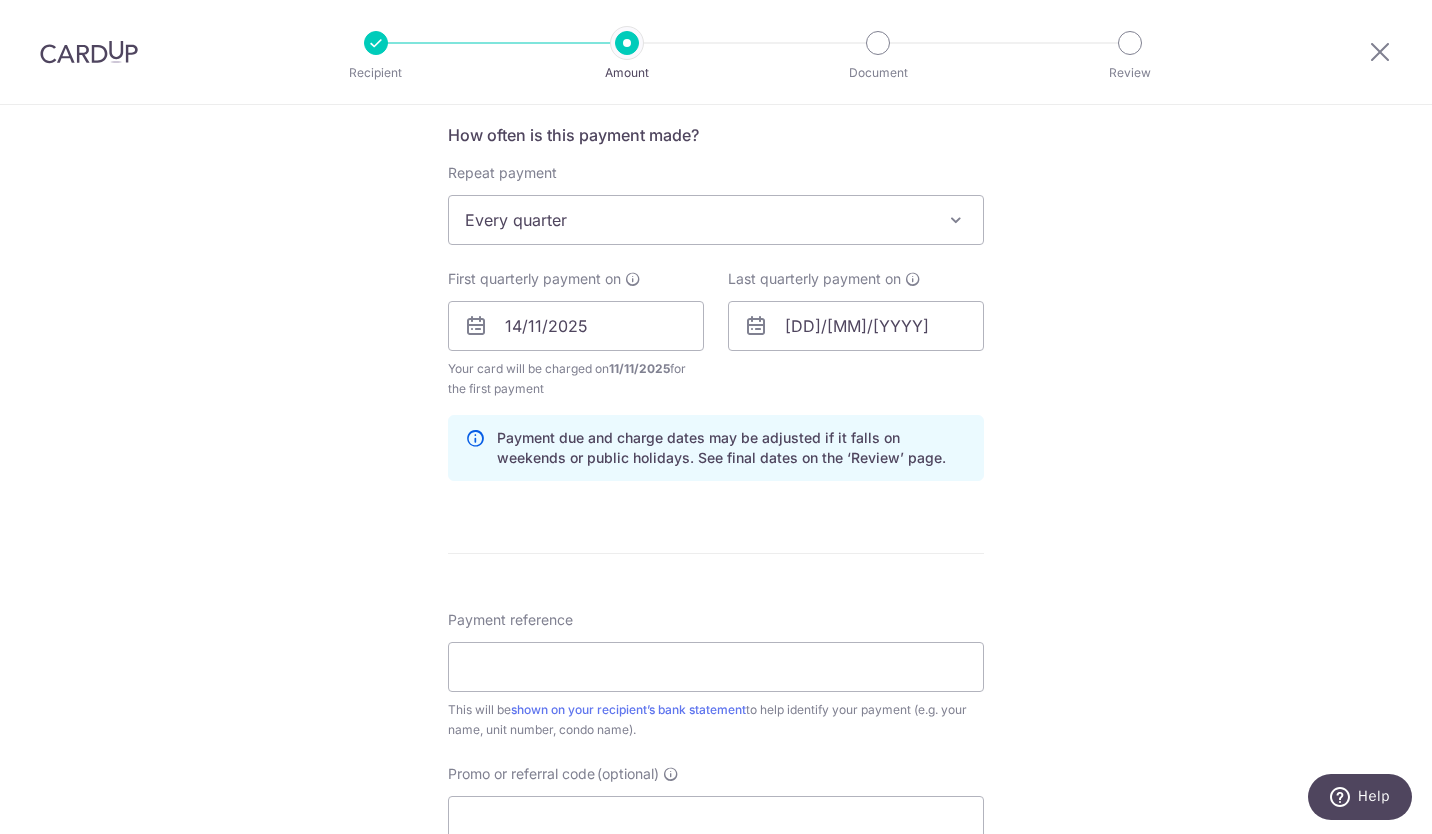 scroll, scrollTop: 827, scrollLeft: 0, axis: vertical 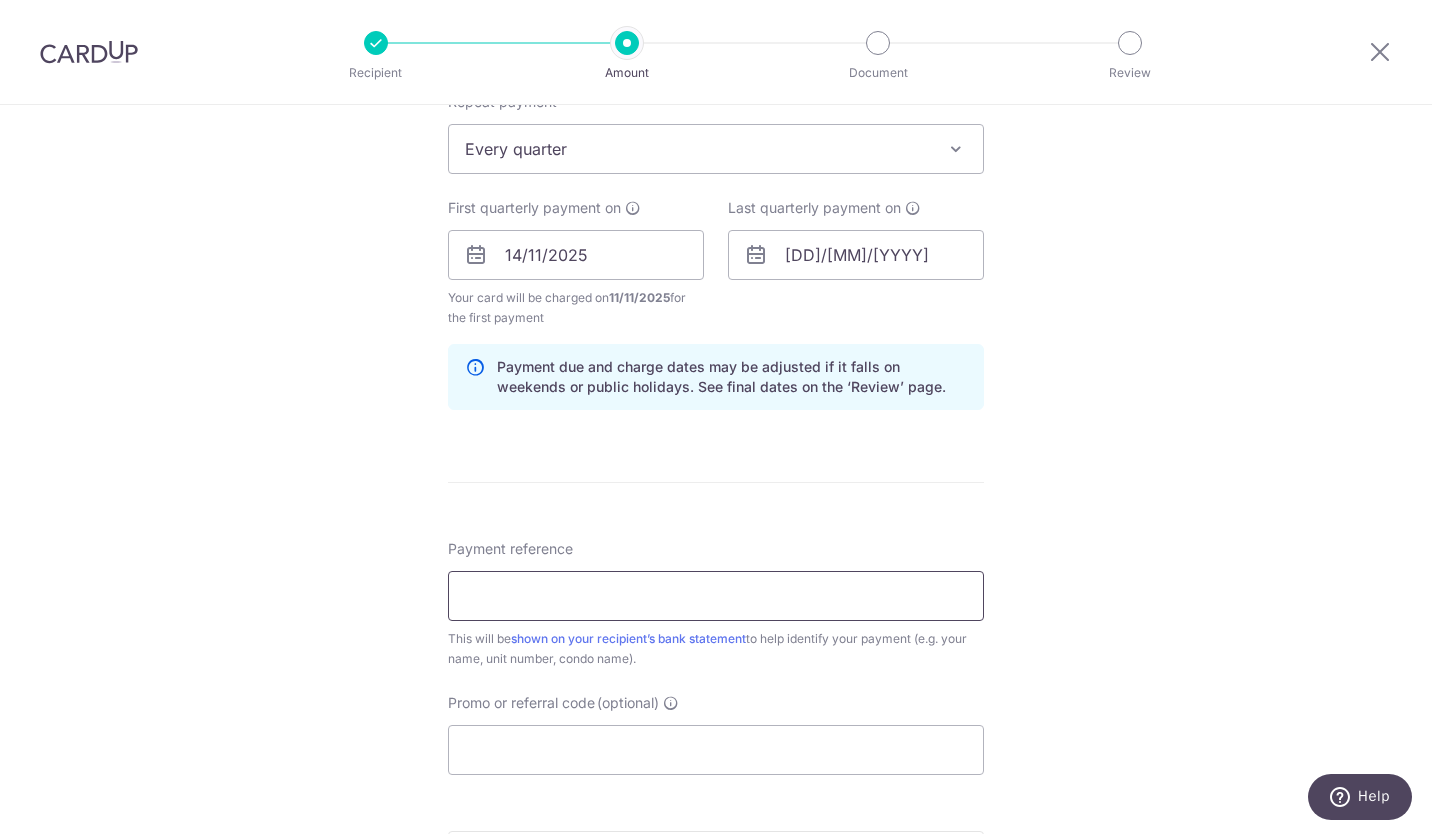 drag, startPoint x: 687, startPoint y: 608, endPoint x: 698, endPoint y: 603, distance: 12.083046 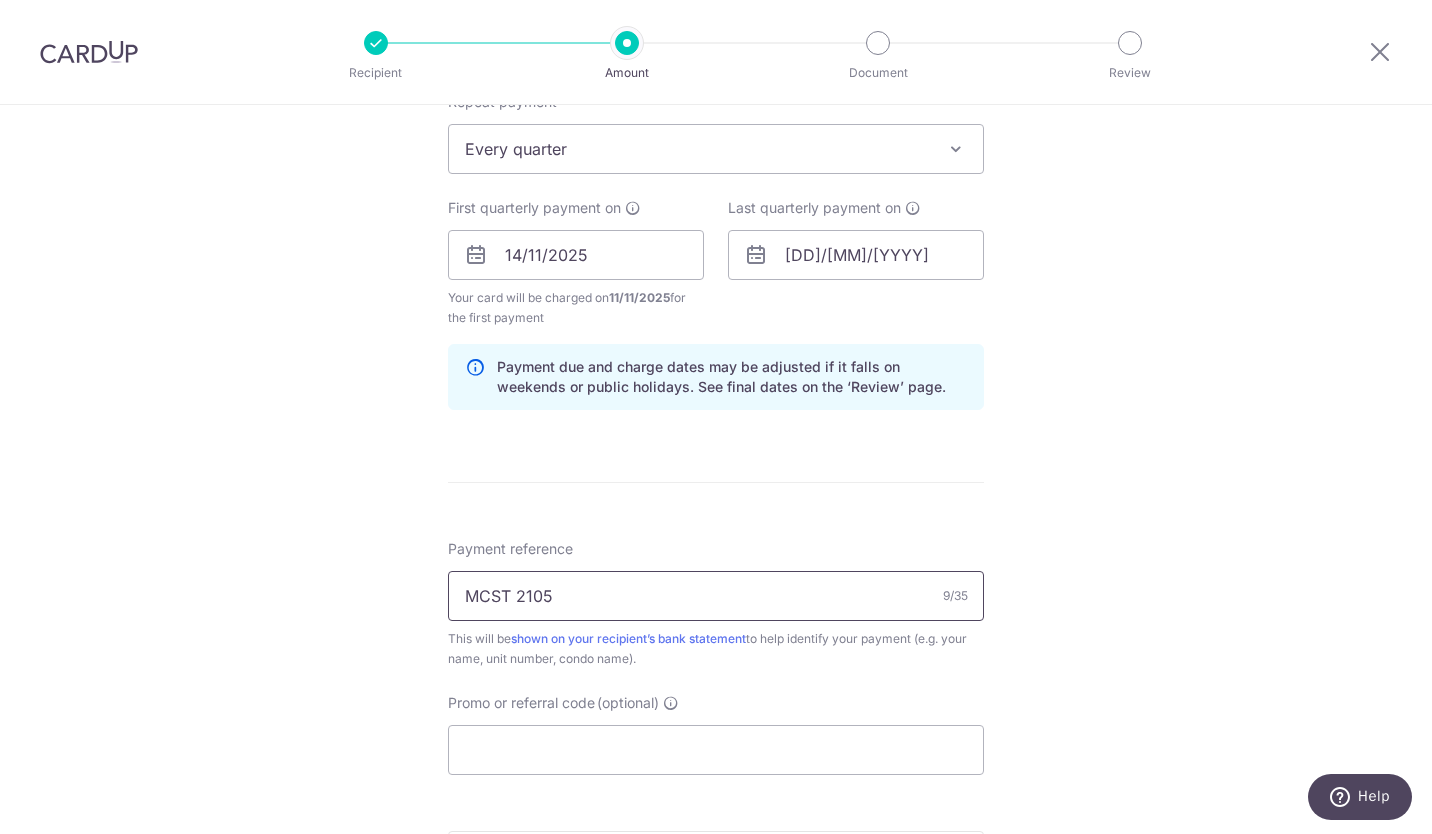 type on "MCST 2105" 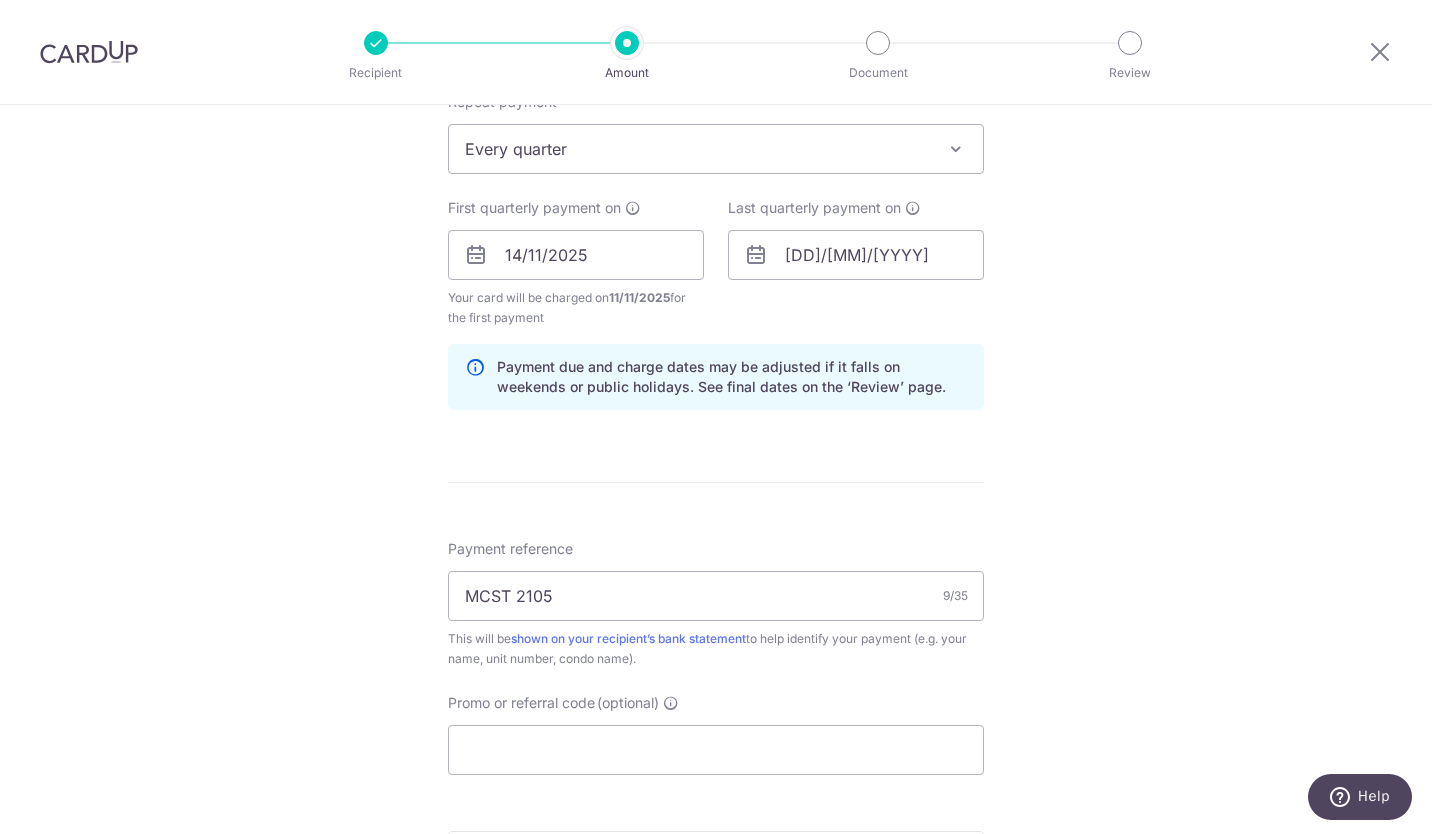 click on "Tell us more about your payment
Enter payment amount
SGD
1,765.80
1765.80
Select Card
**** 5781
Add credit card
Your Cards
**** 4758
**** 5781
**** 2844
Secure 256-bit SSL
Text
New card details
Card" at bounding box center [716, 233] 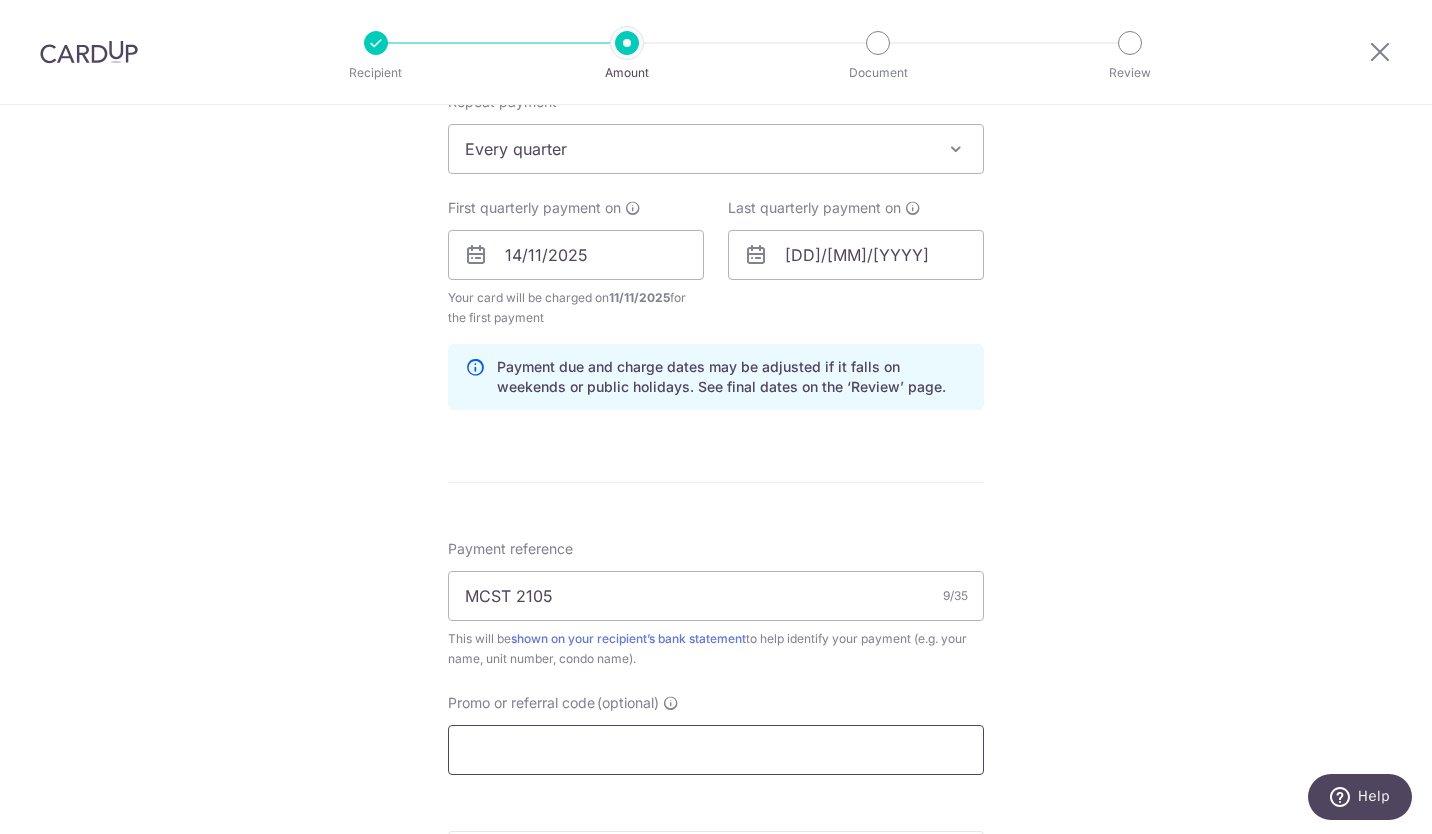 click on "Promo or referral code
(optional)" at bounding box center (716, 750) 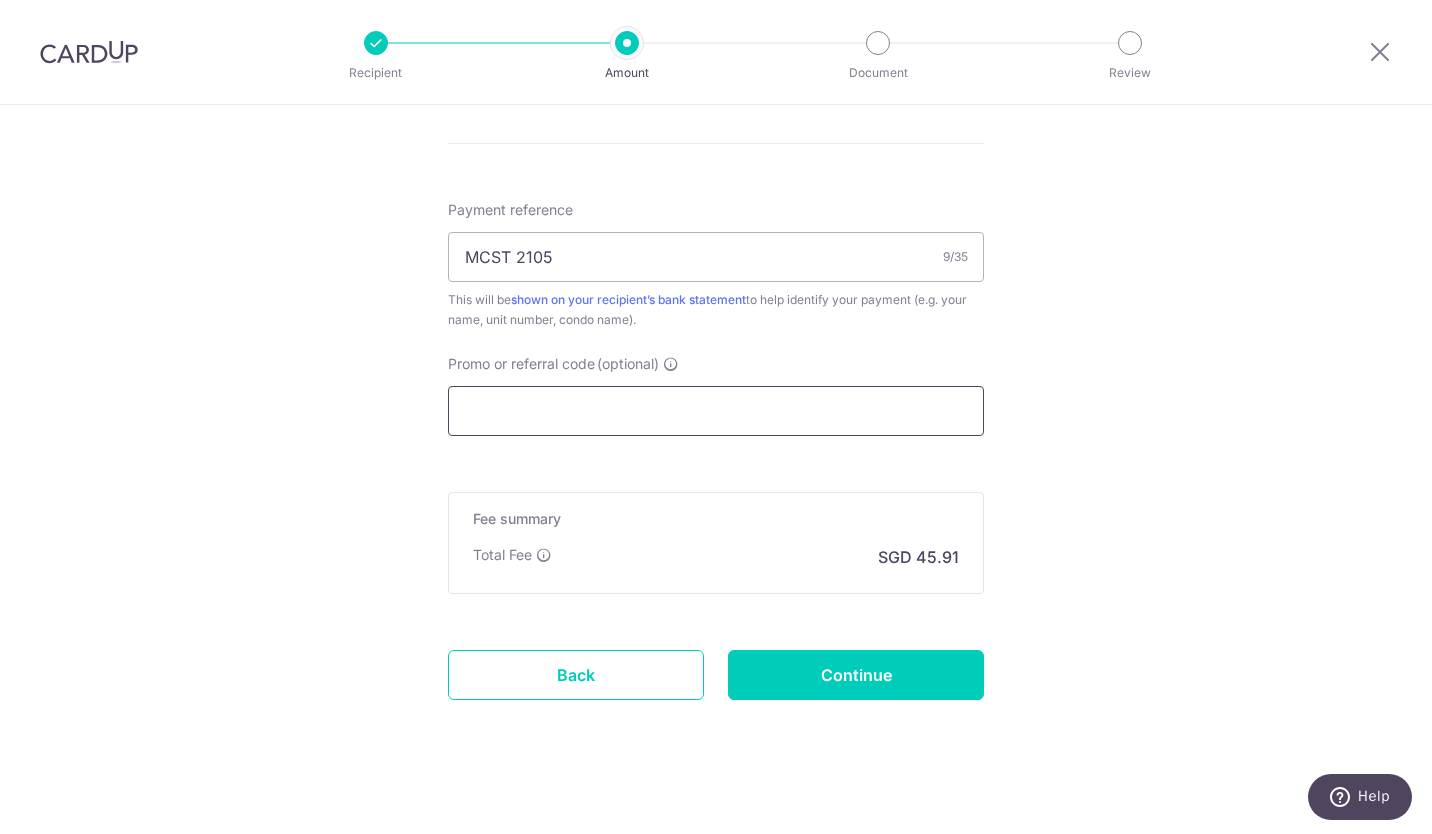 scroll, scrollTop: 1182, scrollLeft: 0, axis: vertical 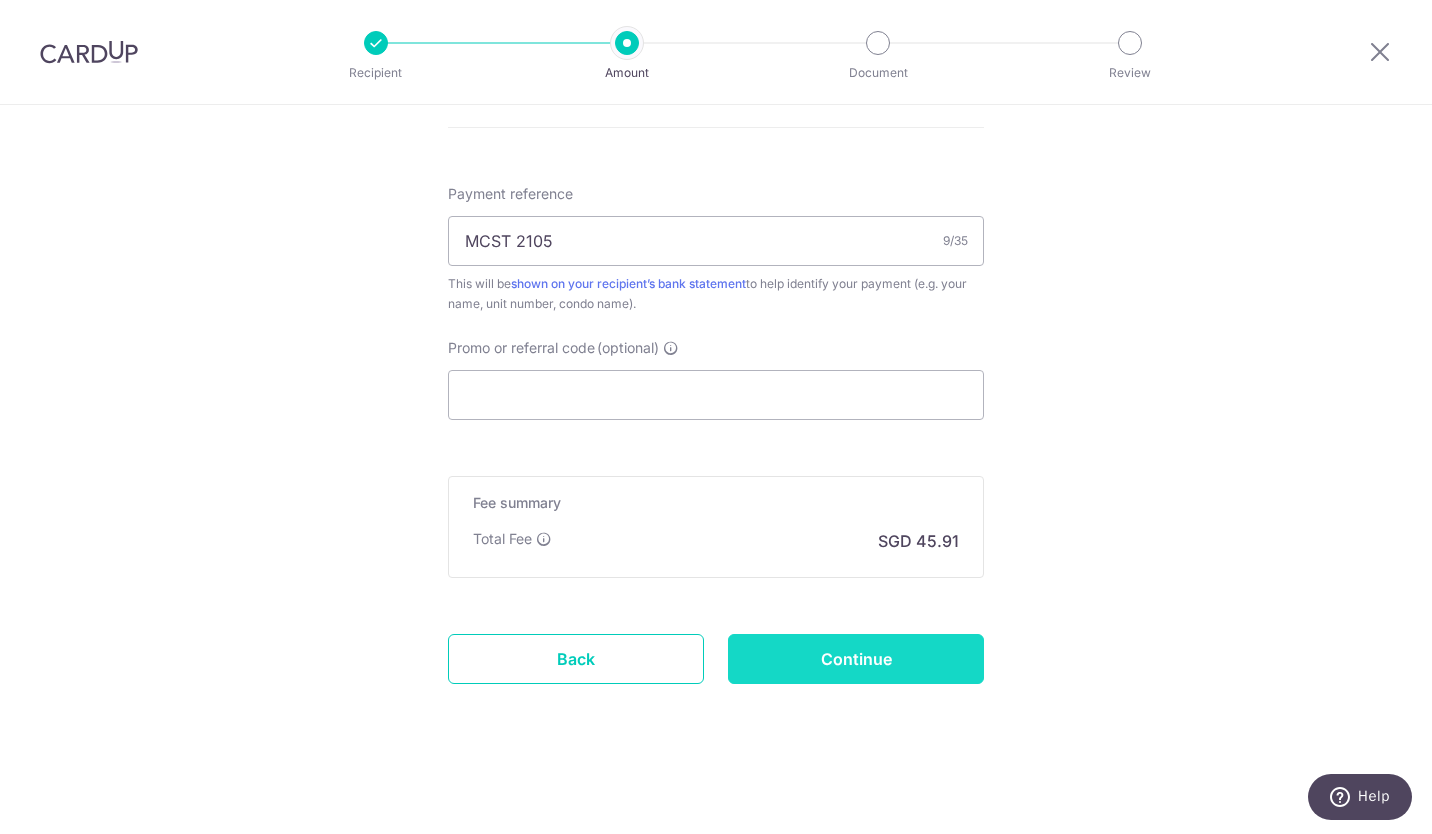 click on "Continue" at bounding box center [856, 659] 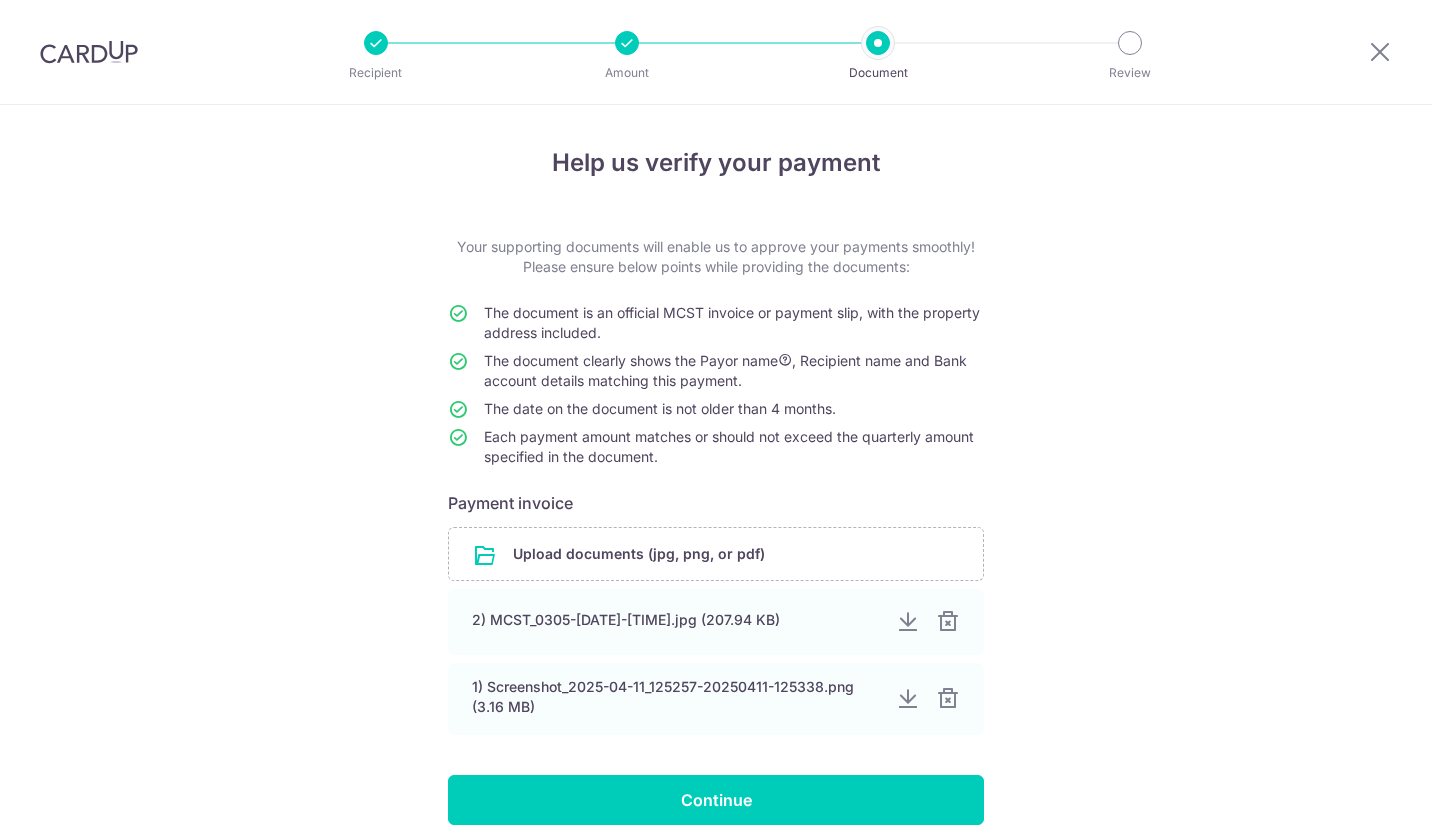 scroll, scrollTop: 0, scrollLeft: 0, axis: both 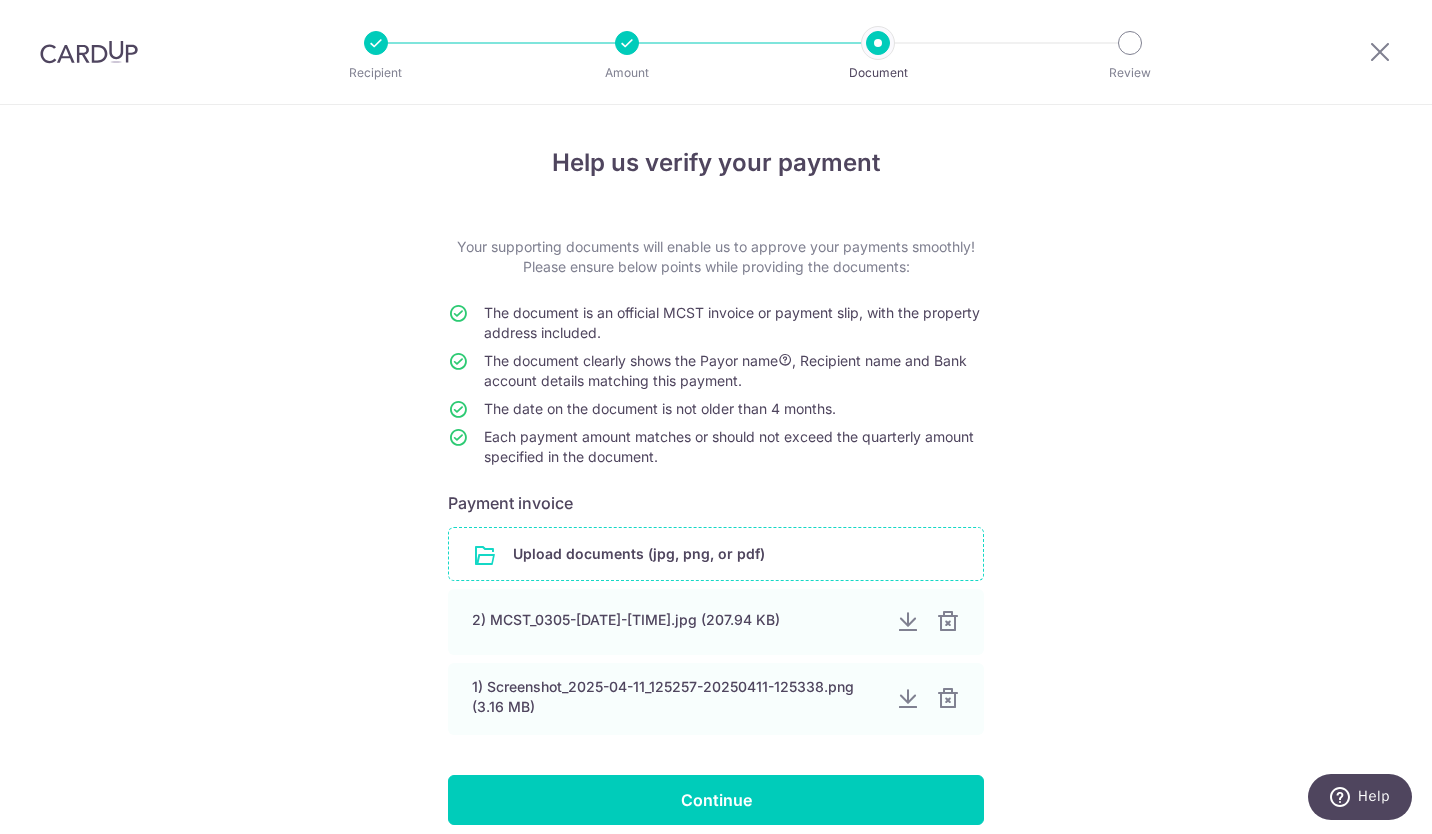 click at bounding box center (716, 554) 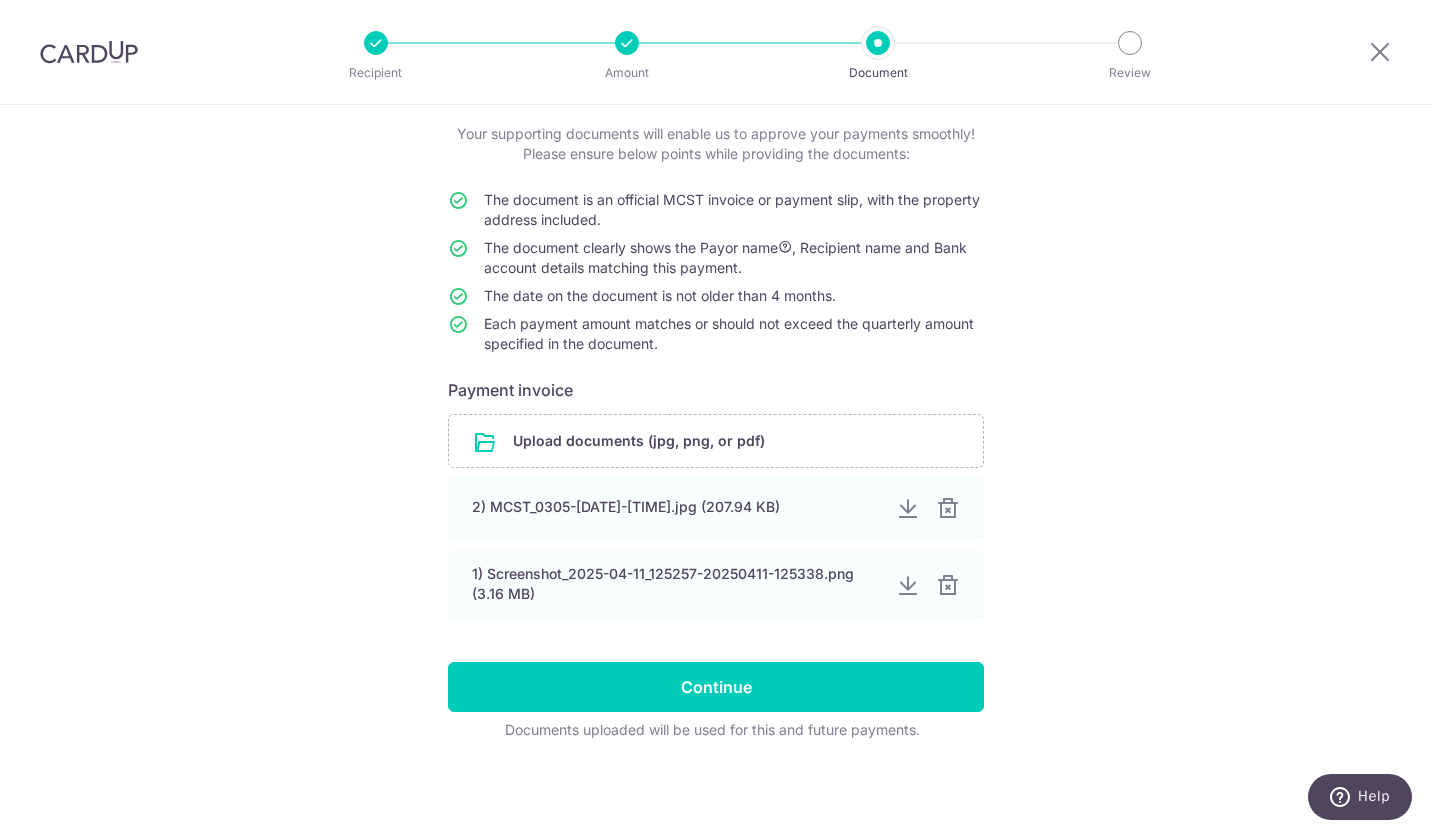 scroll, scrollTop: 0, scrollLeft: 0, axis: both 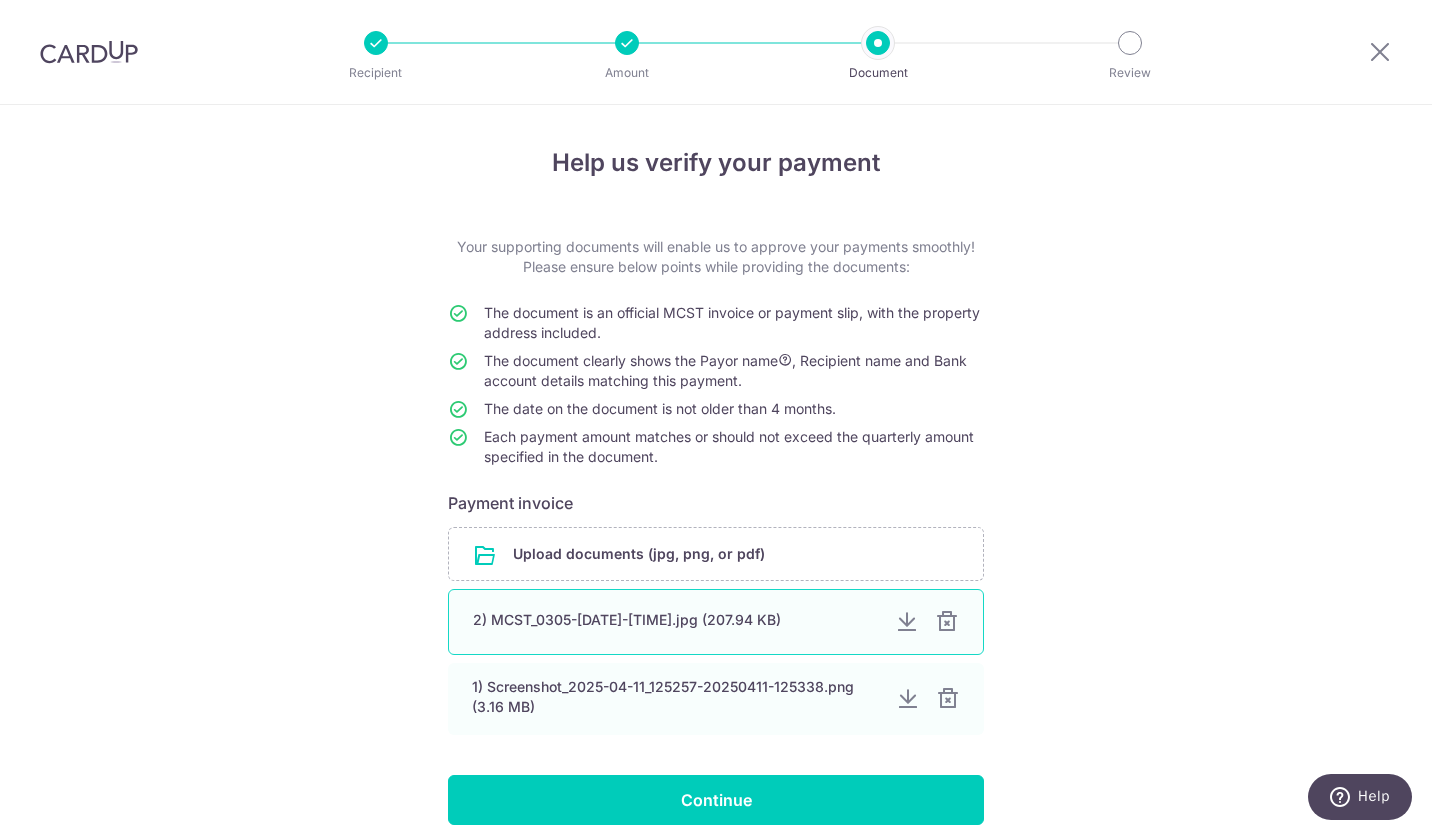 click on "2) MCST_0305-[DATE]-[TIME].jpg (207.94 KB)" at bounding box center (716, 622) 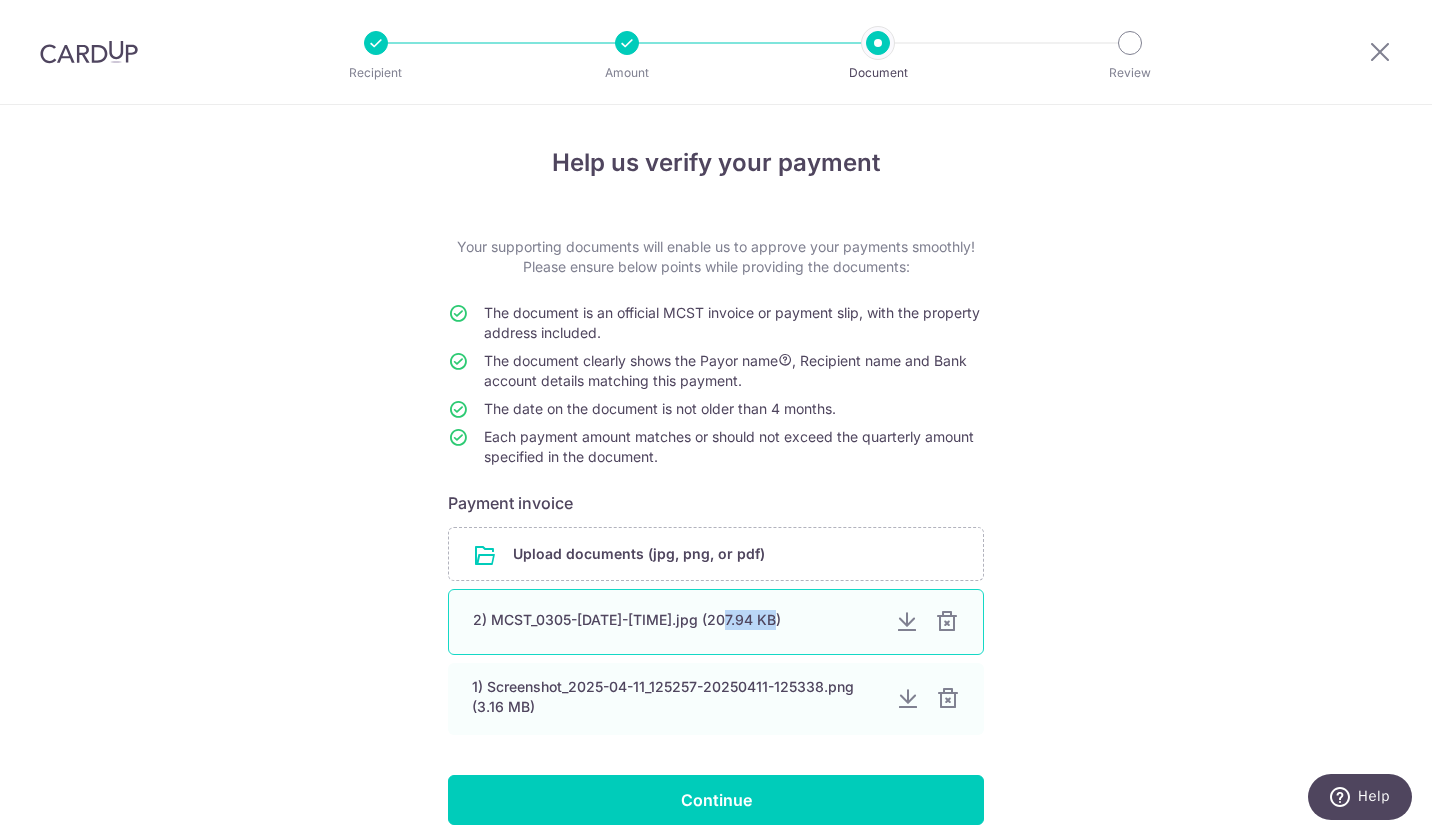 click on "2) MCST_0305-20250809-153448.jpg (207.94 KB)" at bounding box center (716, 622) 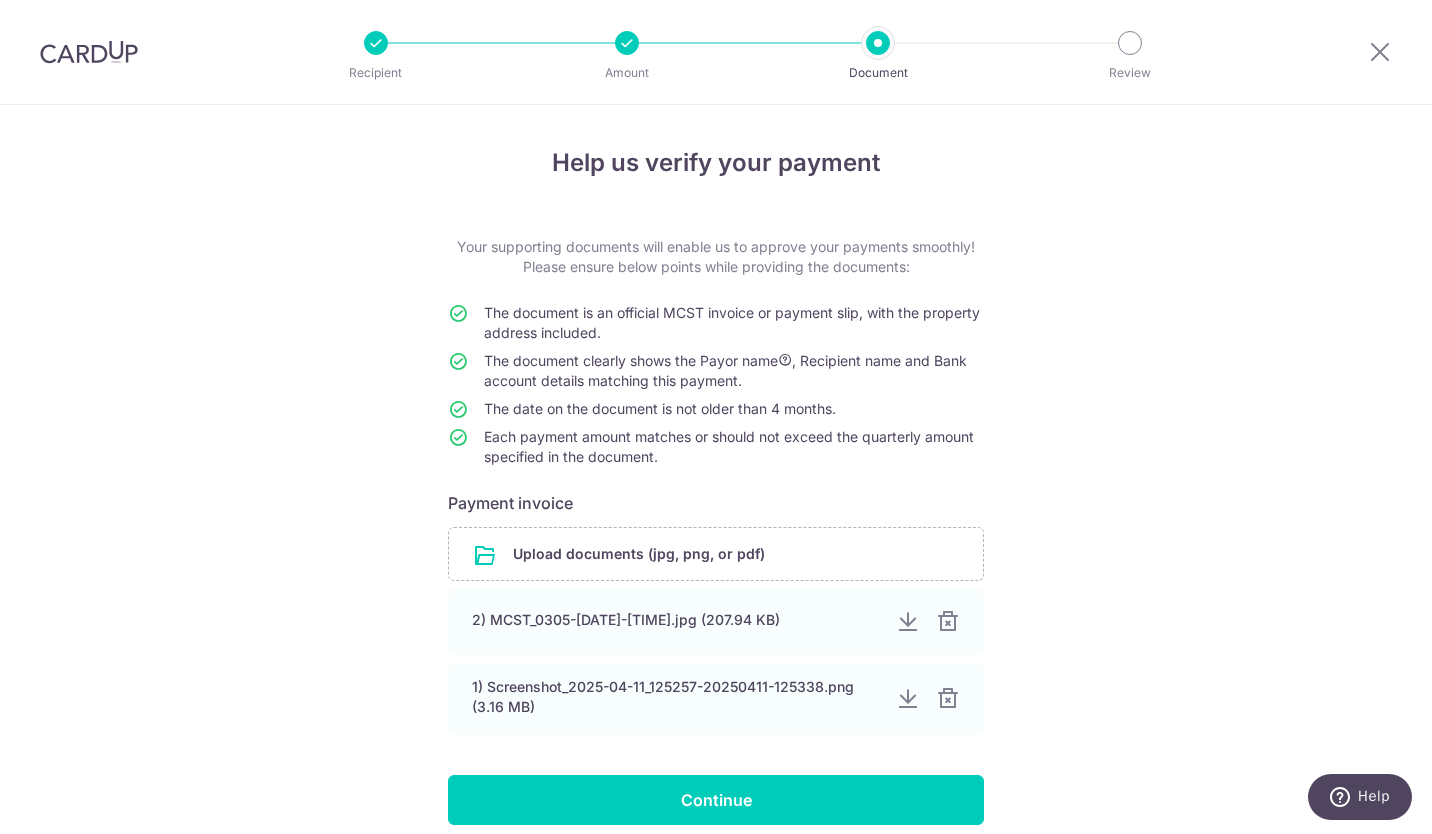 click on "Help us verify your payment
Your supporting documents will enable us to approve your payments smoothly!  Please ensure below points while providing the documents:
The document is an official MCST invoice or payment slip, with the property address included.
The document clearly shows the Payor name  , Recipient name and Bank account details matching this payment.
The date on the document is not older than 4 months.
Each payment amount matches or should not exceed the quarterly amount specified in the document.
Payment invoice
Upload documents (jpg, png, or pdf) 2) MCST_0305-20250809-153448.jpg (207.94 KB) 1) Screenshot_2025-04-11_125257-20250411-125338.png (3.16 MB)
Continue" at bounding box center (716, 526) 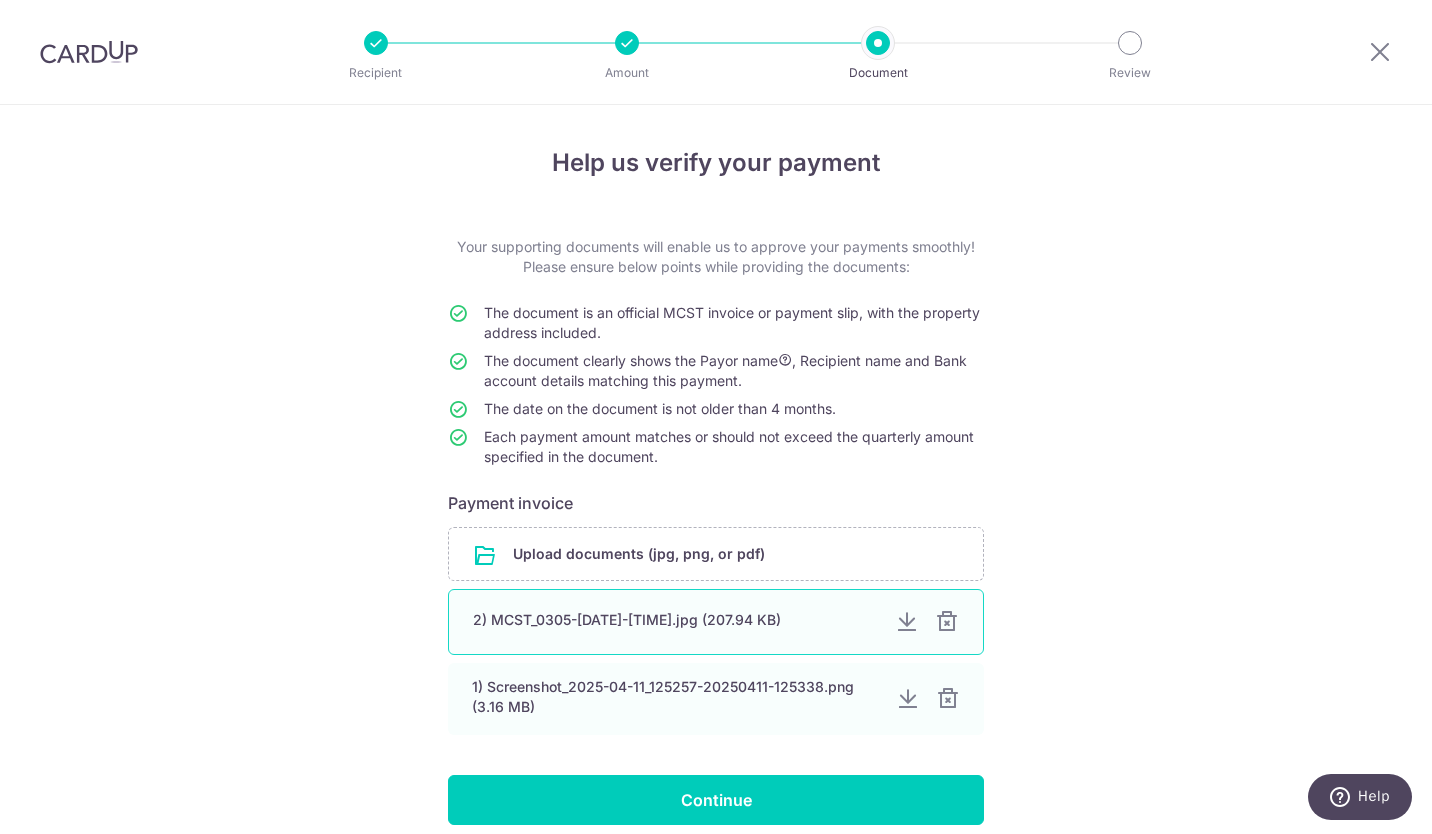 drag, startPoint x: 954, startPoint y: 621, endPoint x: 955, endPoint y: 636, distance: 15.033297 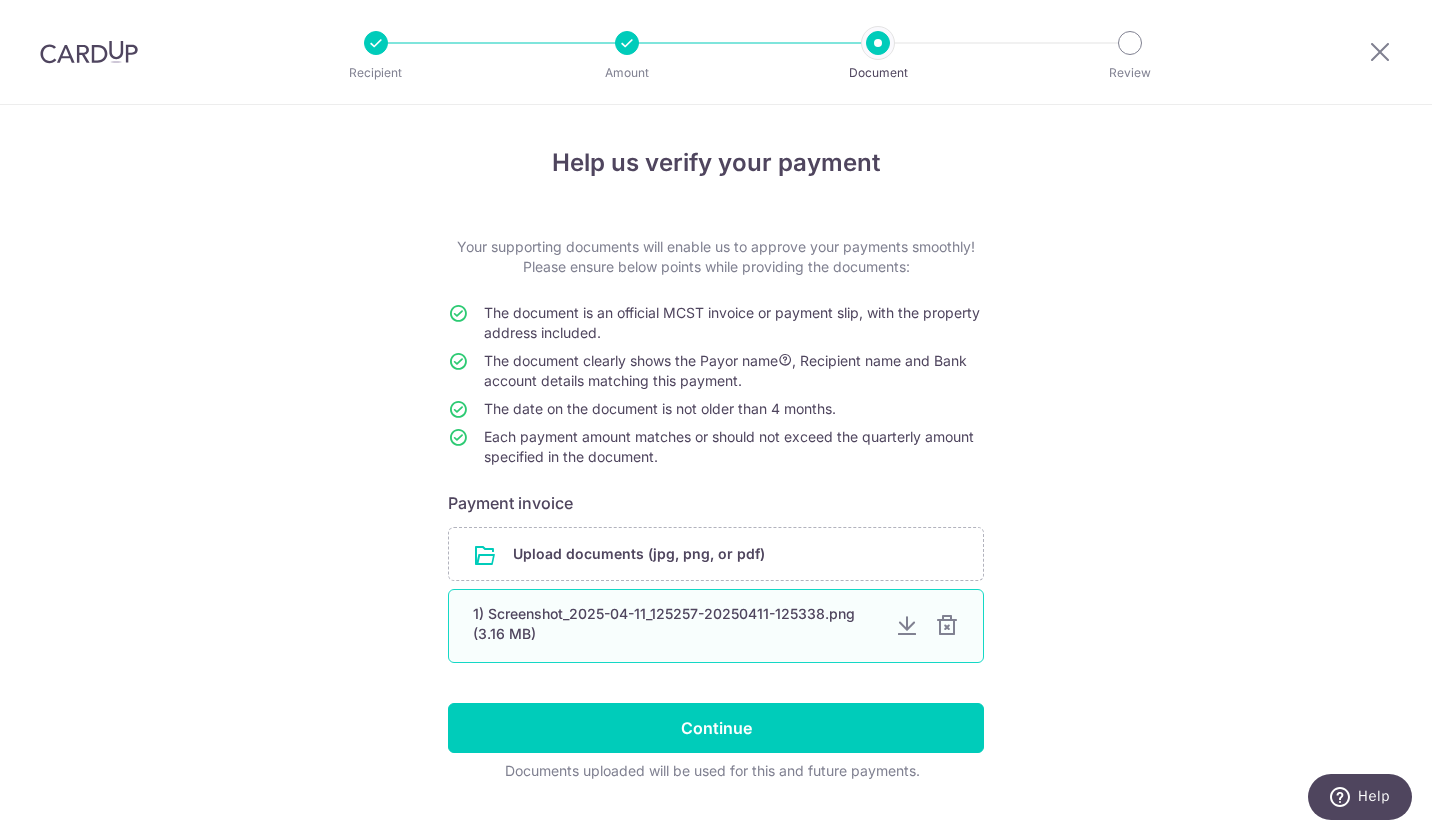 click at bounding box center [947, 626] 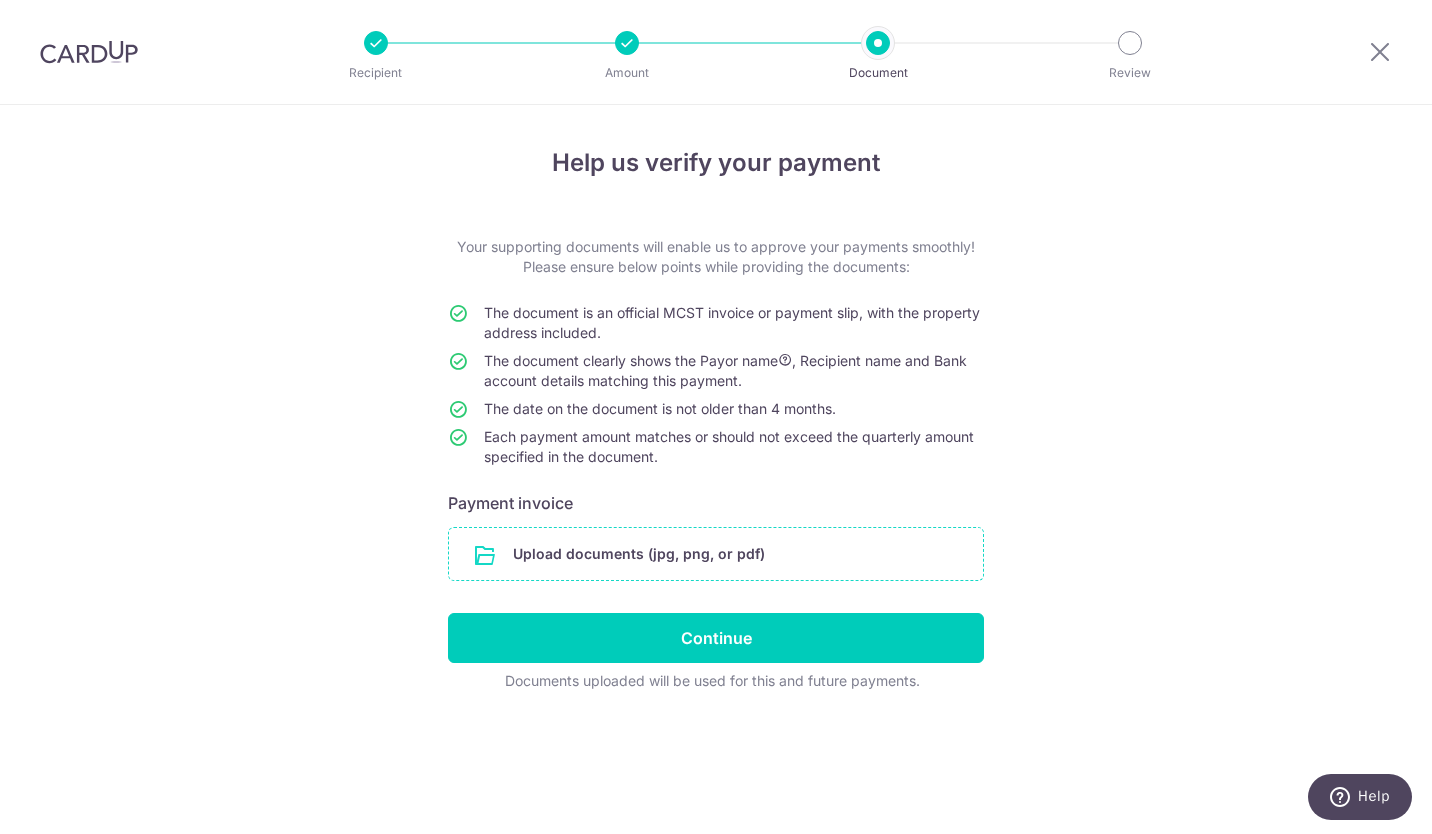 click at bounding box center [716, 554] 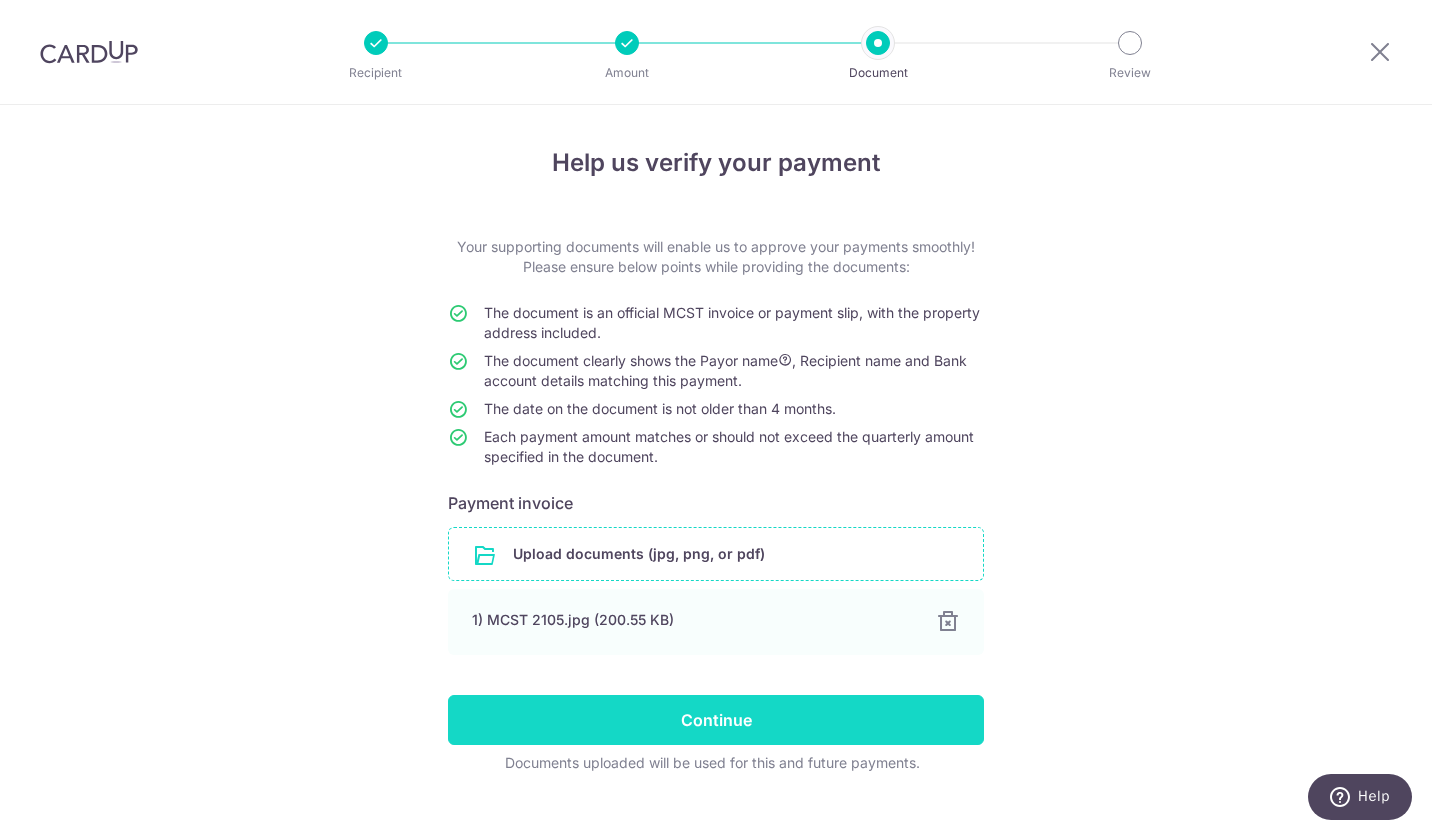 click on "Continue" at bounding box center (716, 720) 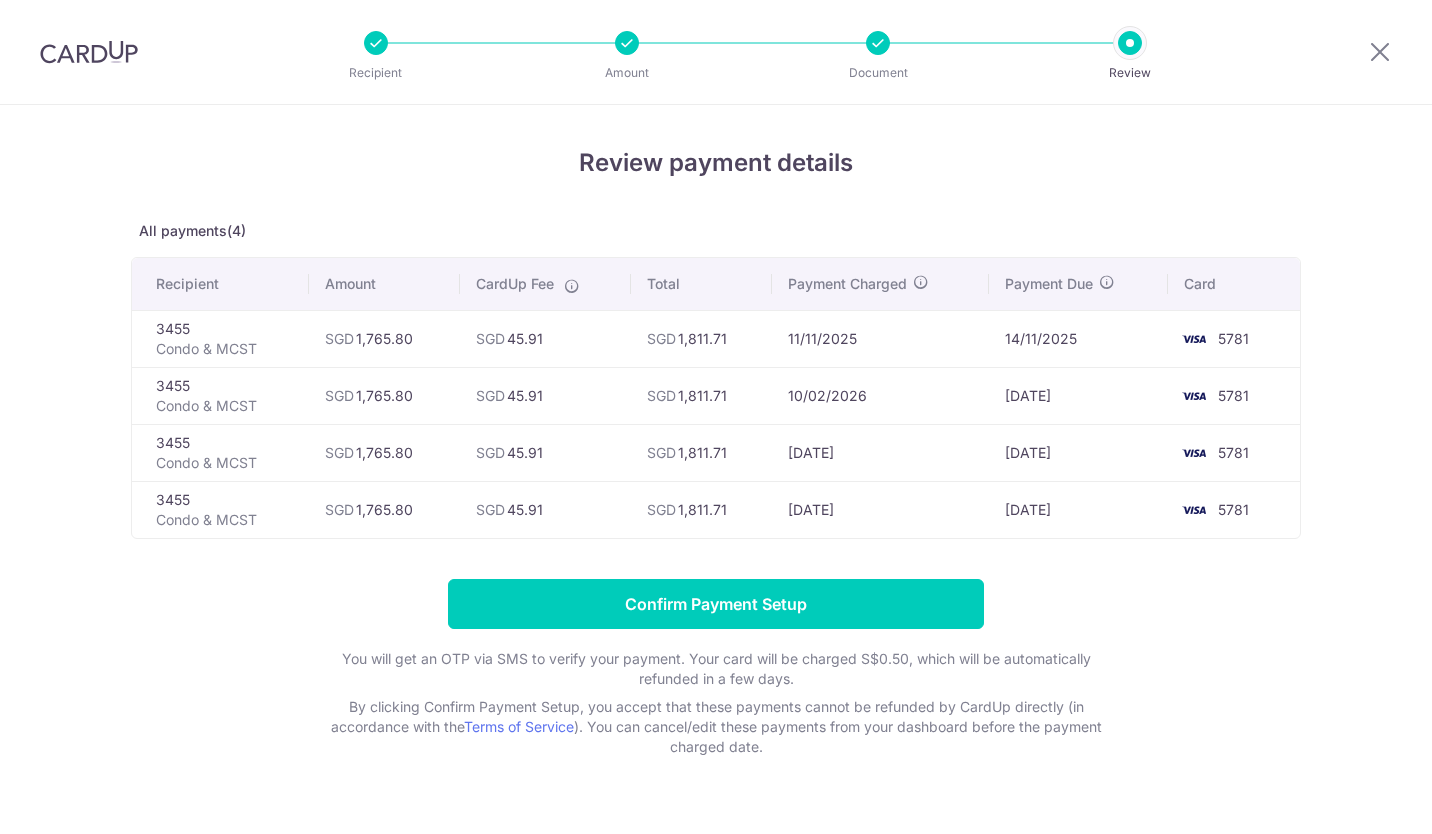 scroll, scrollTop: 0, scrollLeft: 0, axis: both 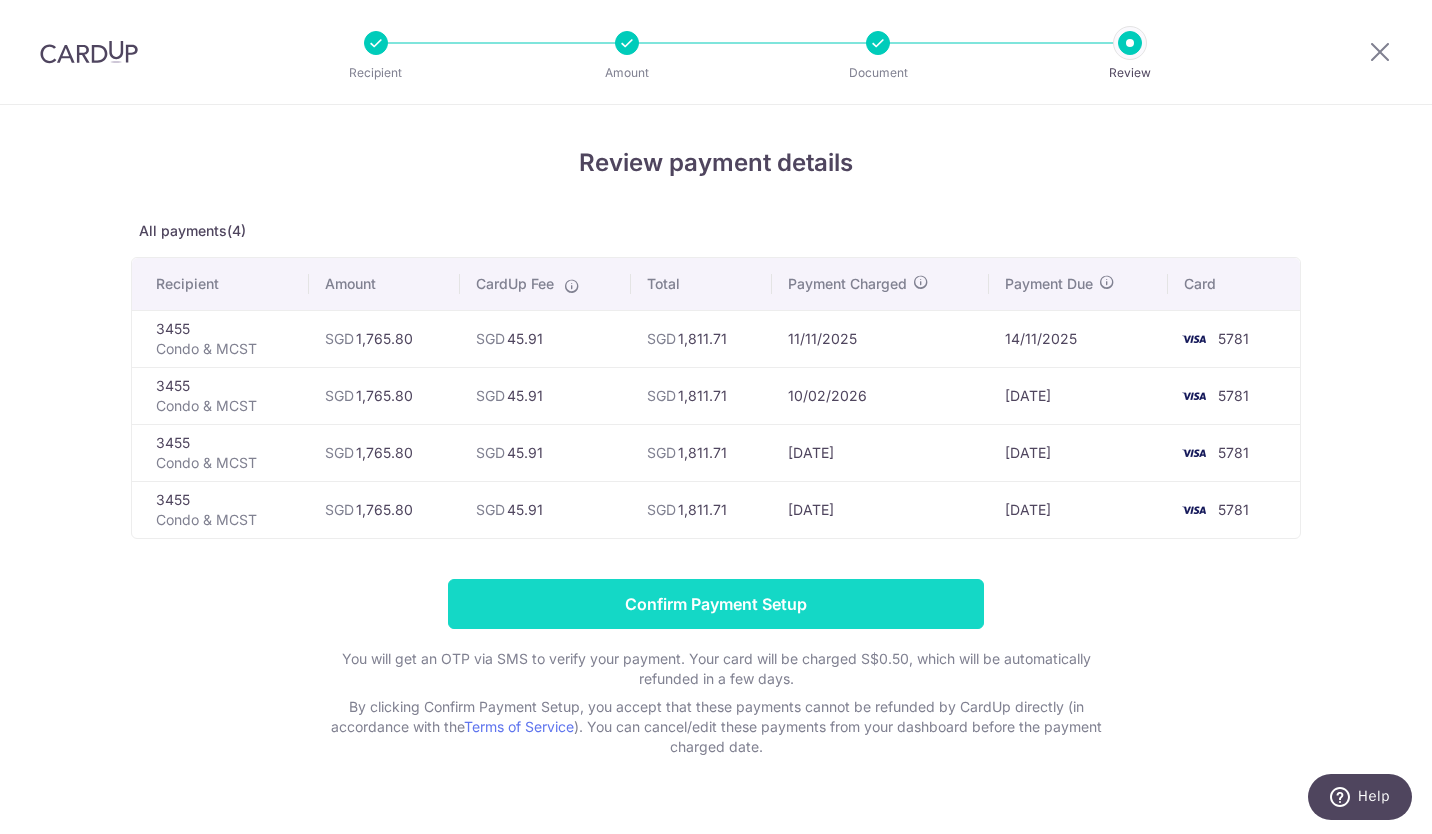click on "Confirm Payment Setup" at bounding box center (716, 604) 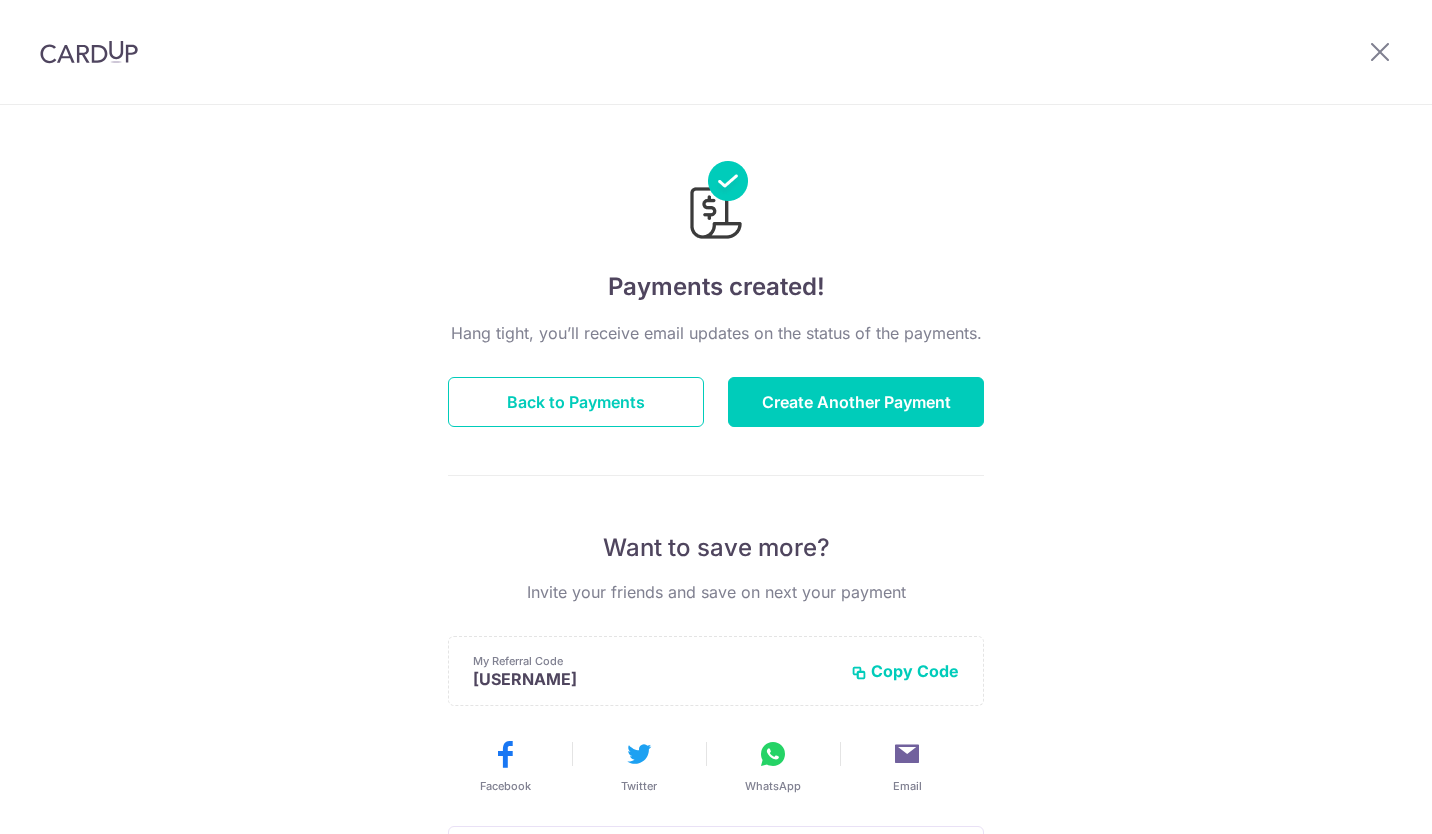 scroll, scrollTop: 0, scrollLeft: 0, axis: both 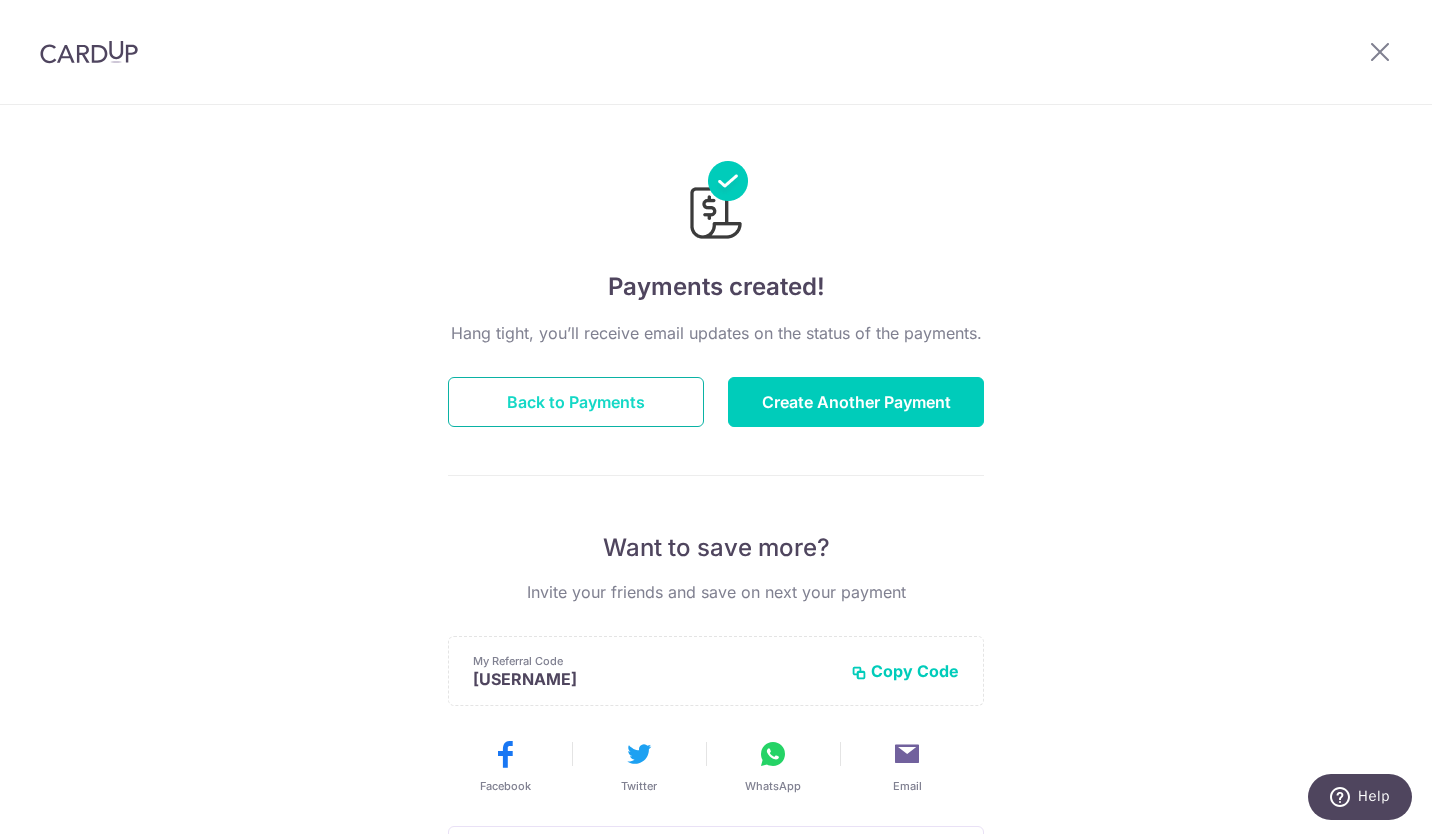 click on "Back to Payments" at bounding box center (576, 402) 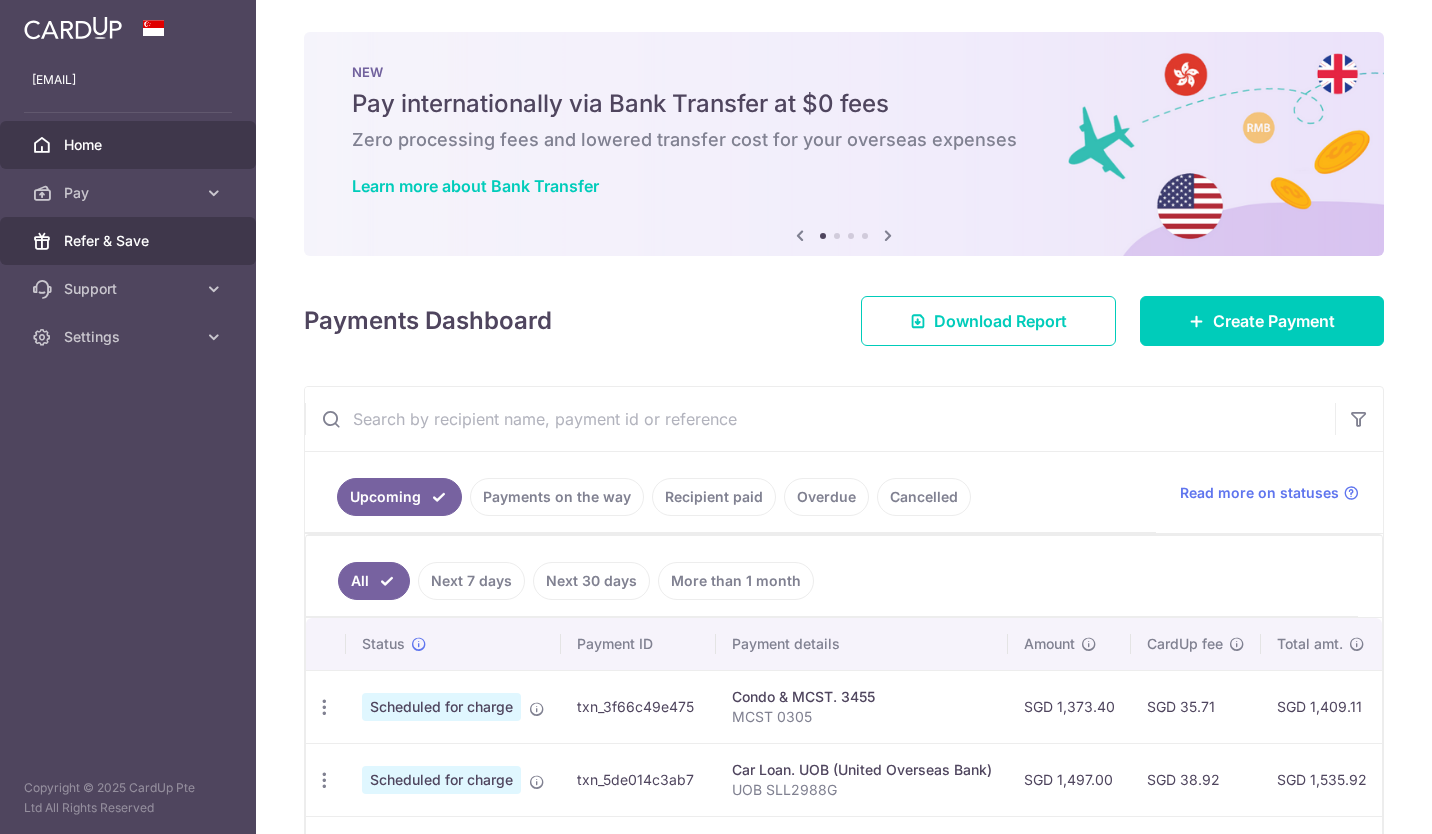scroll, scrollTop: 0, scrollLeft: 0, axis: both 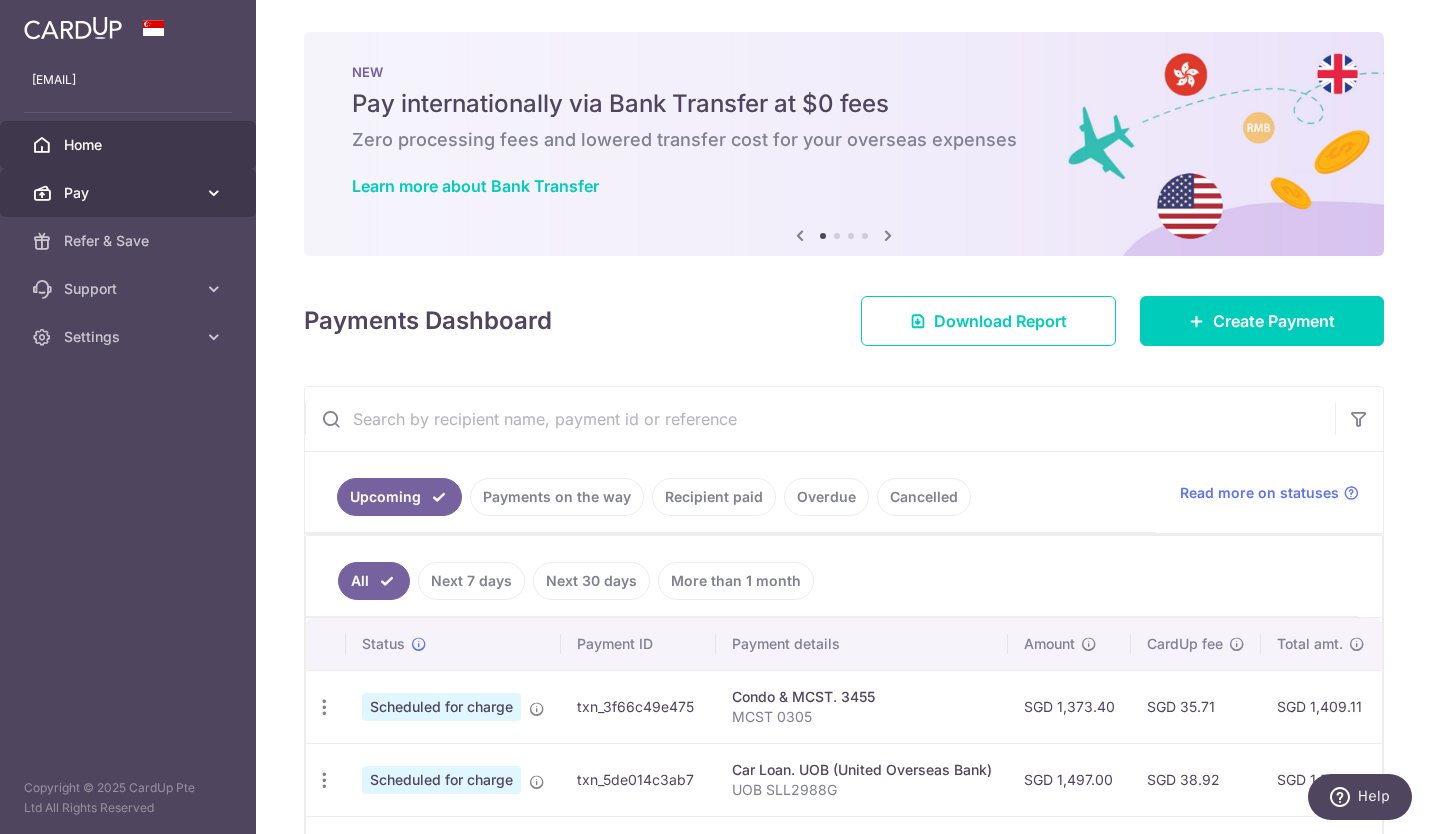 click on "Pay" at bounding box center (130, 193) 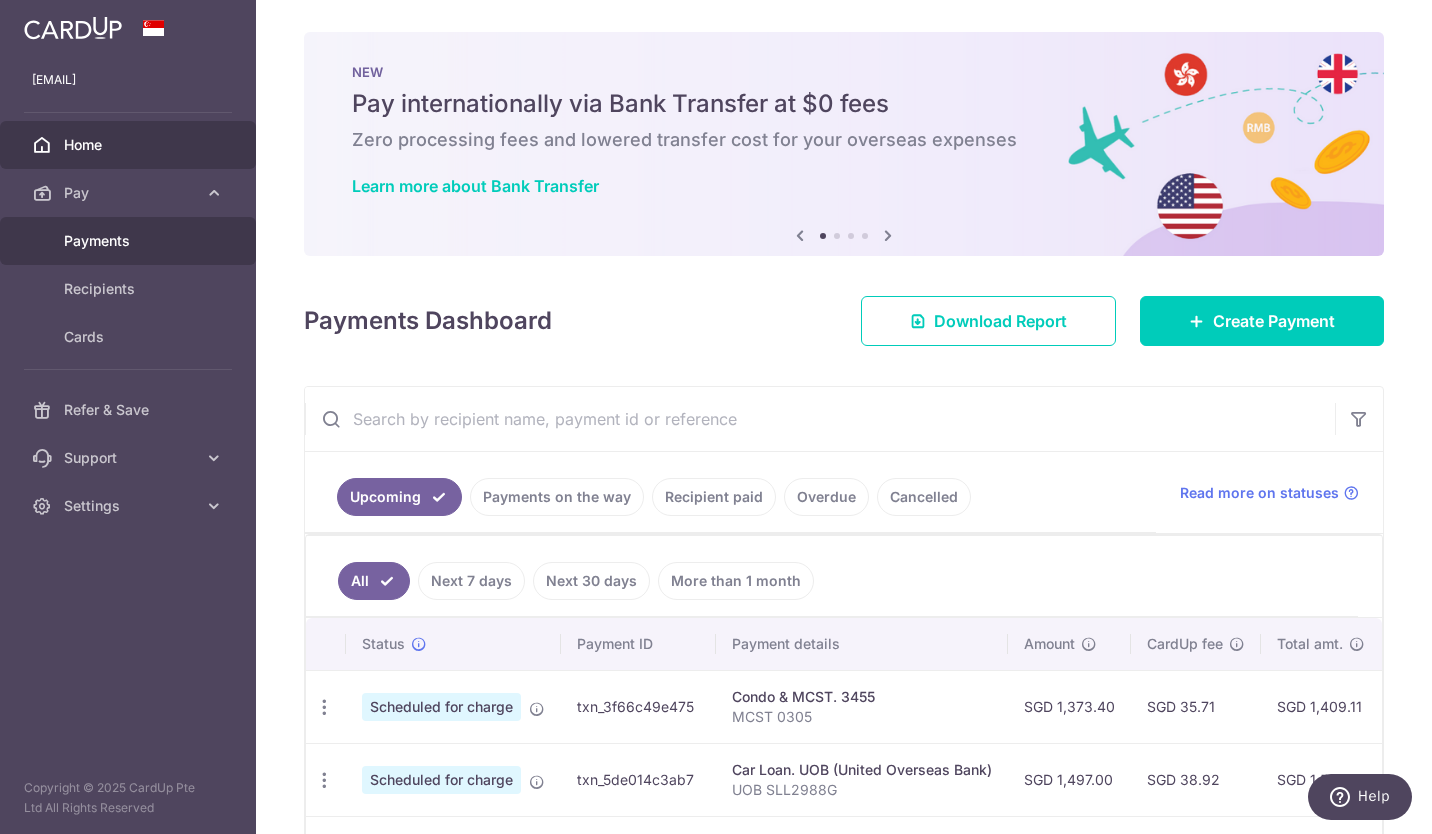 click on "Payments" at bounding box center (130, 241) 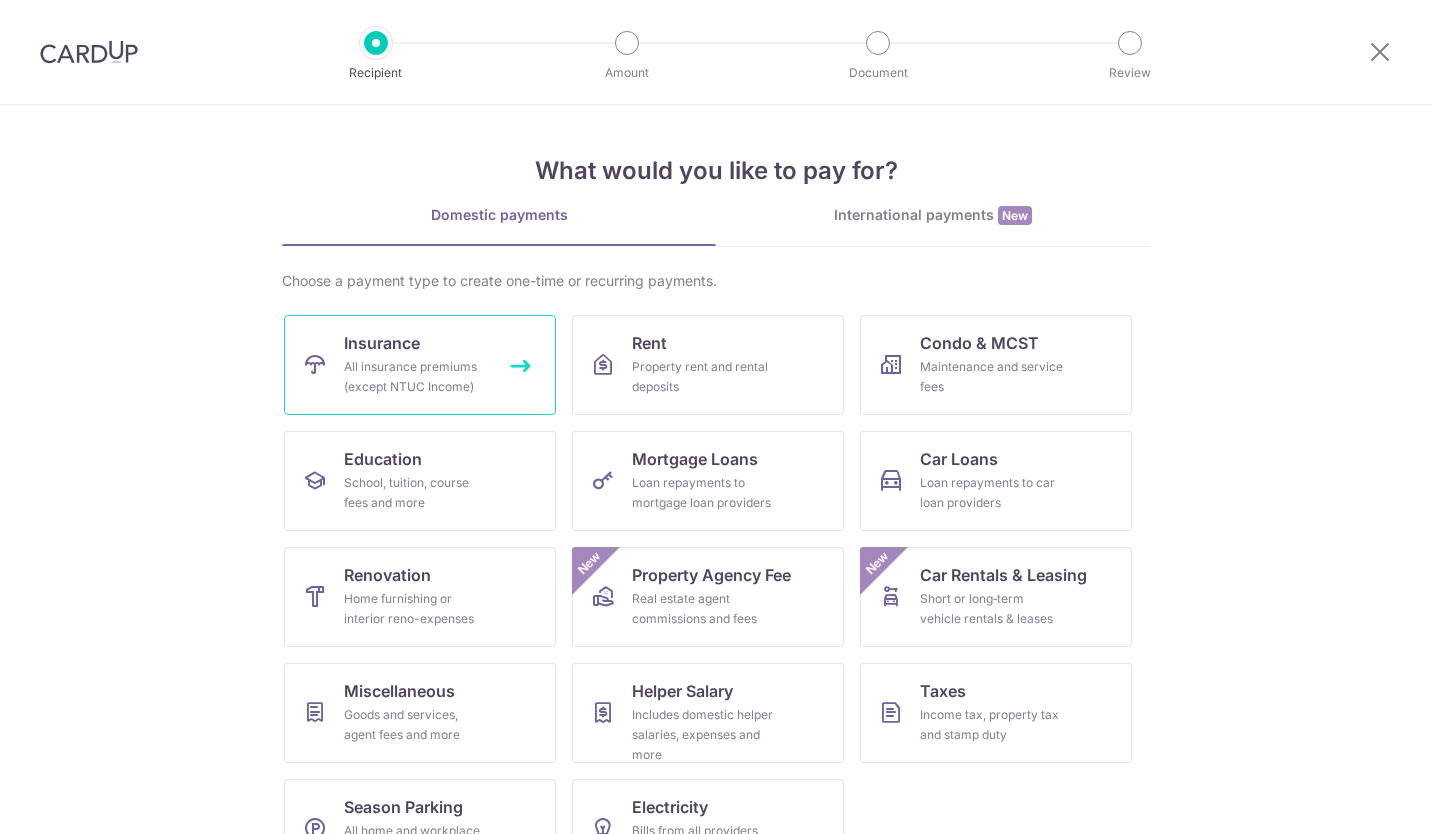 scroll, scrollTop: 0, scrollLeft: 0, axis: both 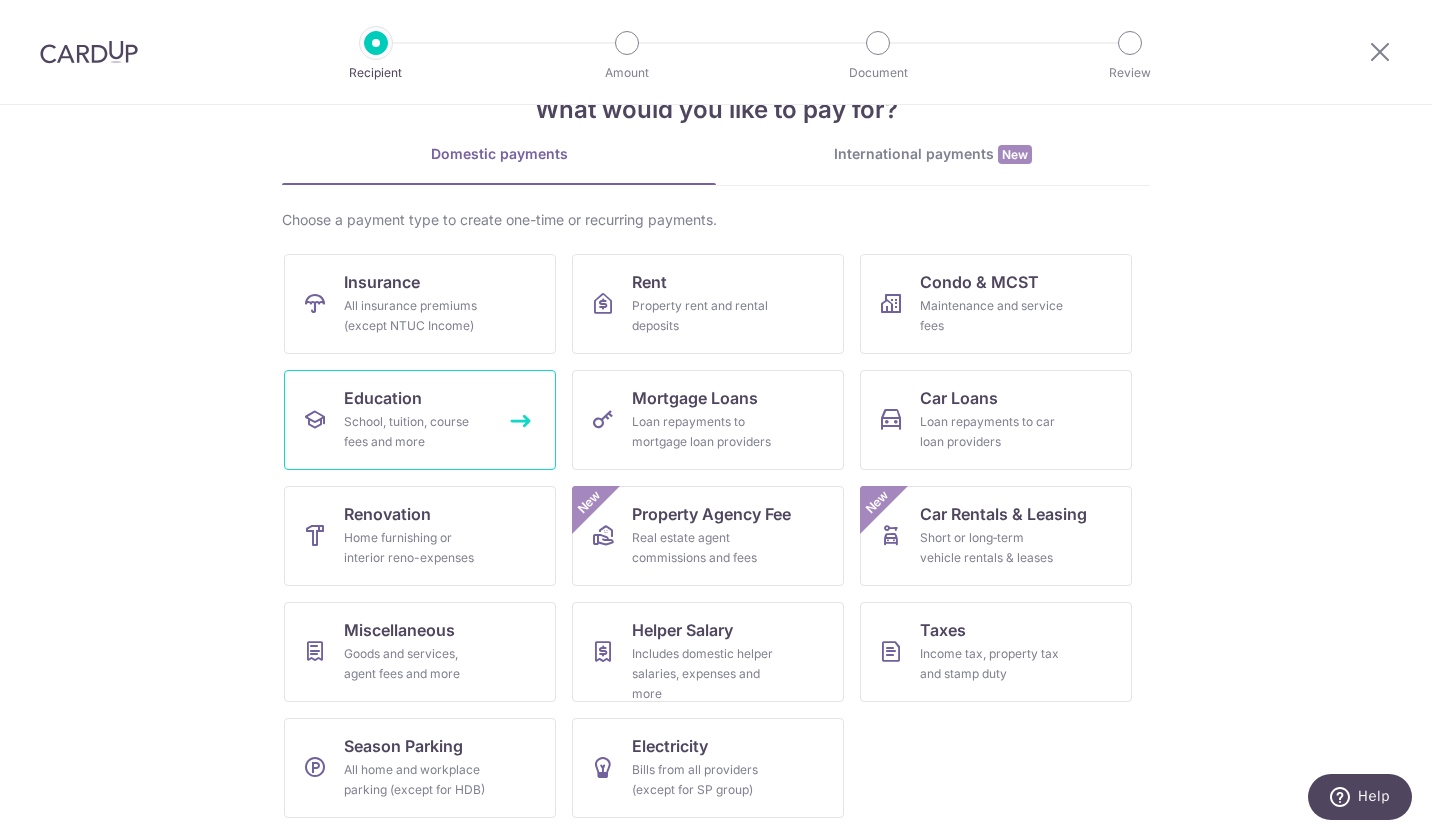 click on "School, tuition, course fees and more" at bounding box center (416, 432) 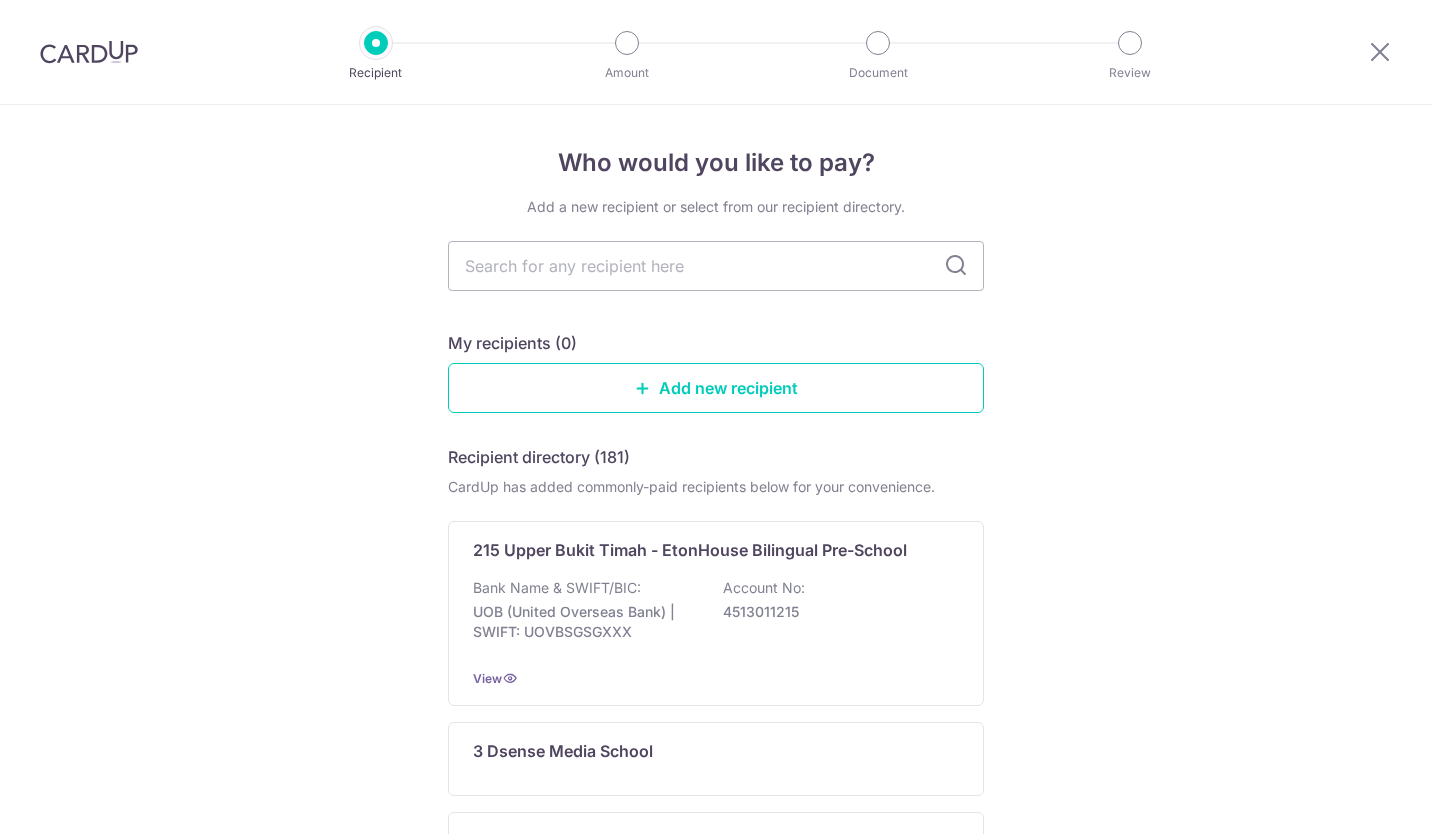 scroll, scrollTop: 0, scrollLeft: 0, axis: both 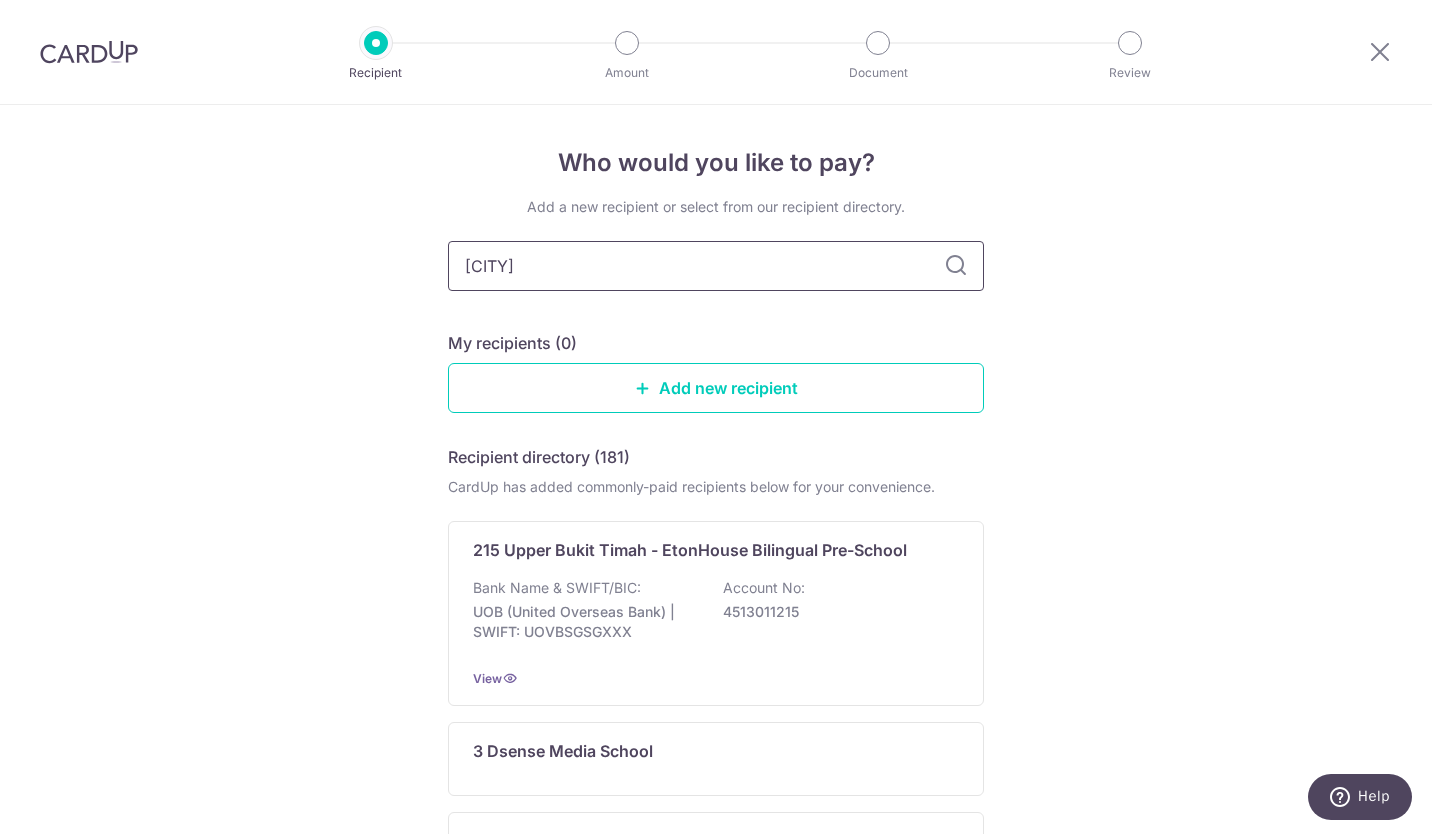 type on "[CITY]" 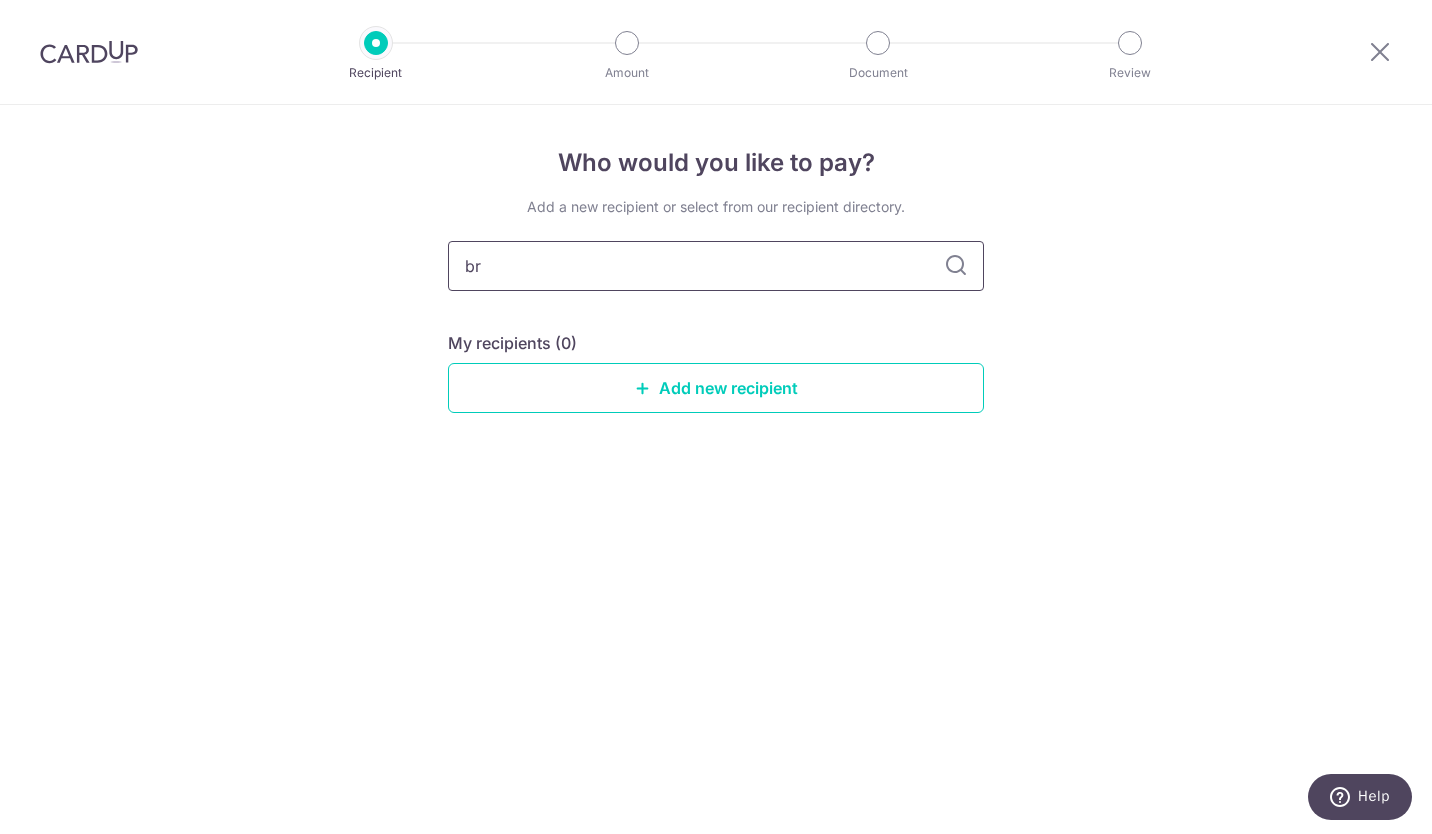 type on "b" 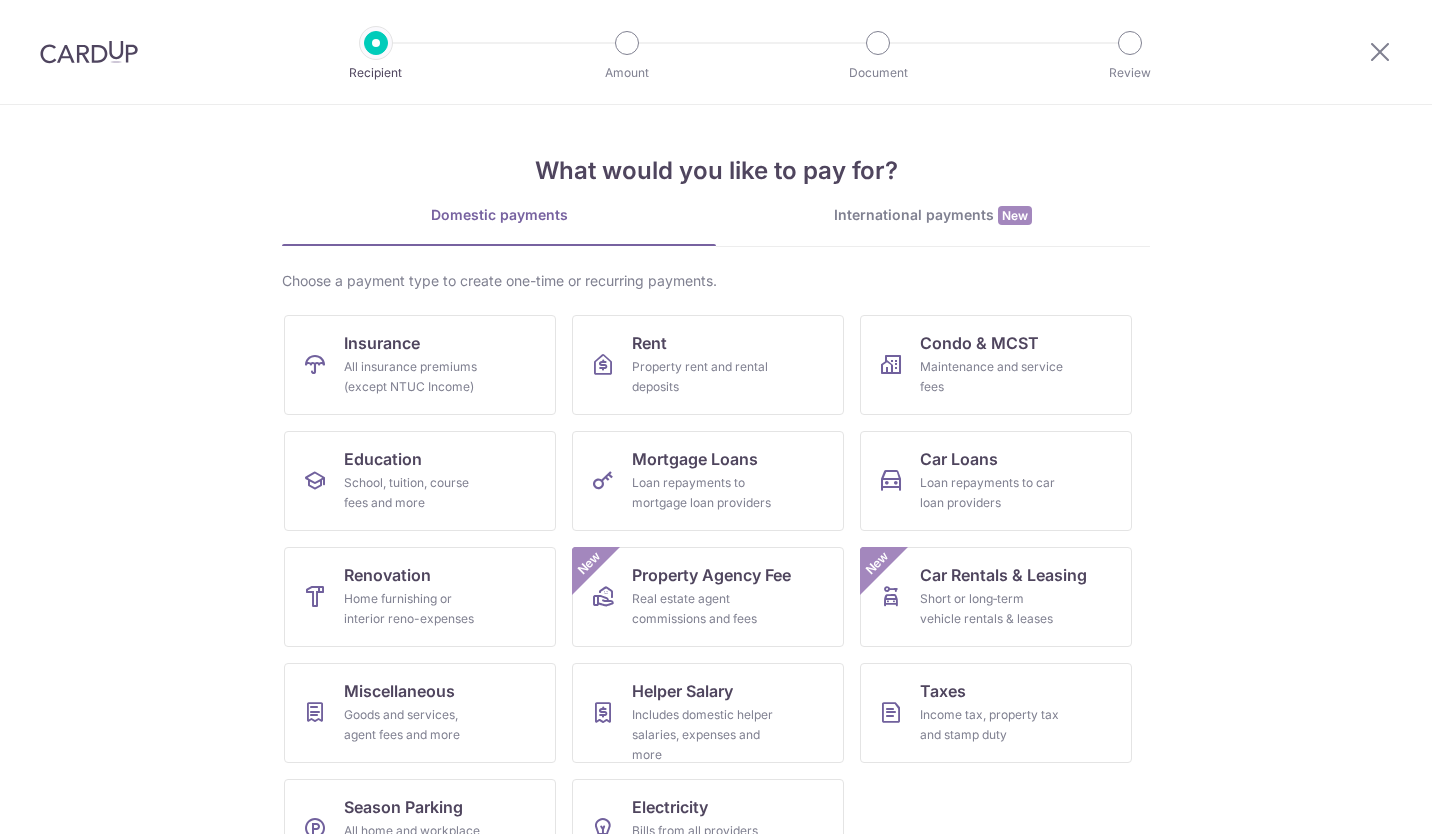 scroll, scrollTop: 0, scrollLeft: 0, axis: both 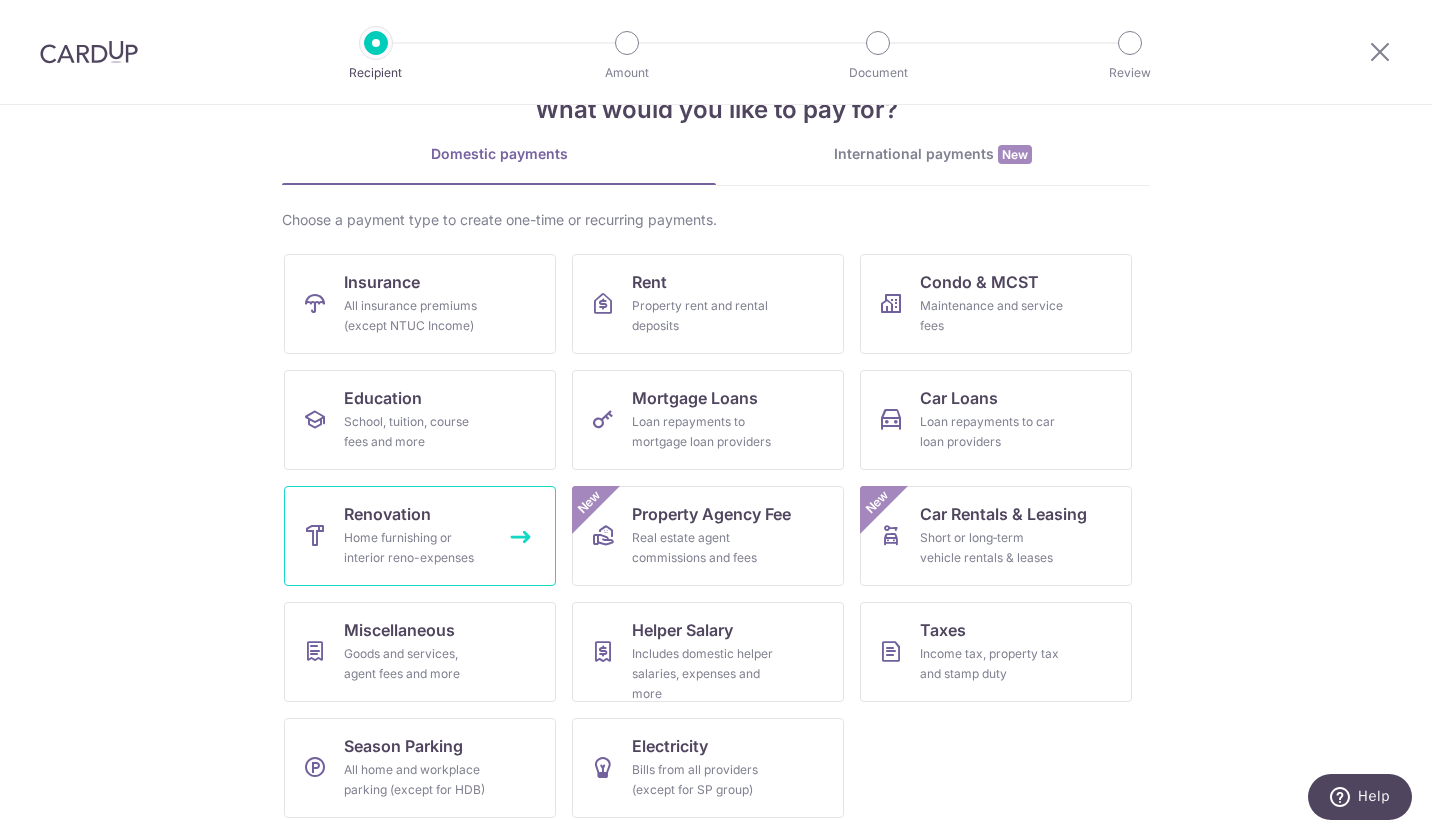 click on "Renovation Home furnishing or interior reno-expenses" at bounding box center [420, 536] 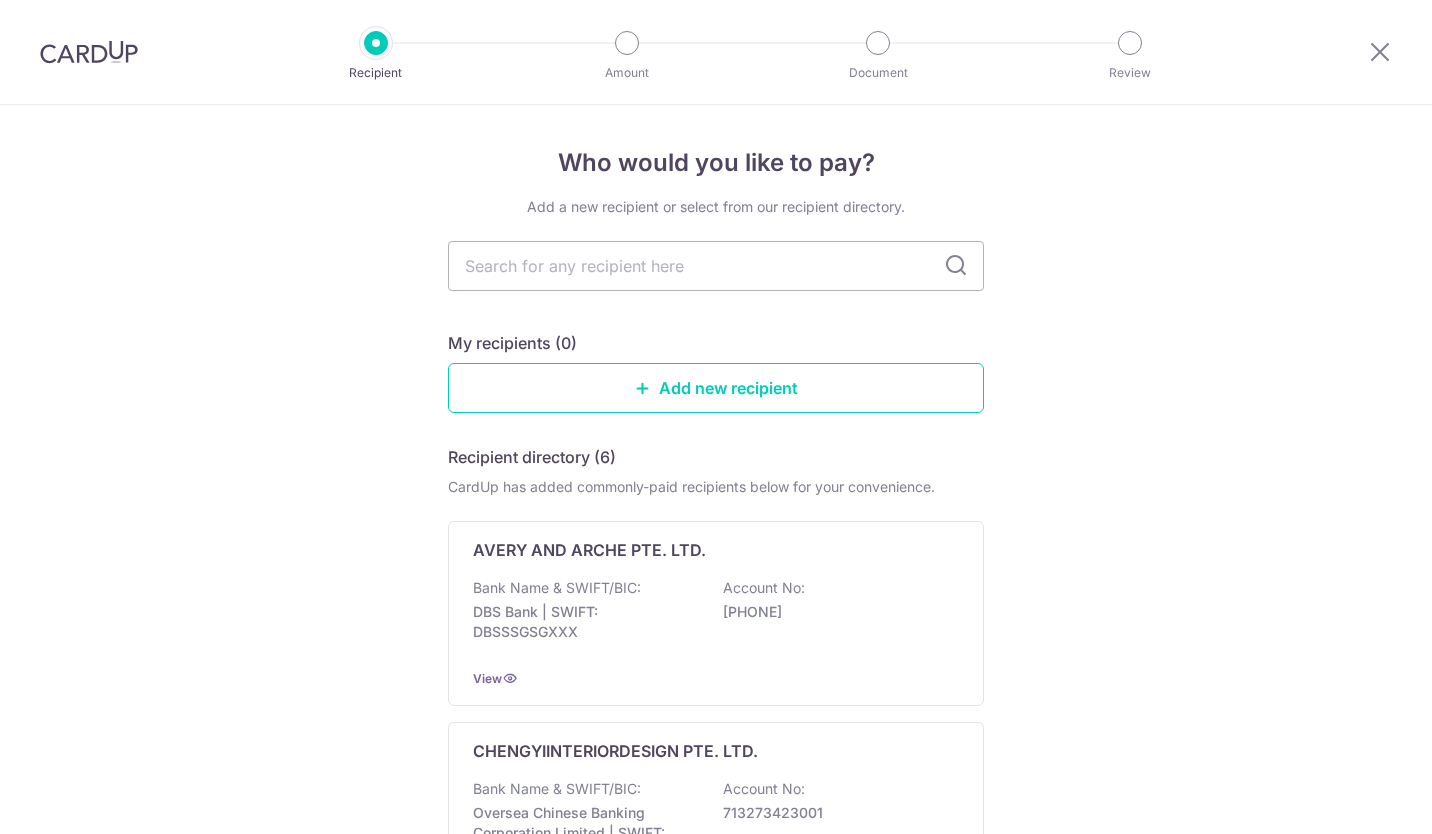scroll, scrollTop: 0, scrollLeft: 0, axis: both 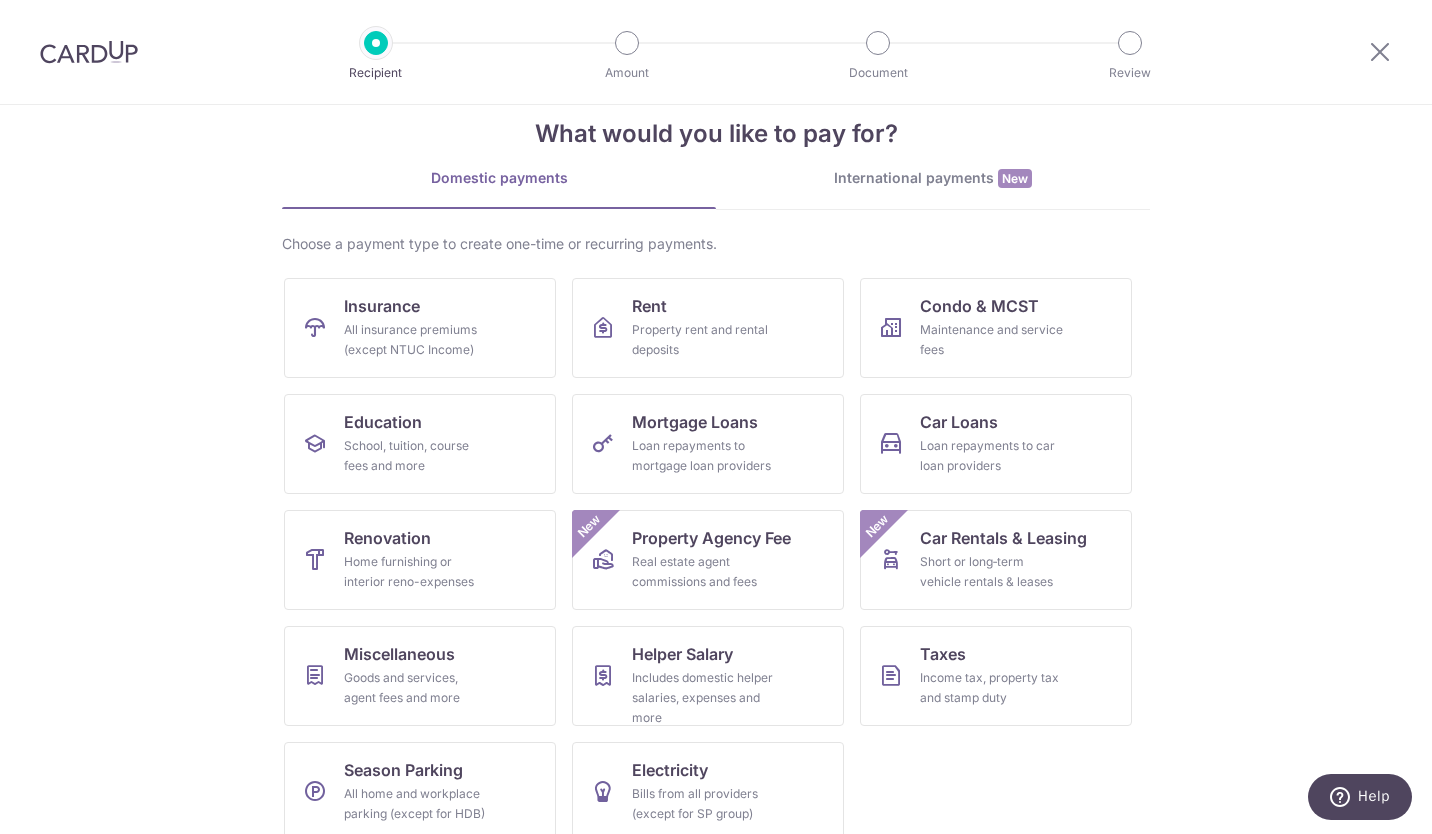 click on "International payments
New" at bounding box center [933, 178] 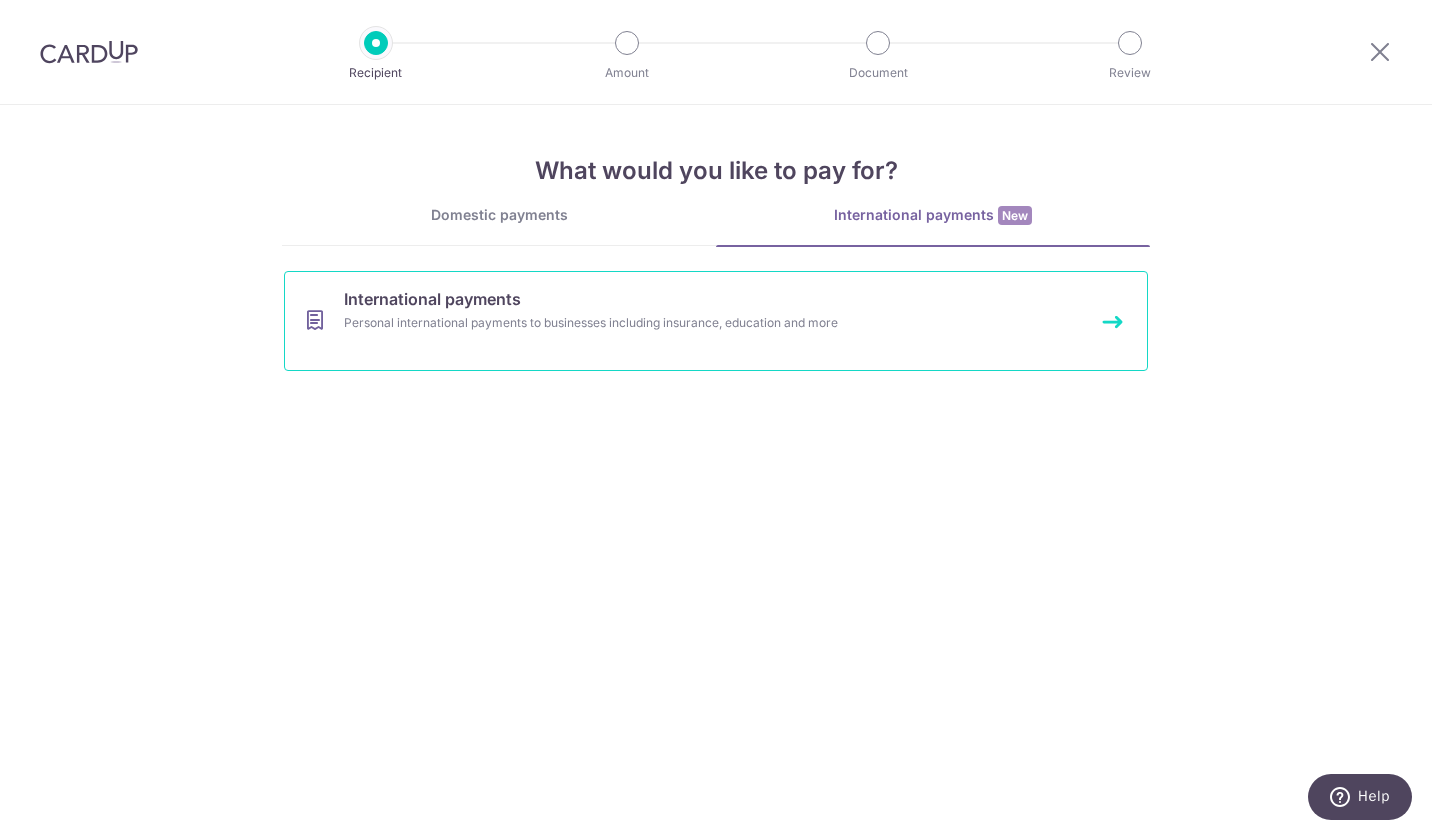 click on "Personal international payments to businesses including insurance, education and more" at bounding box center (689, 323) 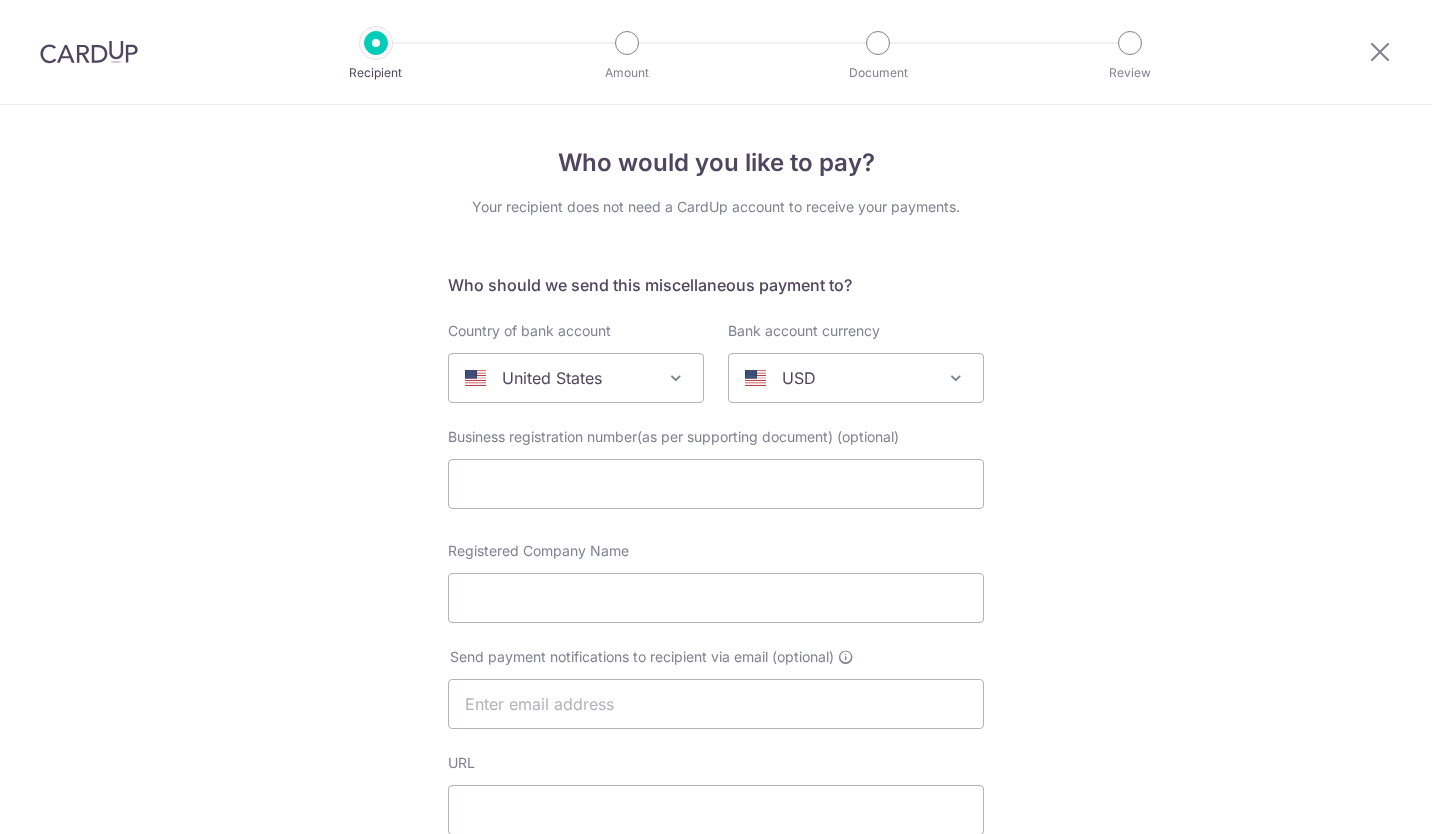 select 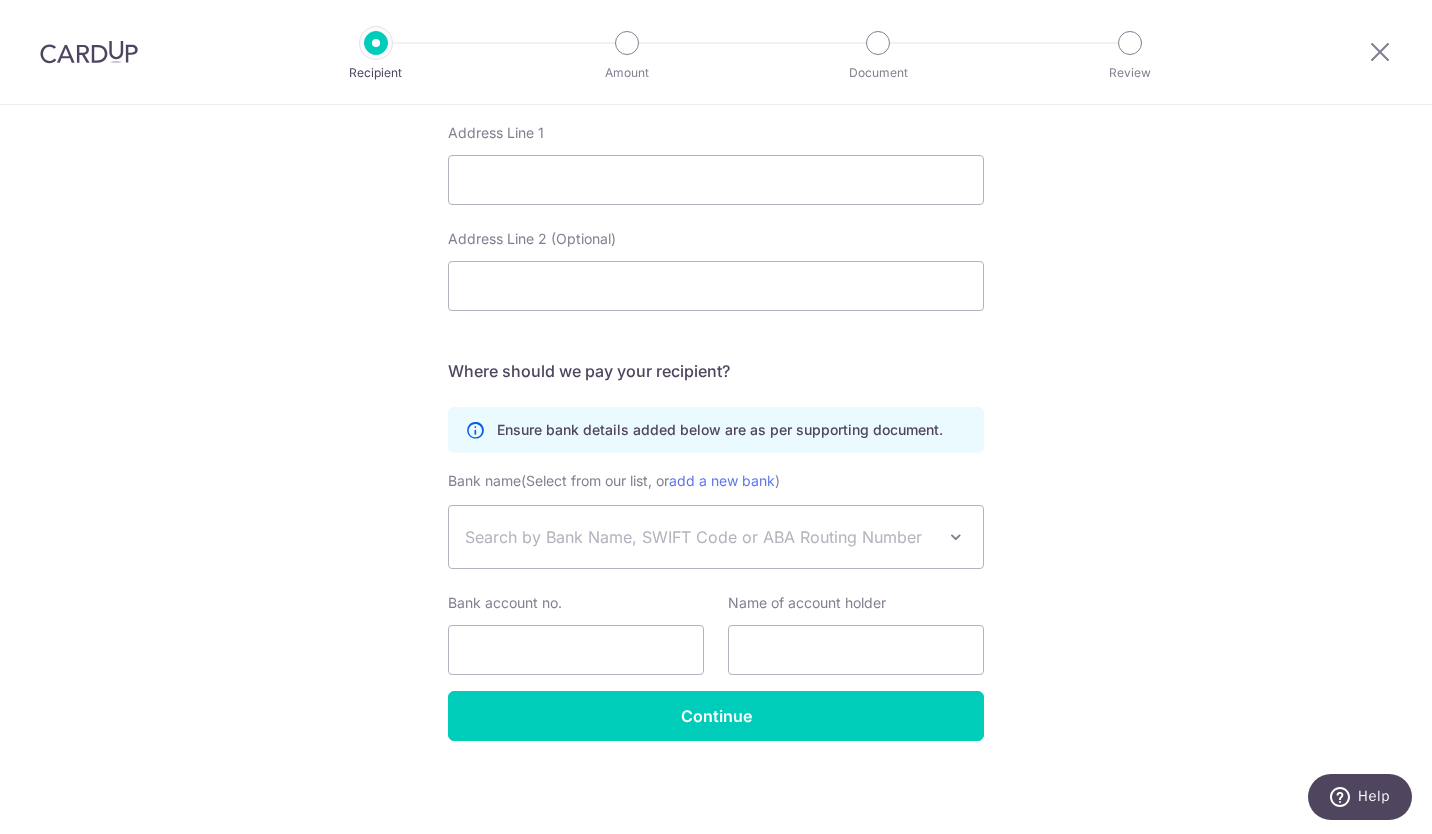 scroll, scrollTop: 949, scrollLeft: 0, axis: vertical 